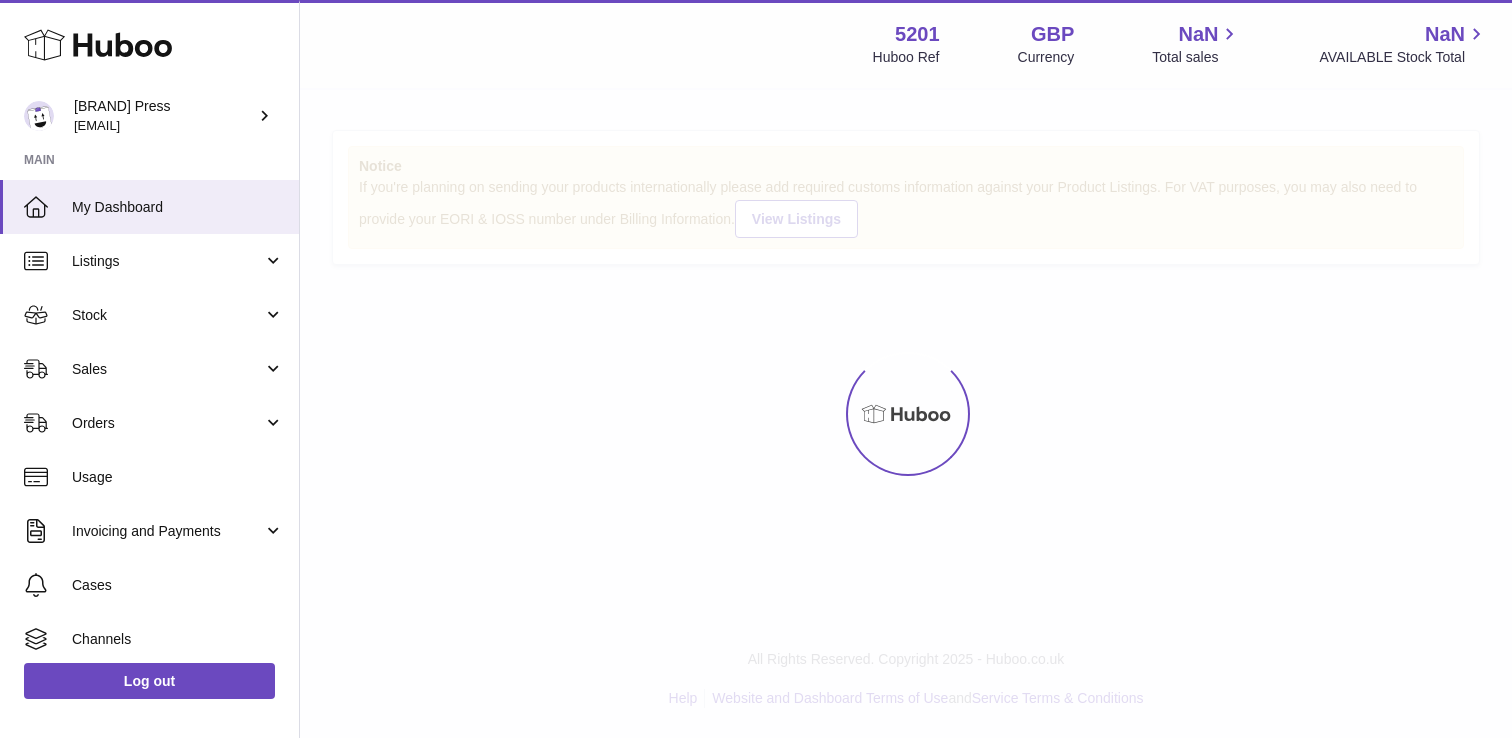scroll, scrollTop: 0, scrollLeft: 0, axis: both 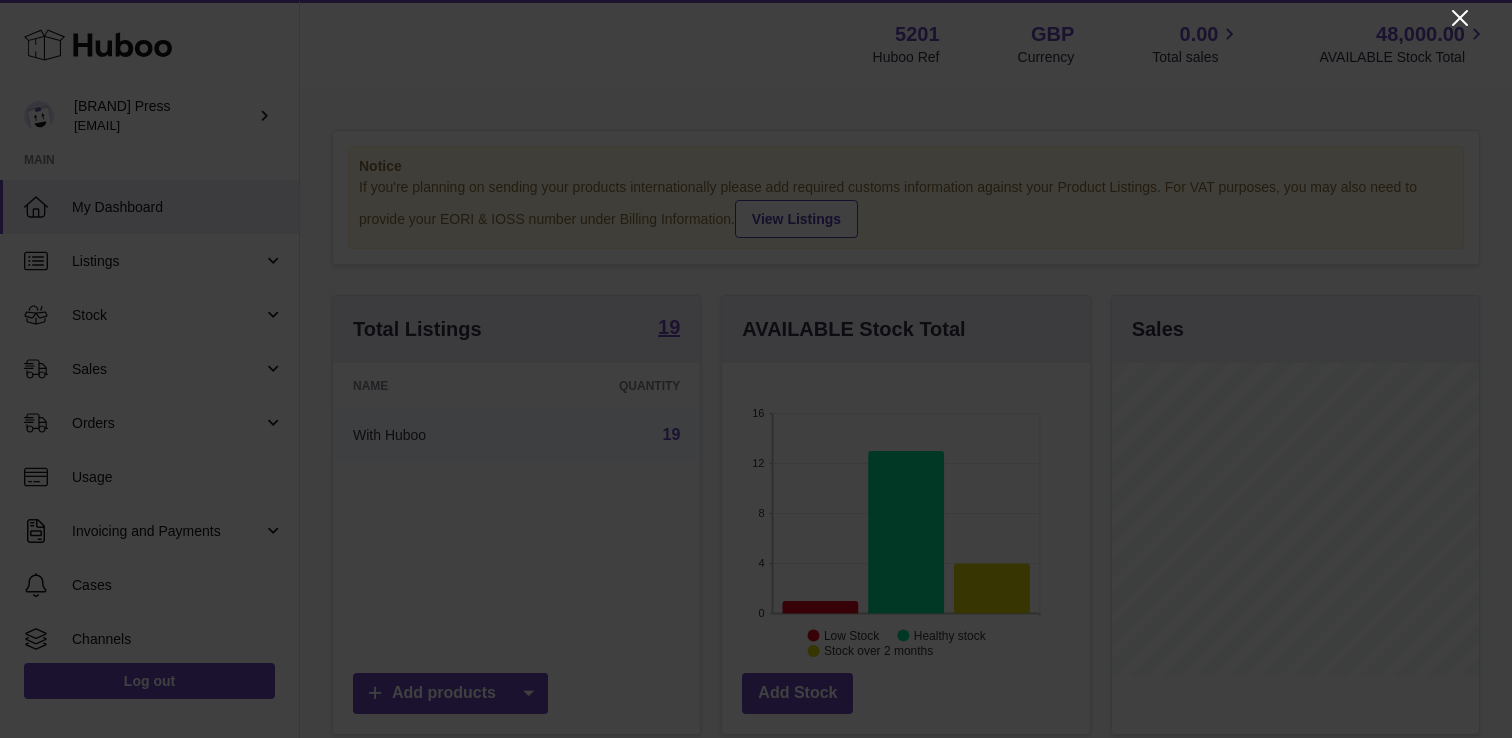 click 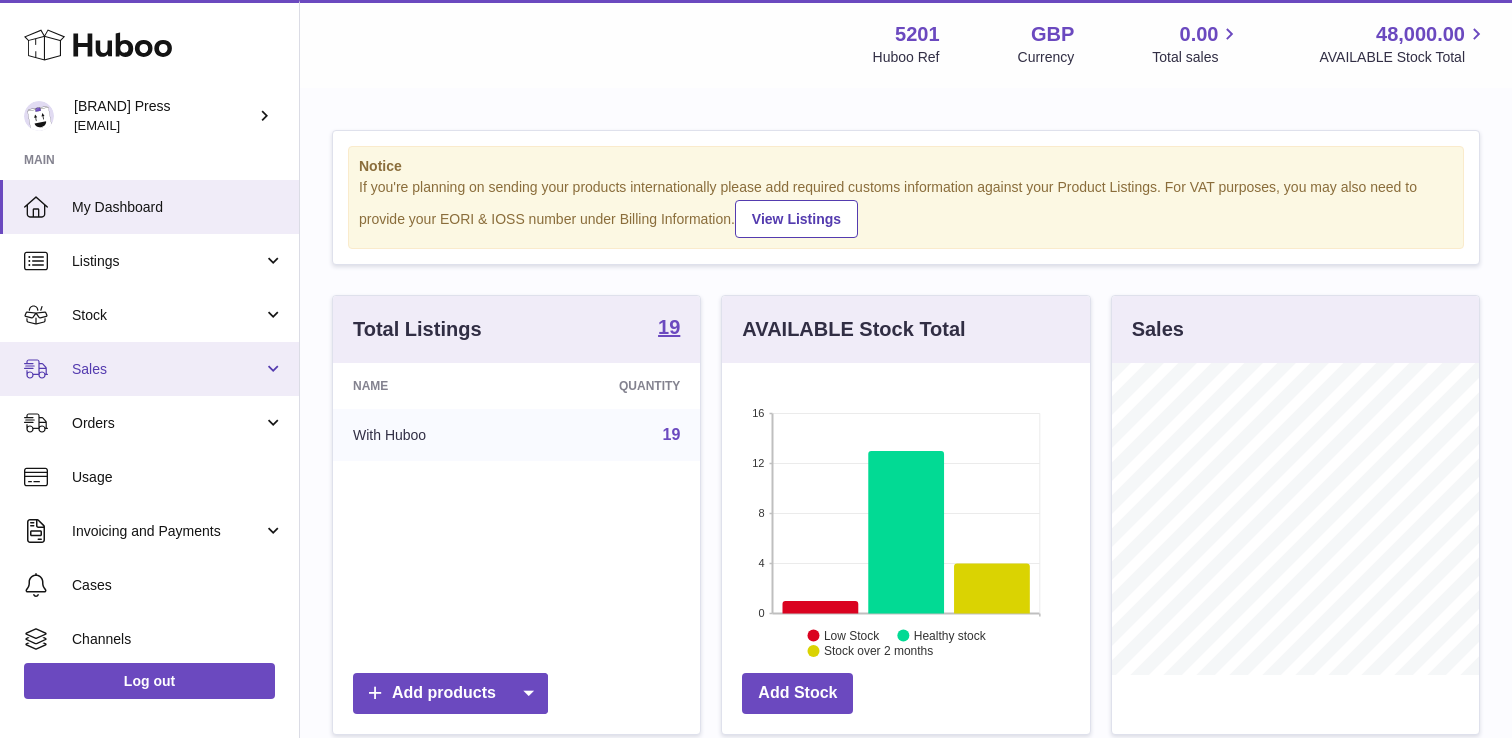 click on "Sales" at bounding box center (149, 369) 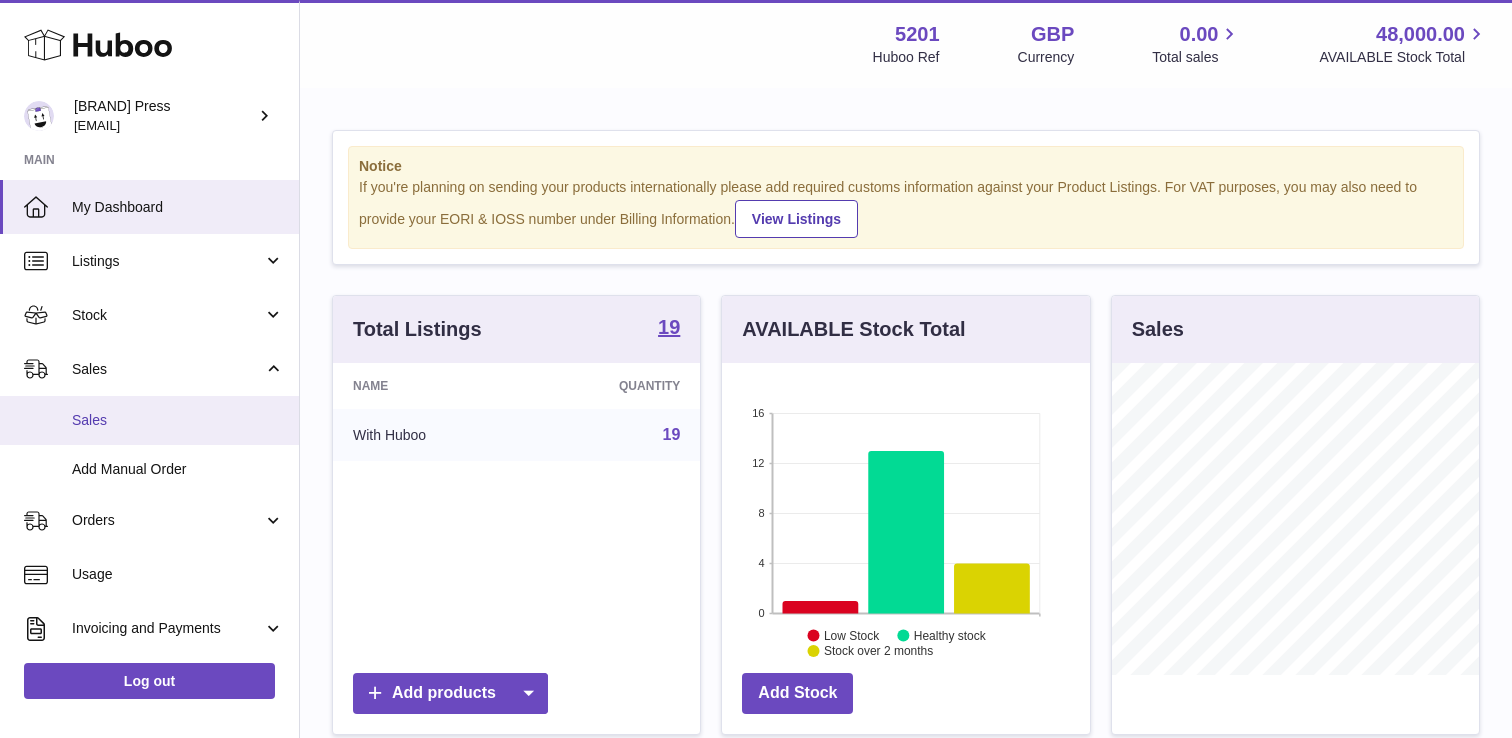 click on "Sales" at bounding box center [178, 420] 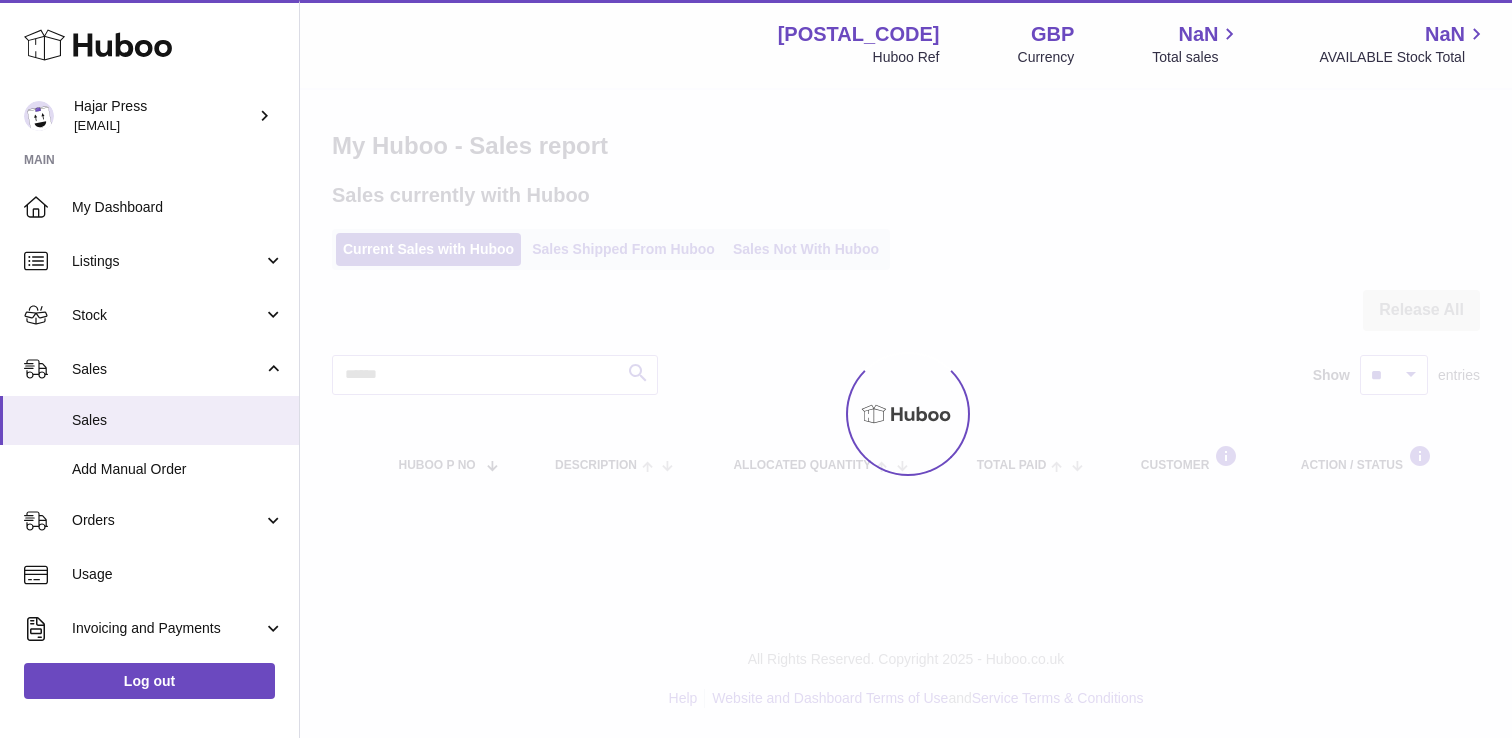 scroll, scrollTop: 0, scrollLeft: 0, axis: both 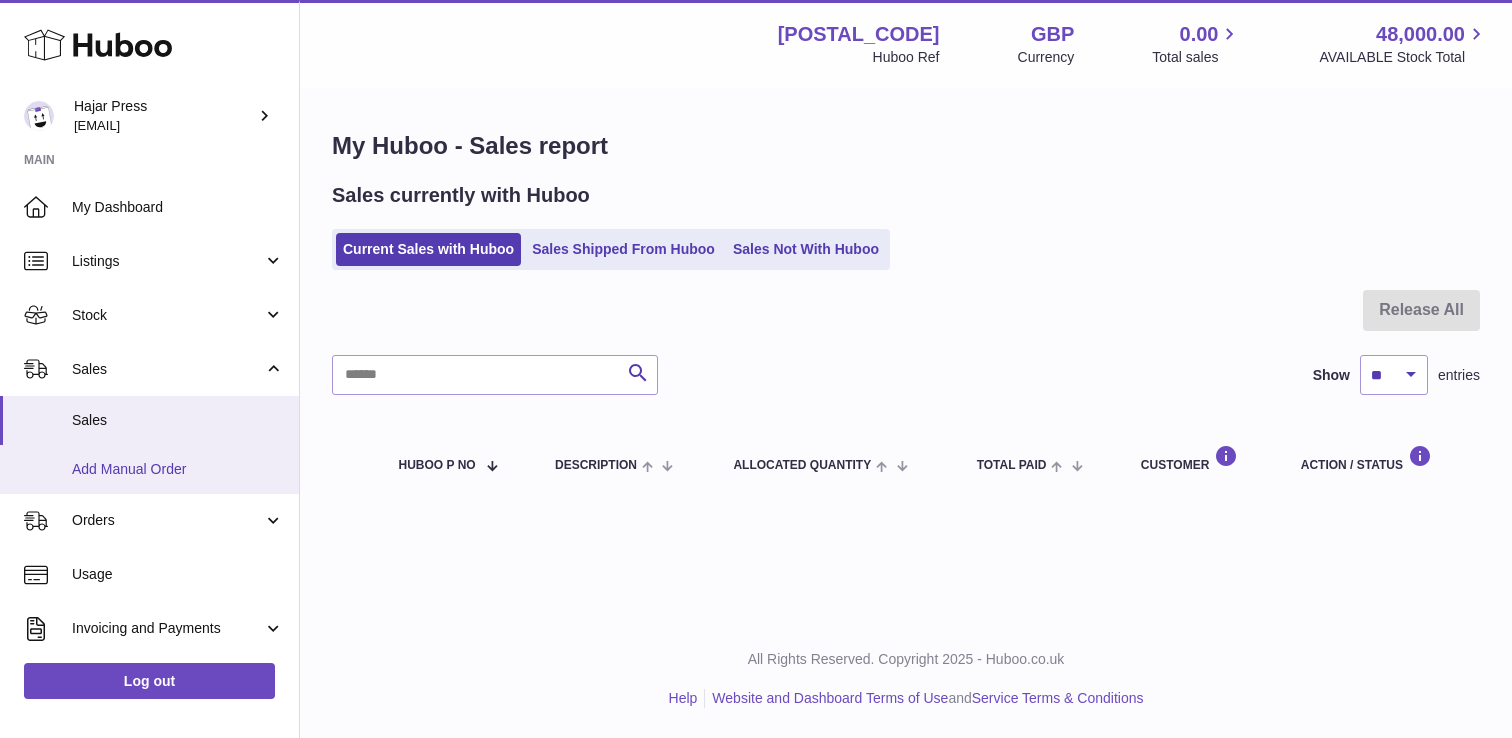 click on "Add Manual Order" at bounding box center [178, 469] 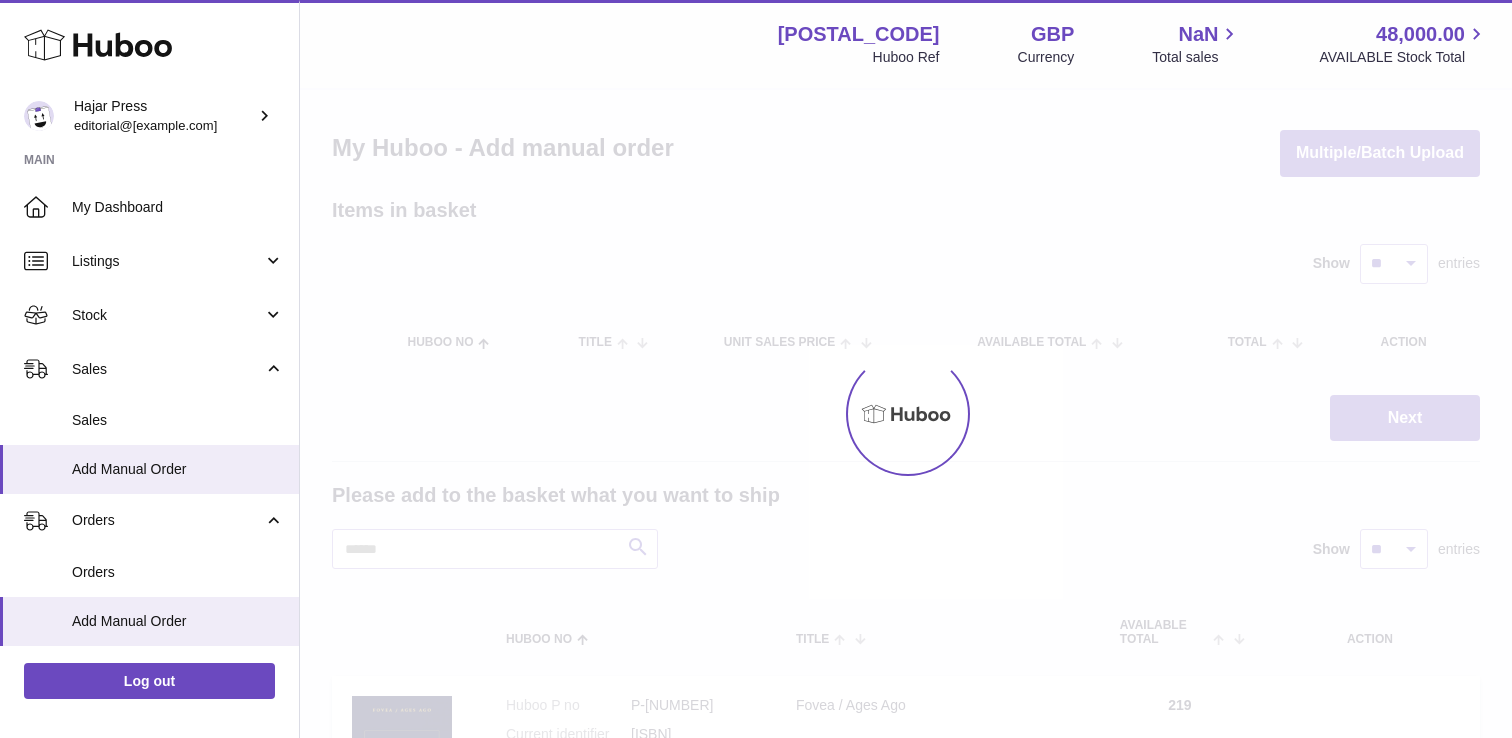 scroll, scrollTop: 0, scrollLeft: 0, axis: both 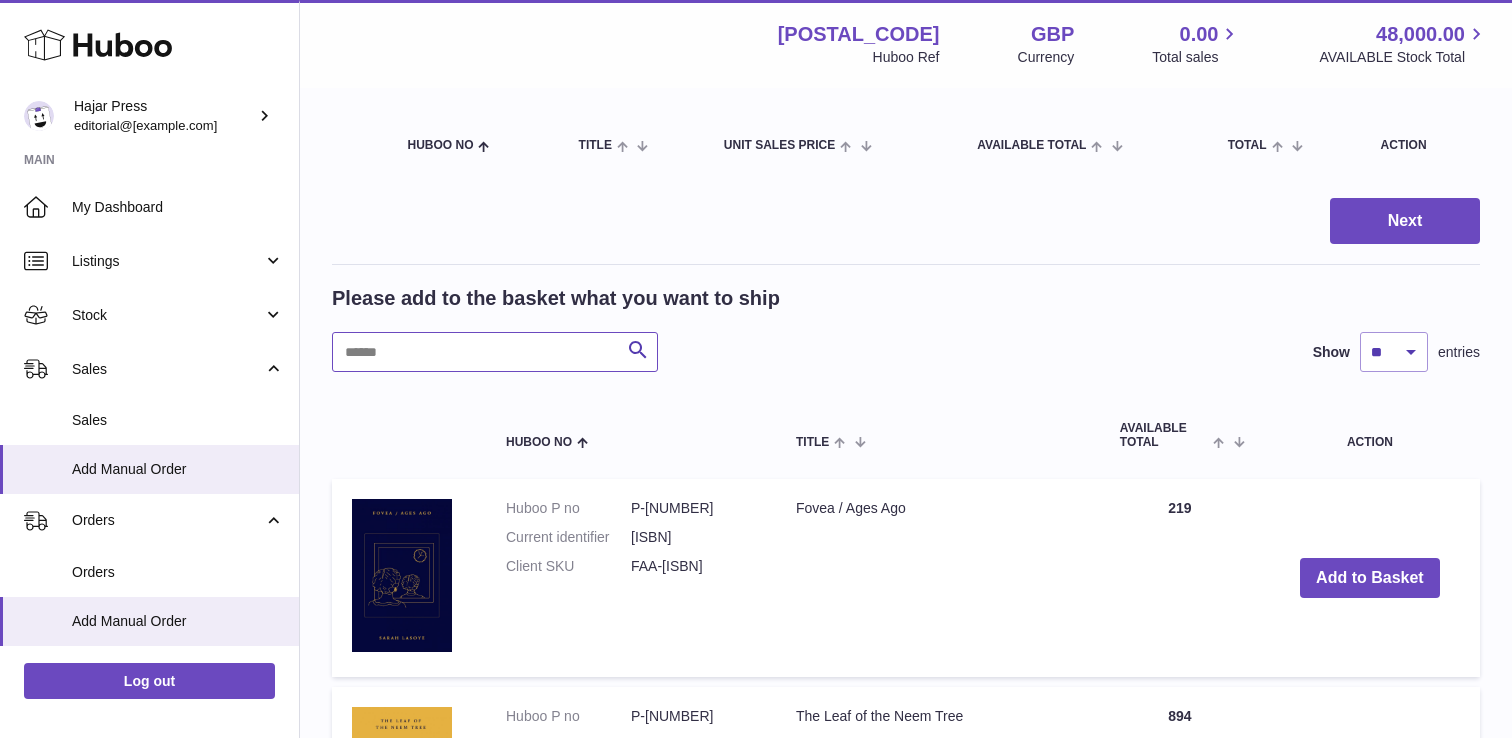click at bounding box center (495, 352) 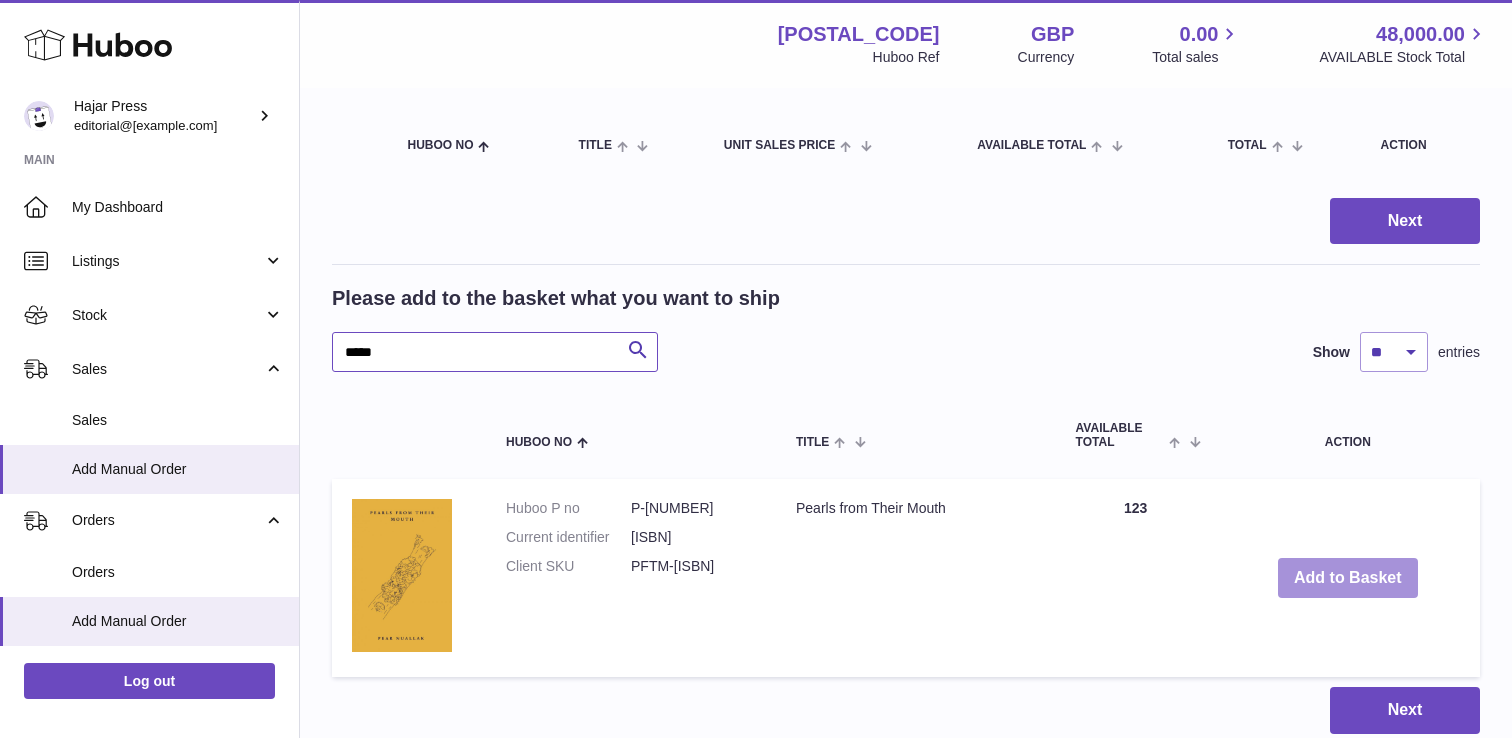 type on "*****" 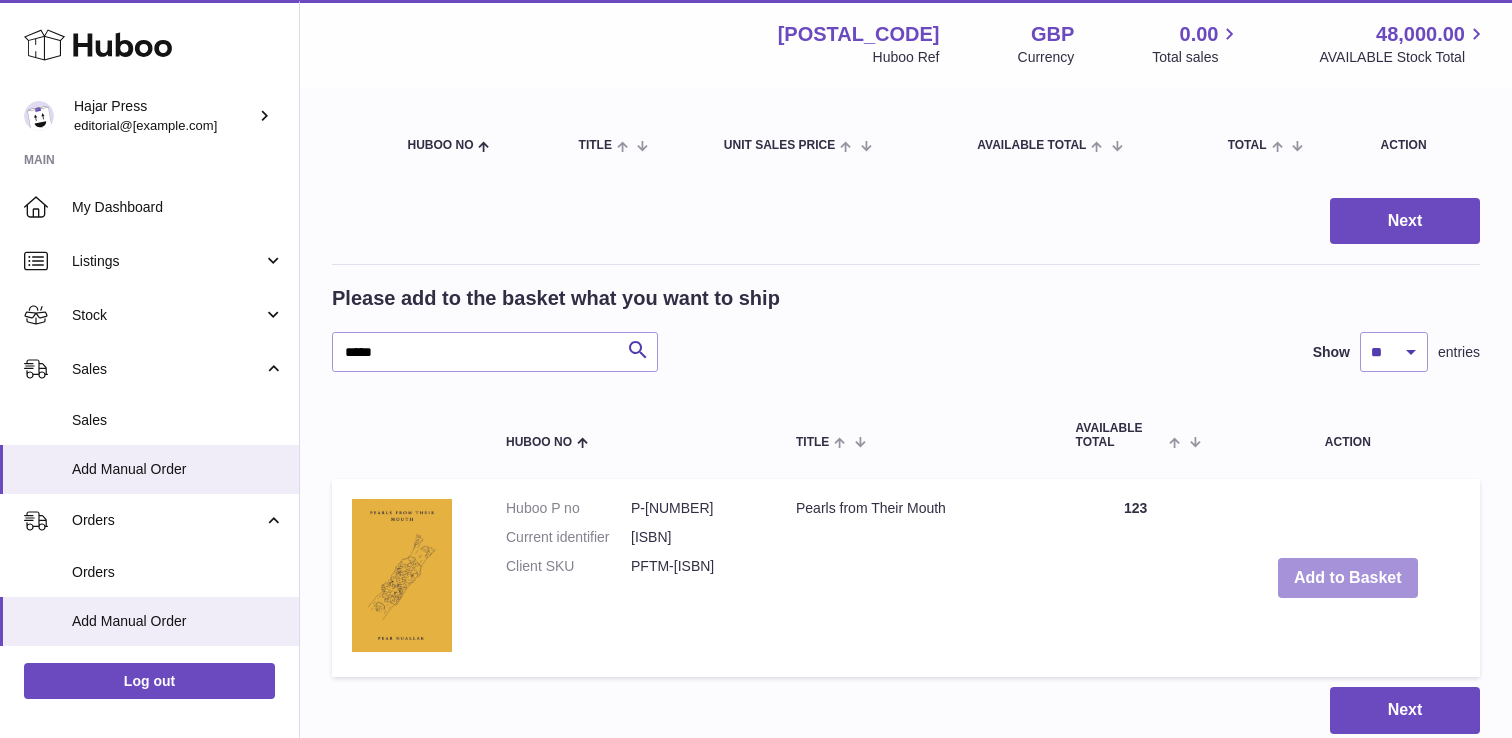 click on "Add to Basket" at bounding box center (1348, 578) 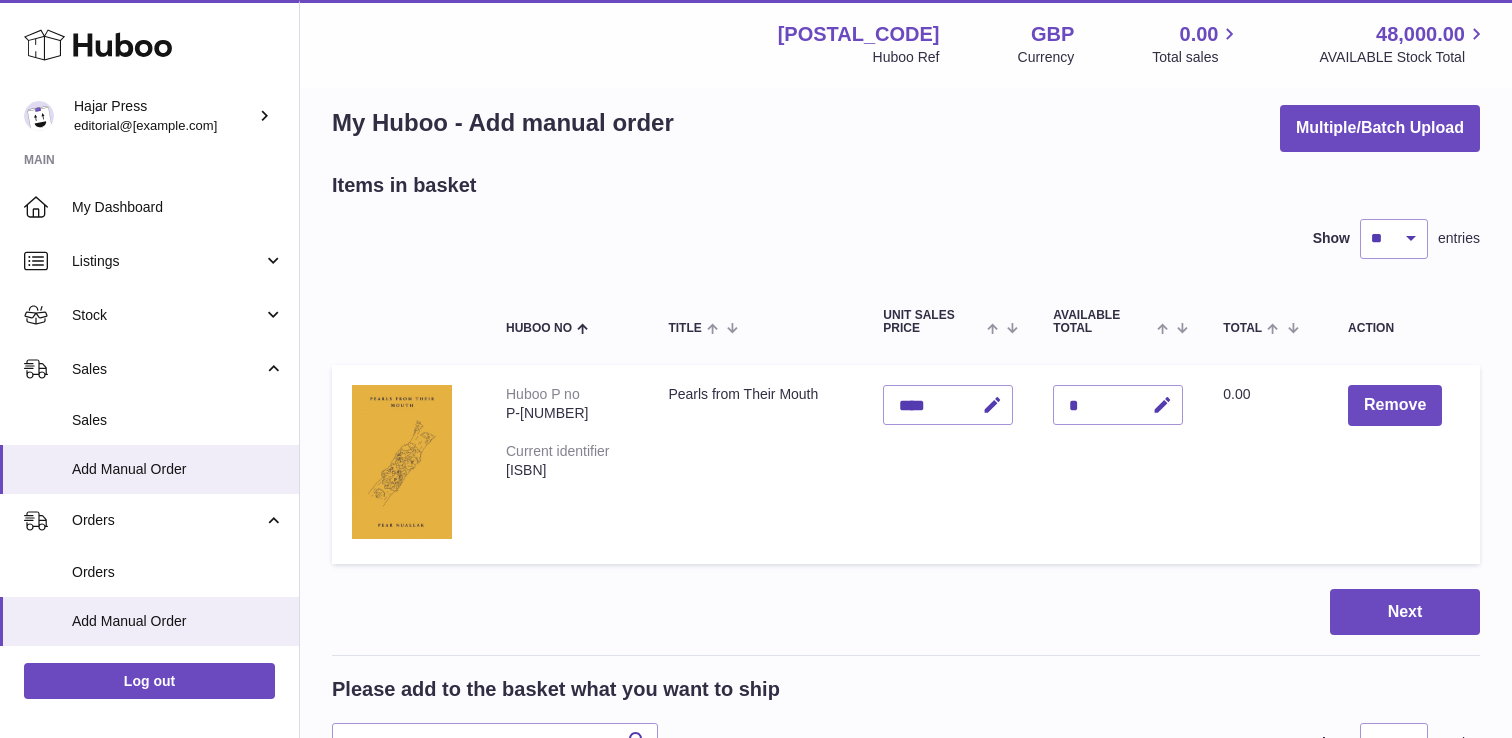 scroll, scrollTop: 0, scrollLeft: 0, axis: both 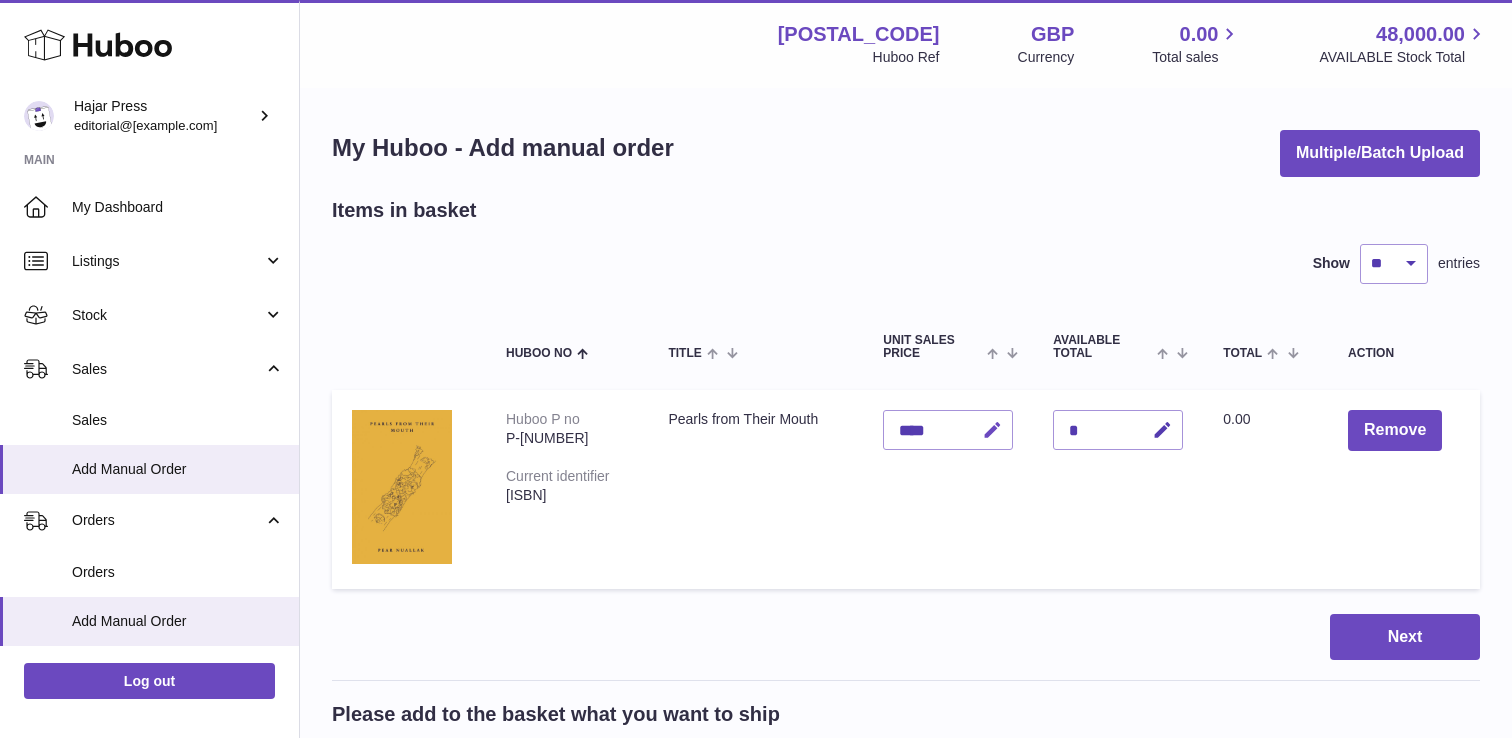 click at bounding box center [992, 430] 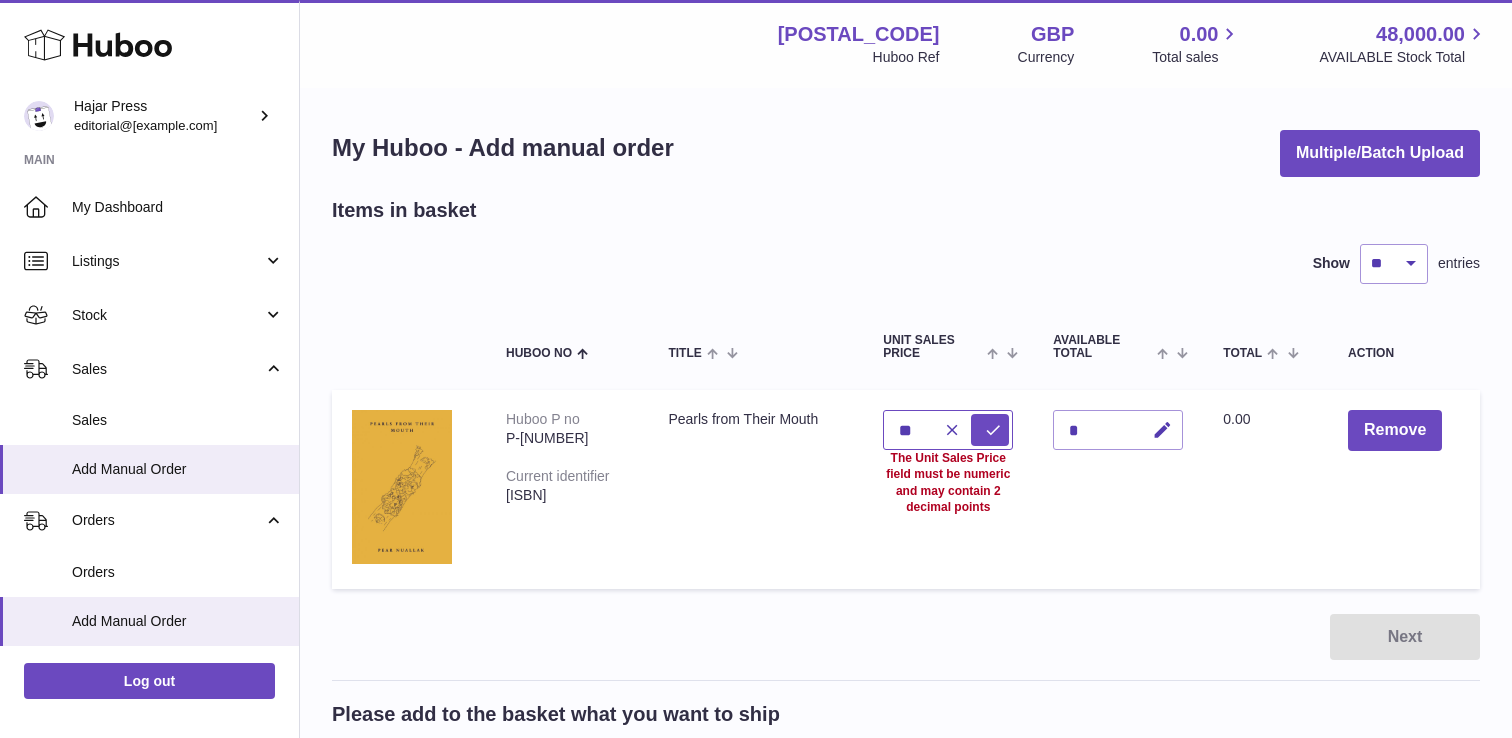 type on "*" 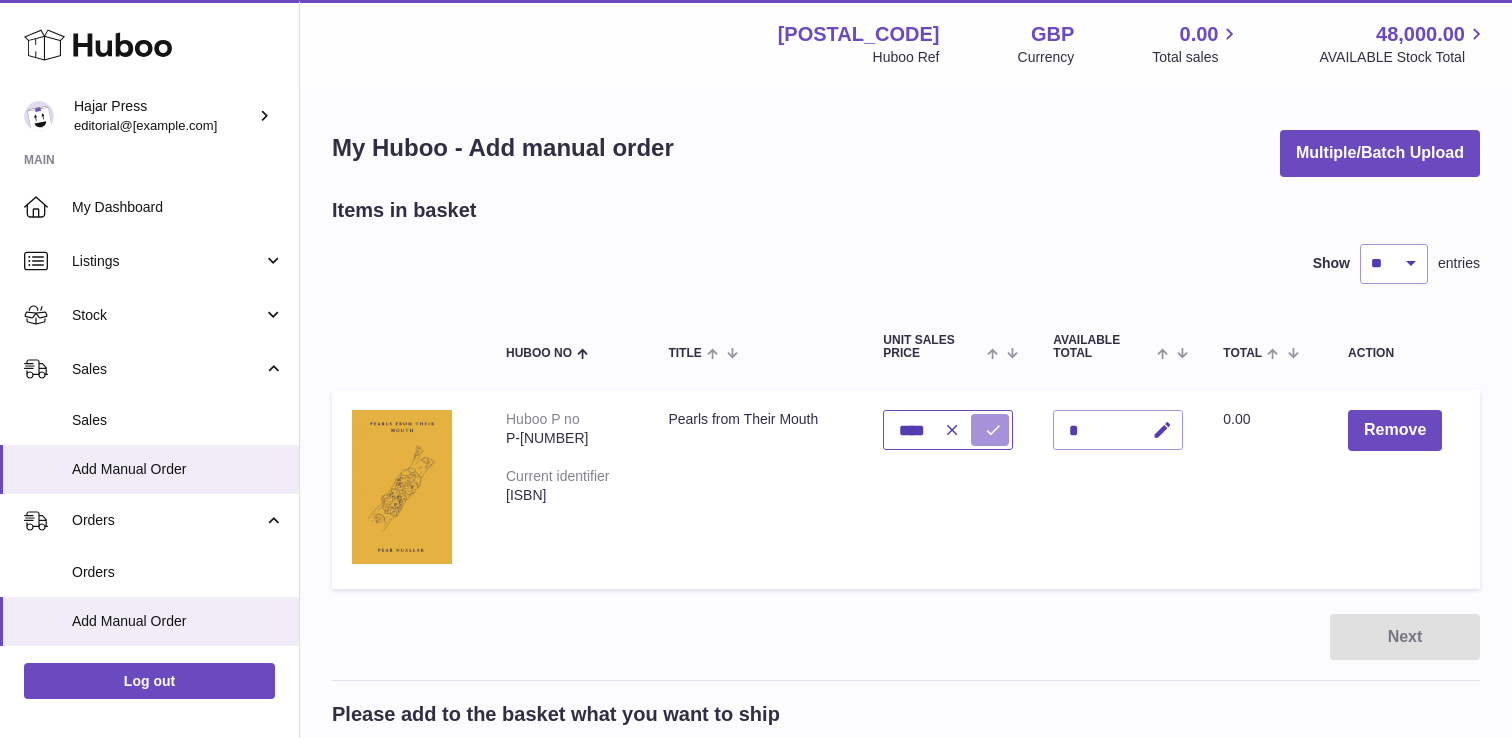 type on "****" 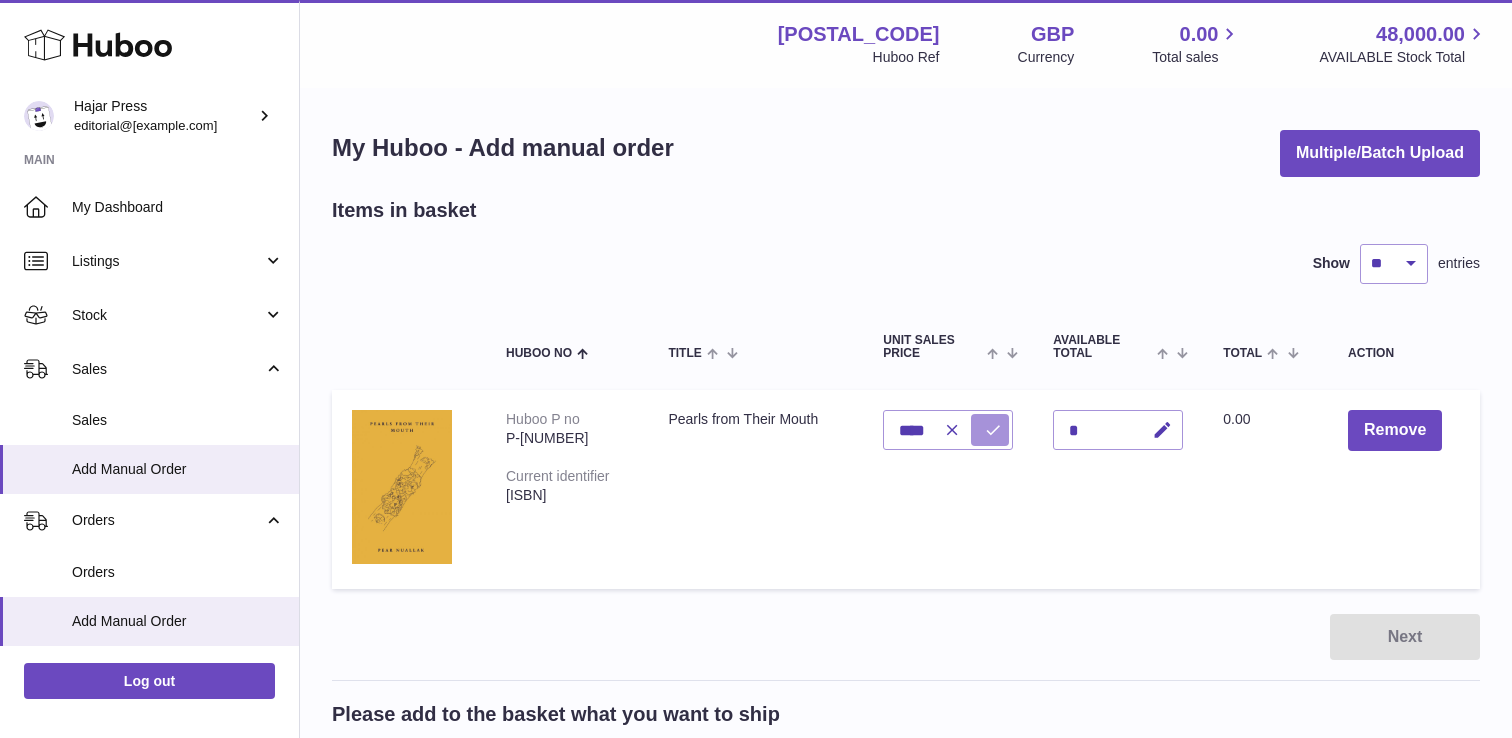 click at bounding box center [993, 430] 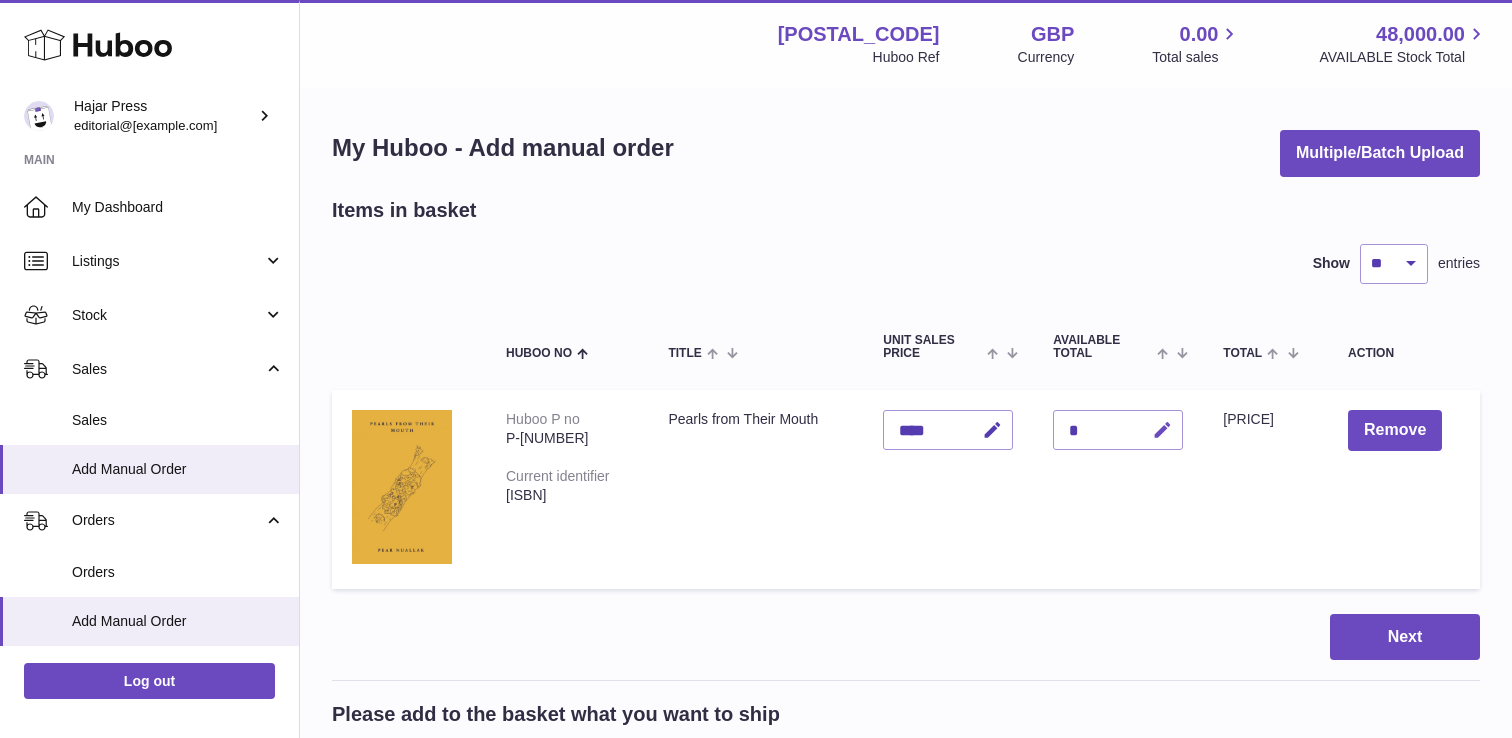 click at bounding box center [1162, 430] 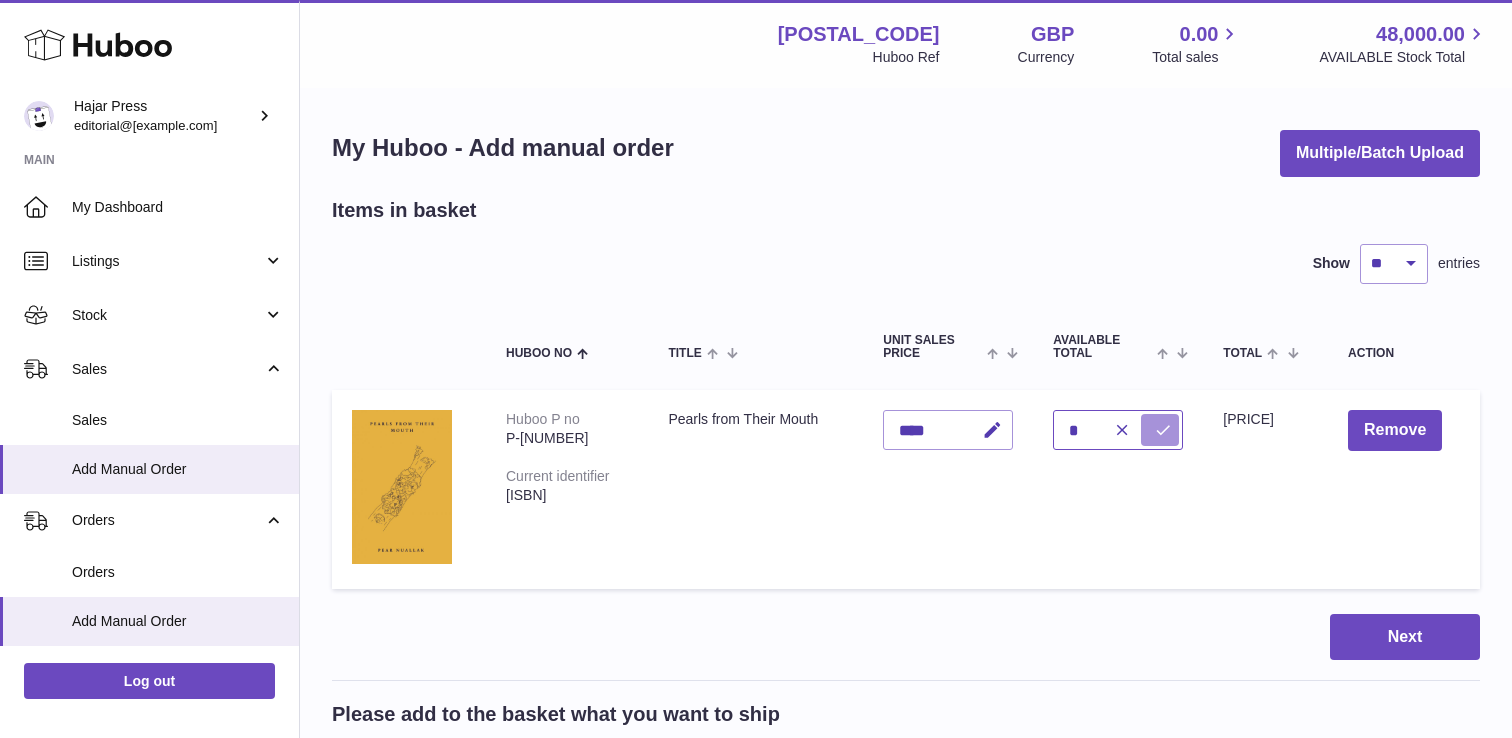 type on "*" 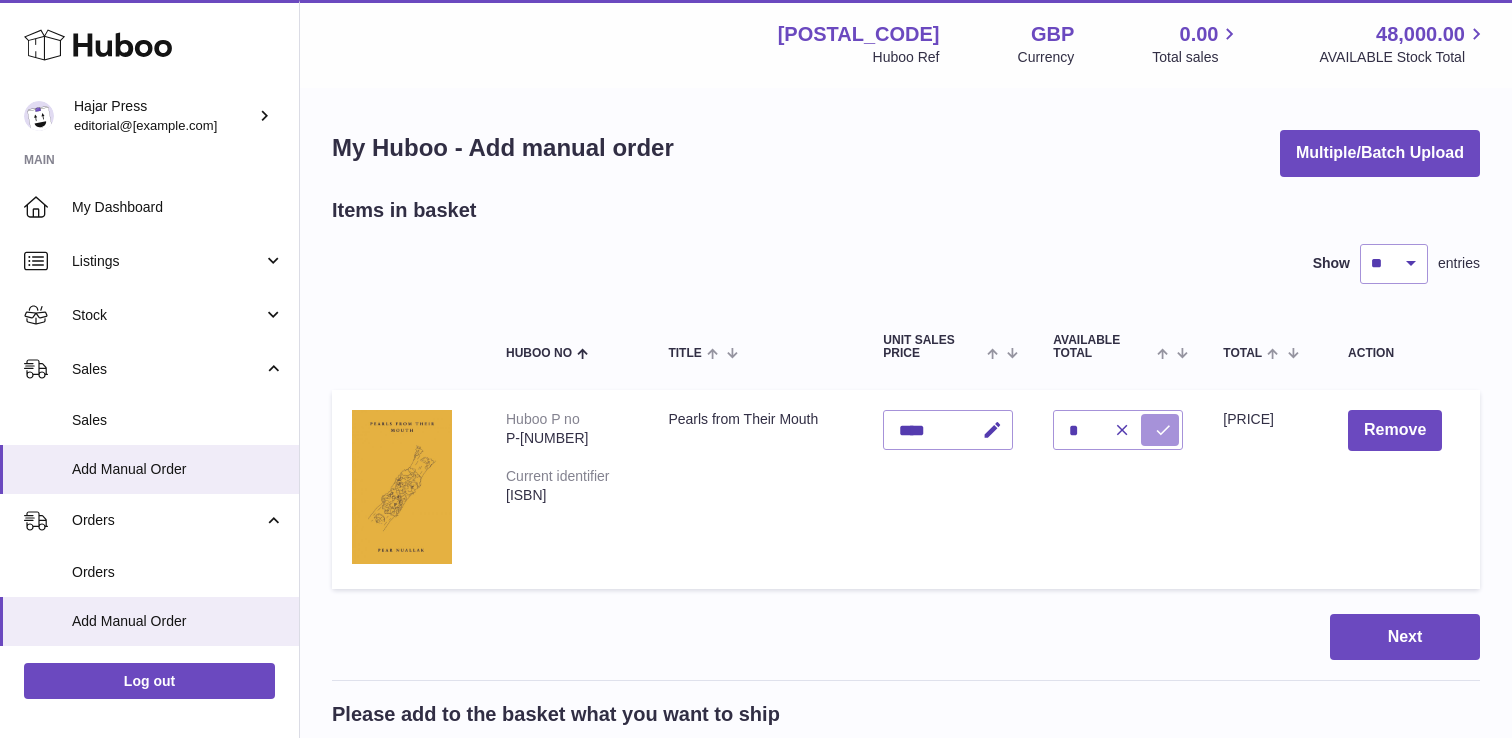 click at bounding box center [1160, 430] 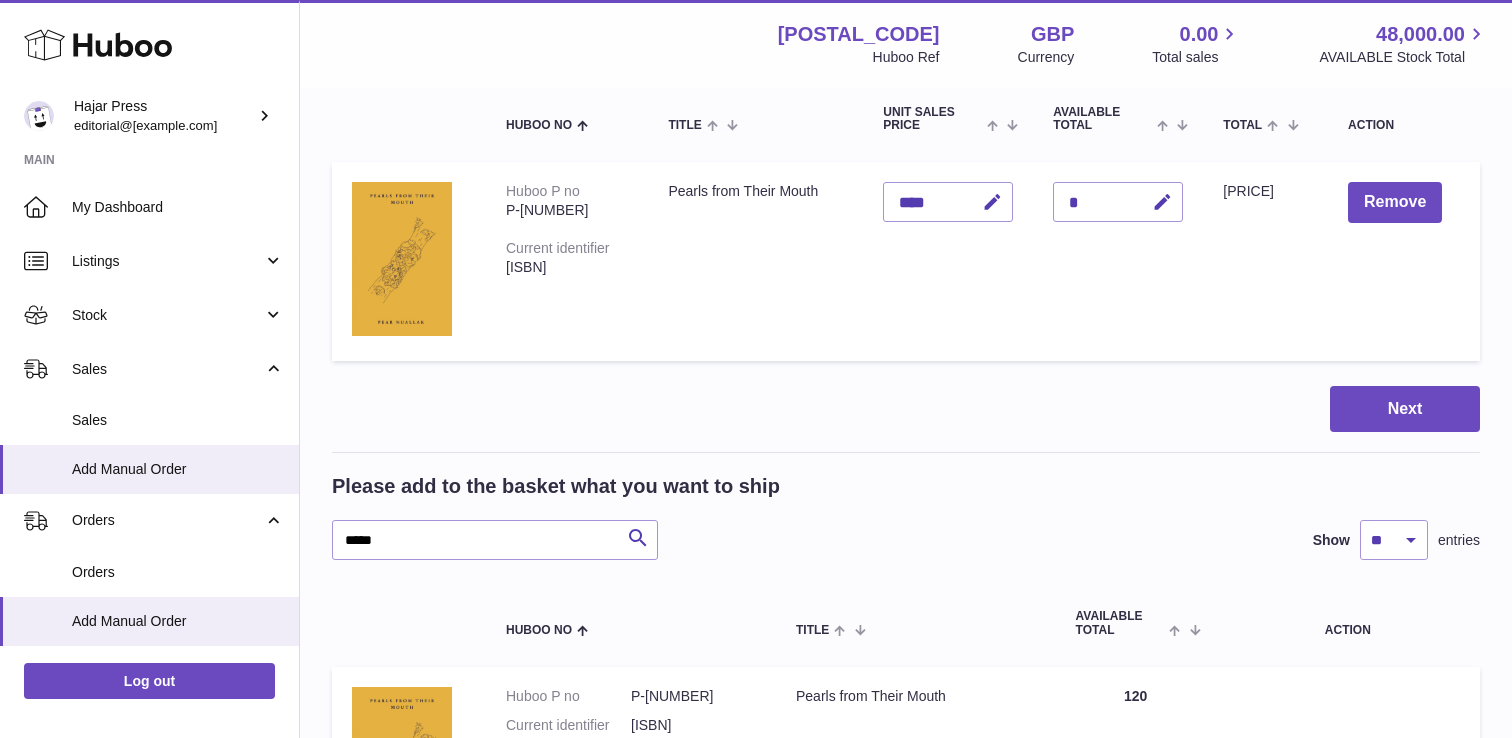 scroll, scrollTop: 243, scrollLeft: 0, axis: vertical 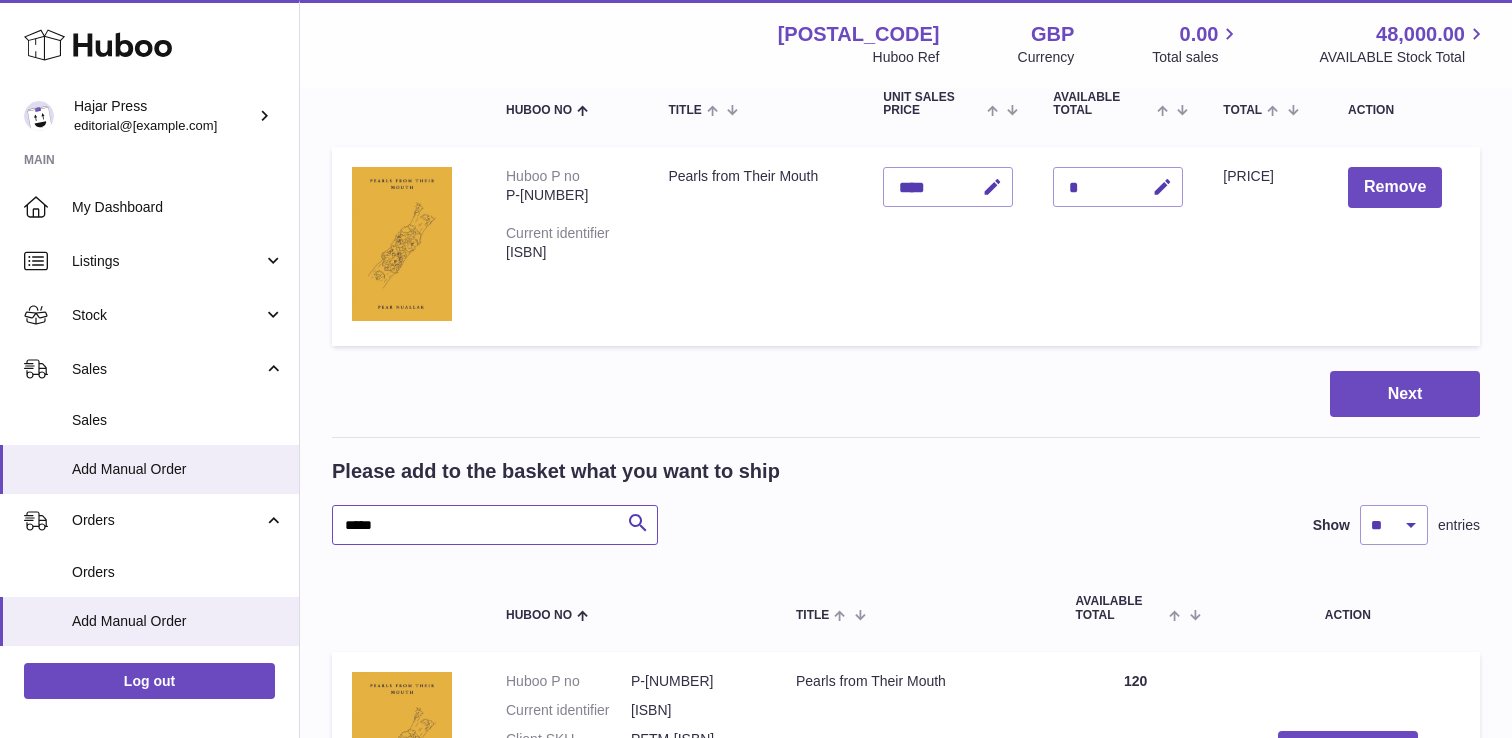 click on "*****" at bounding box center [495, 525] 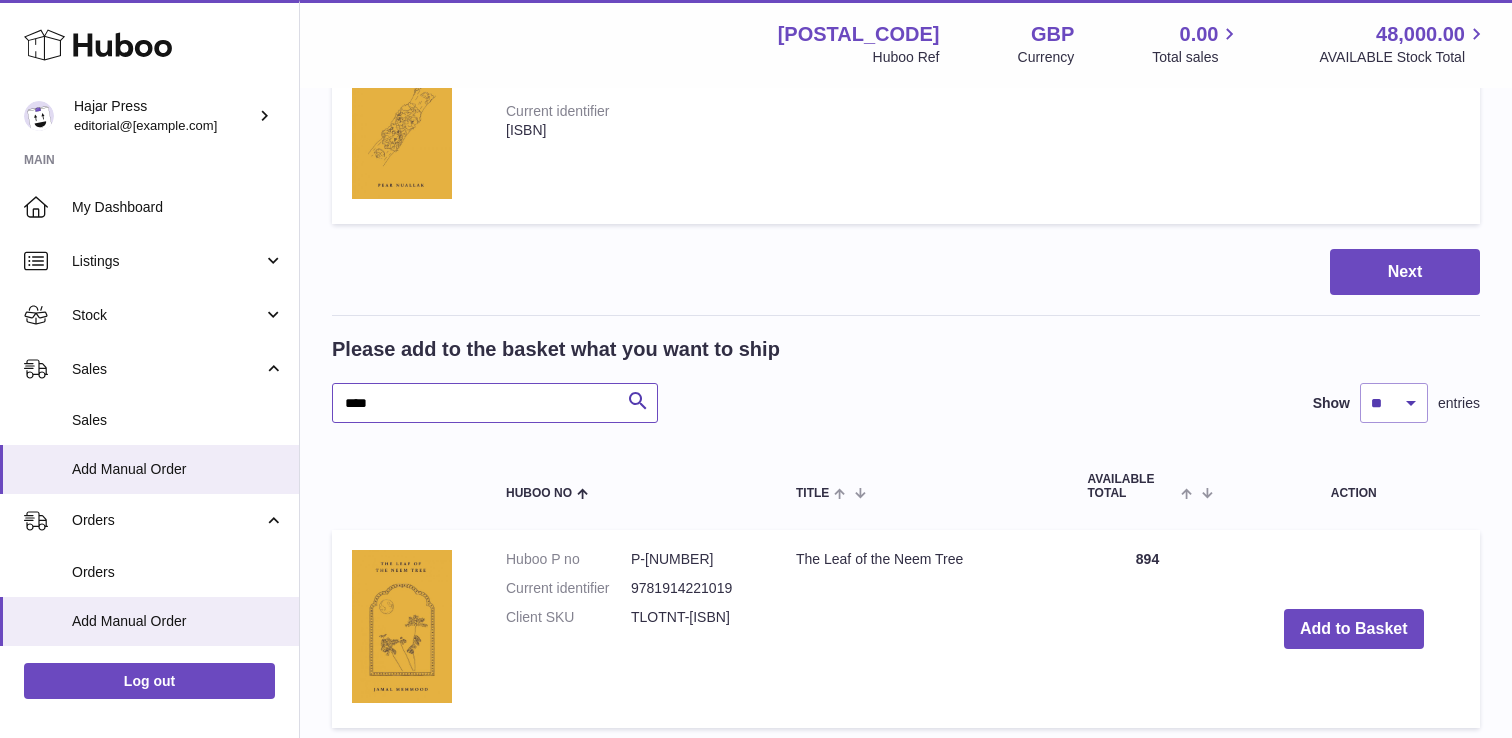 scroll, scrollTop: 369, scrollLeft: 0, axis: vertical 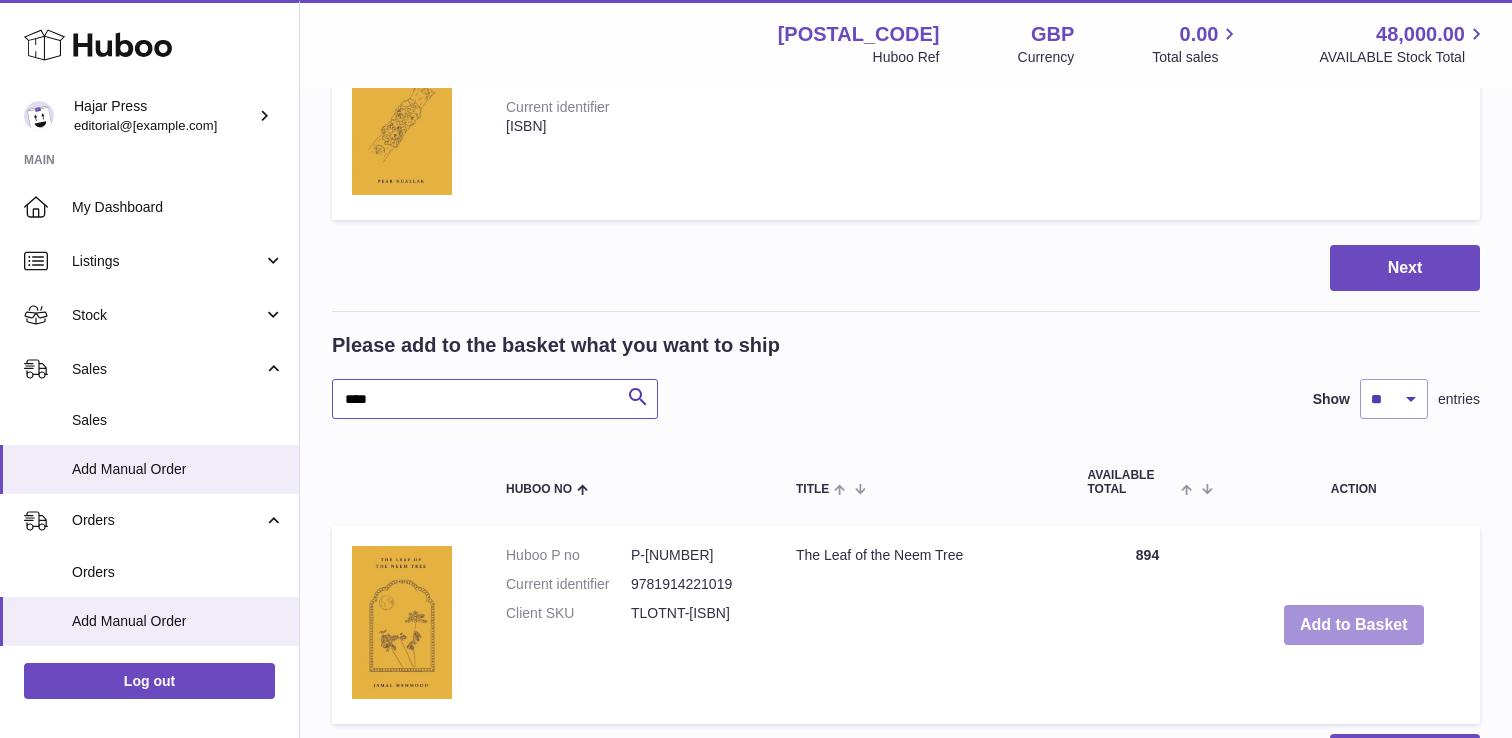 type on "****" 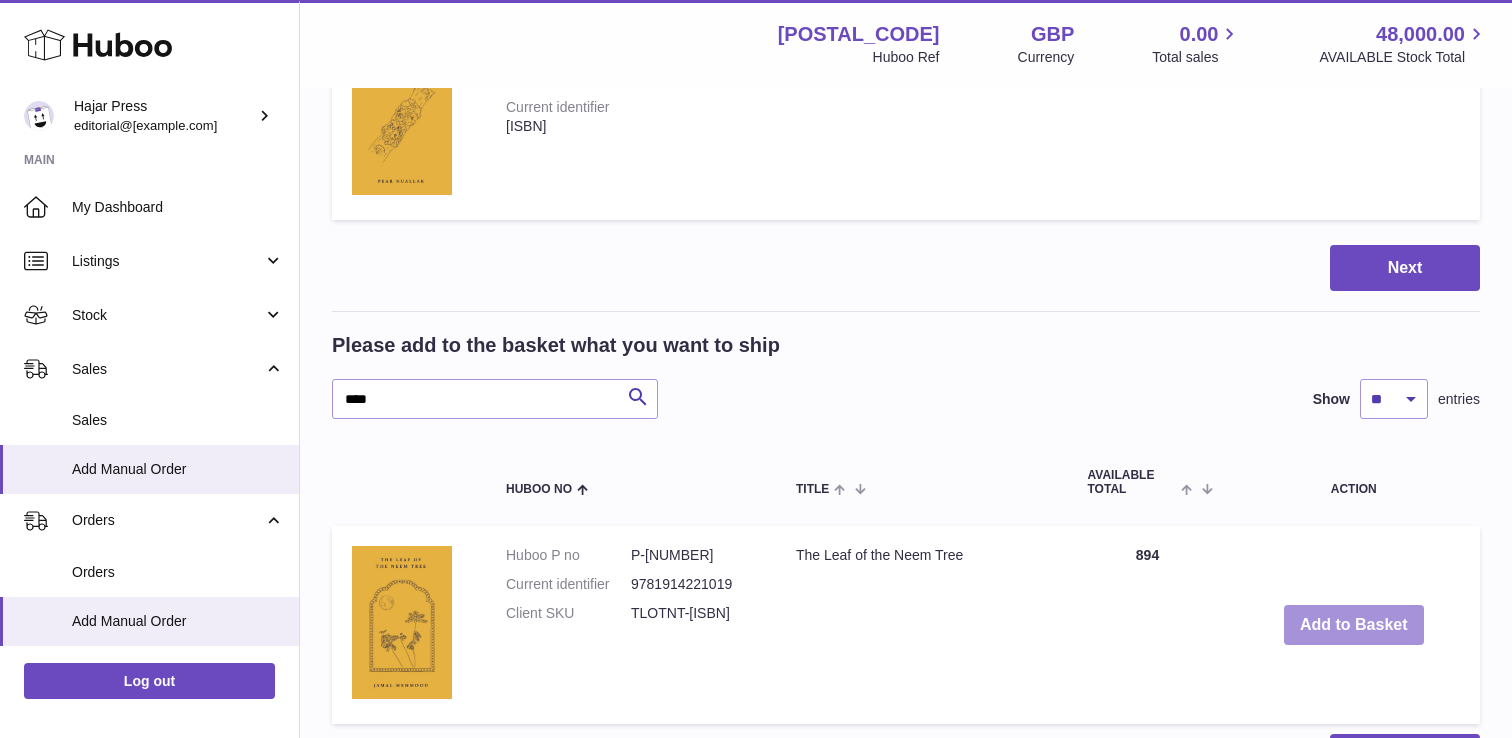 click on "Add to Basket" at bounding box center (1354, 625) 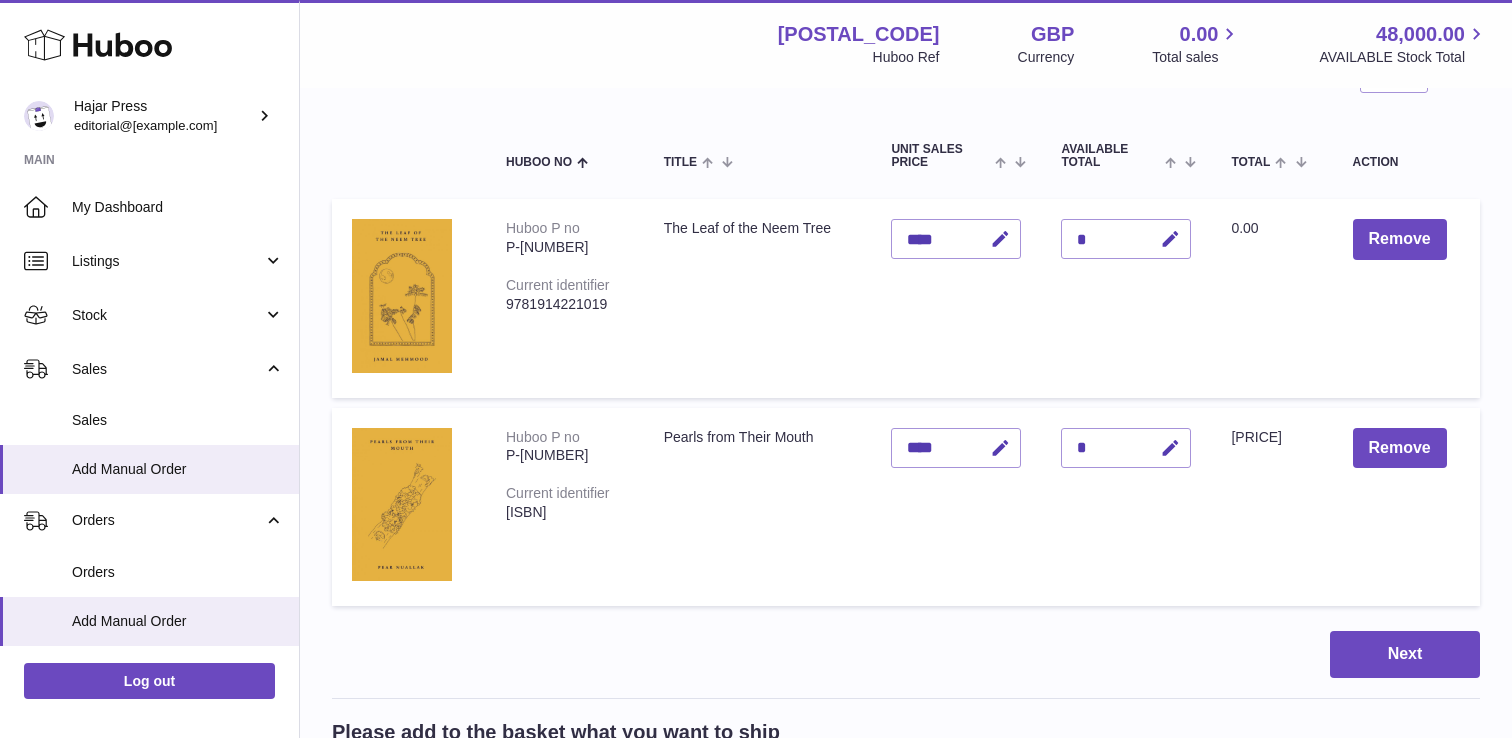 scroll, scrollTop: 181, scrollLeft: 0, axis: vertical 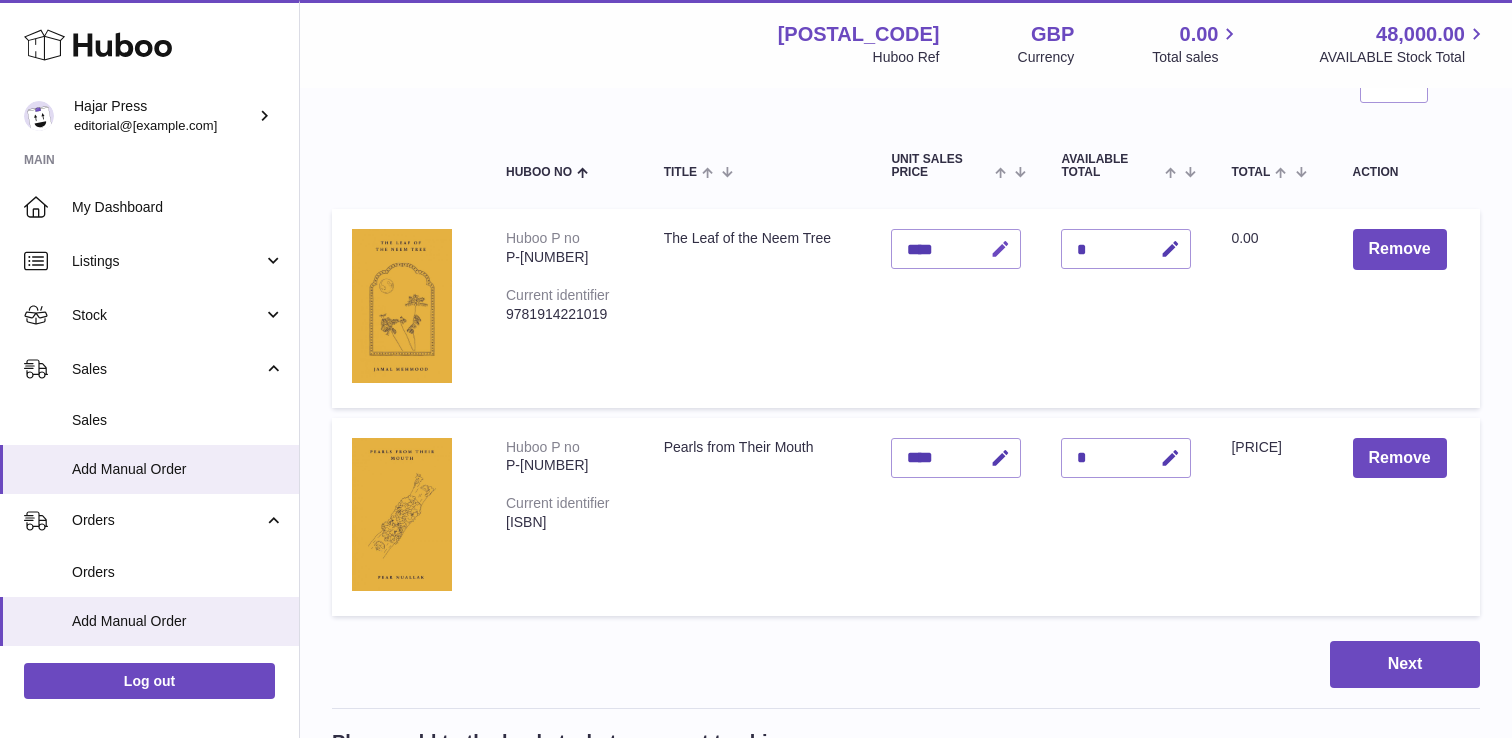 click at bounding box center (1000, 249) 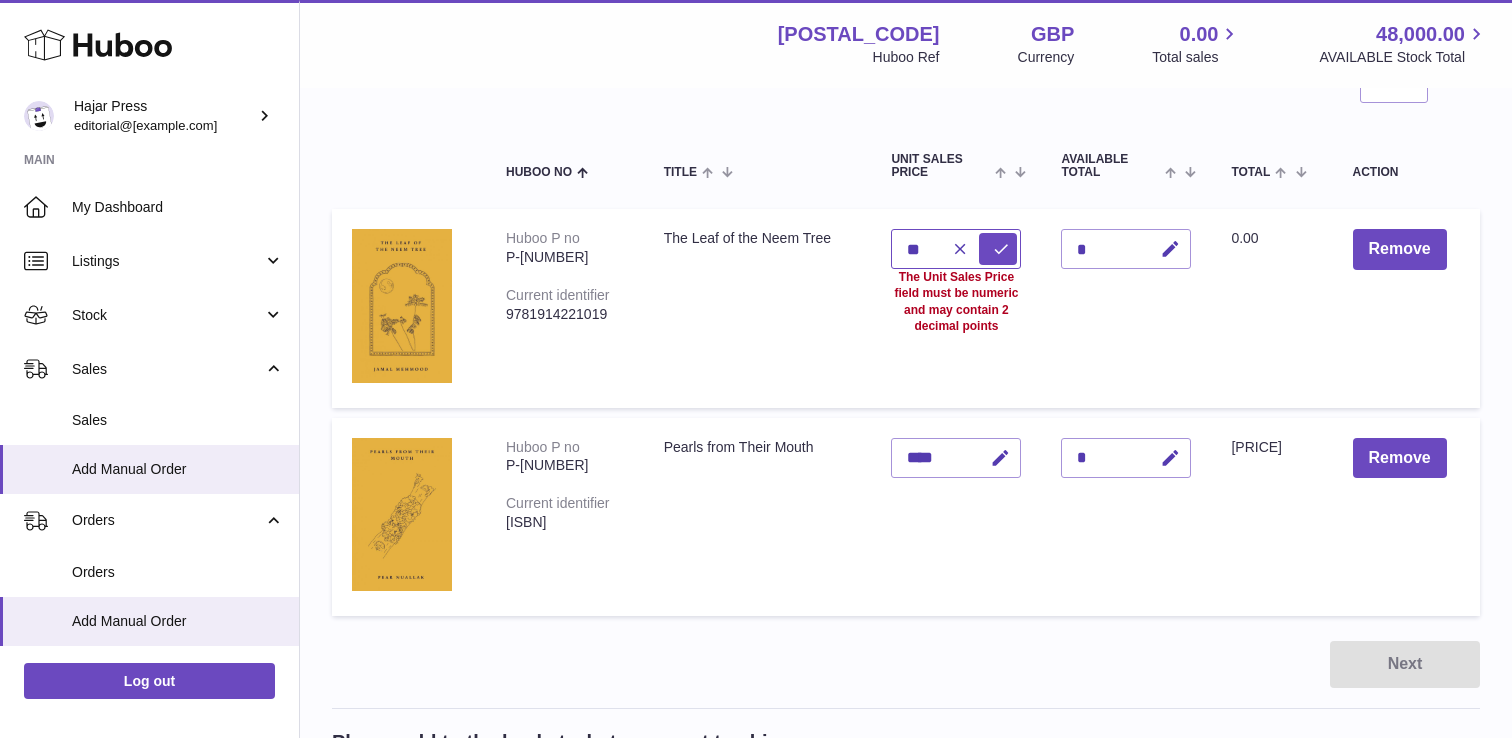 type on "*" 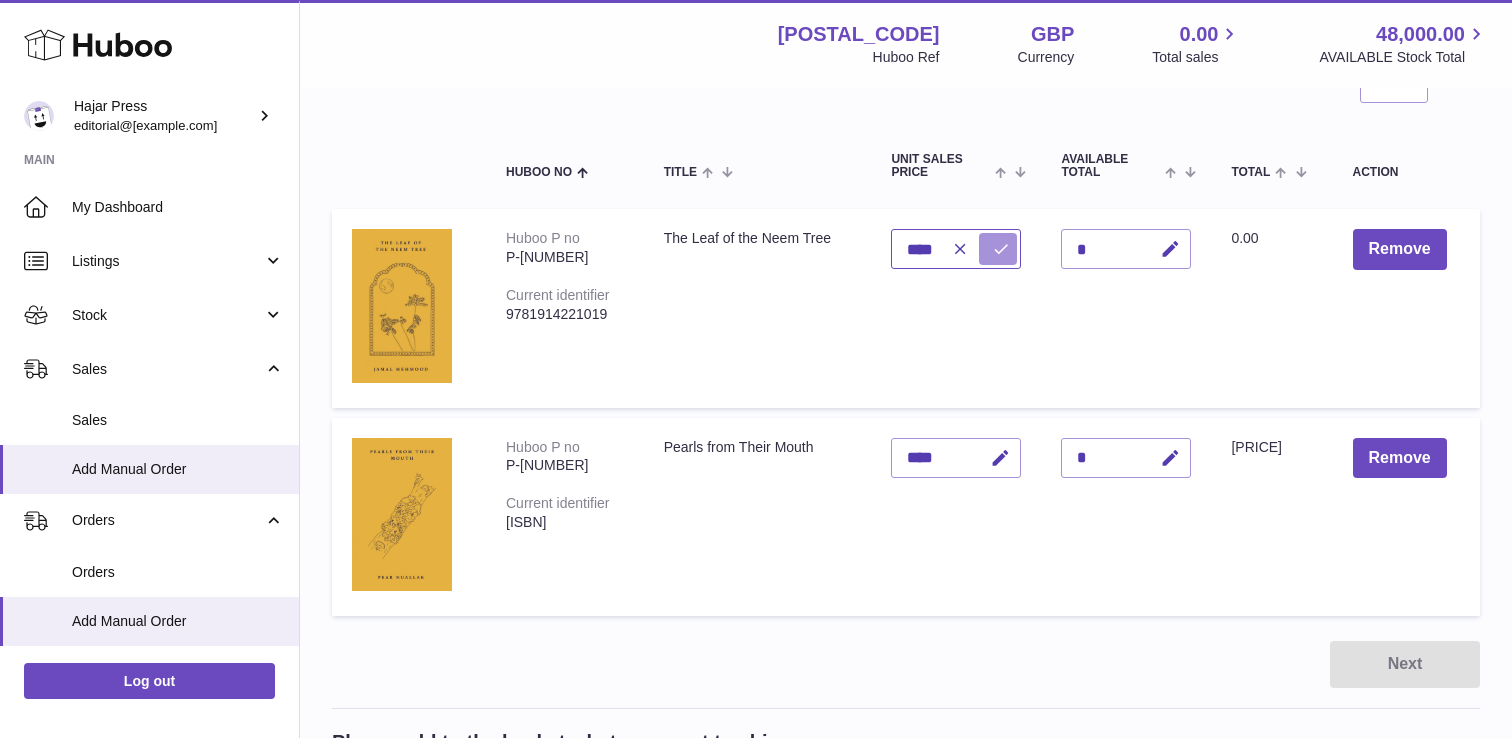 type on "****" 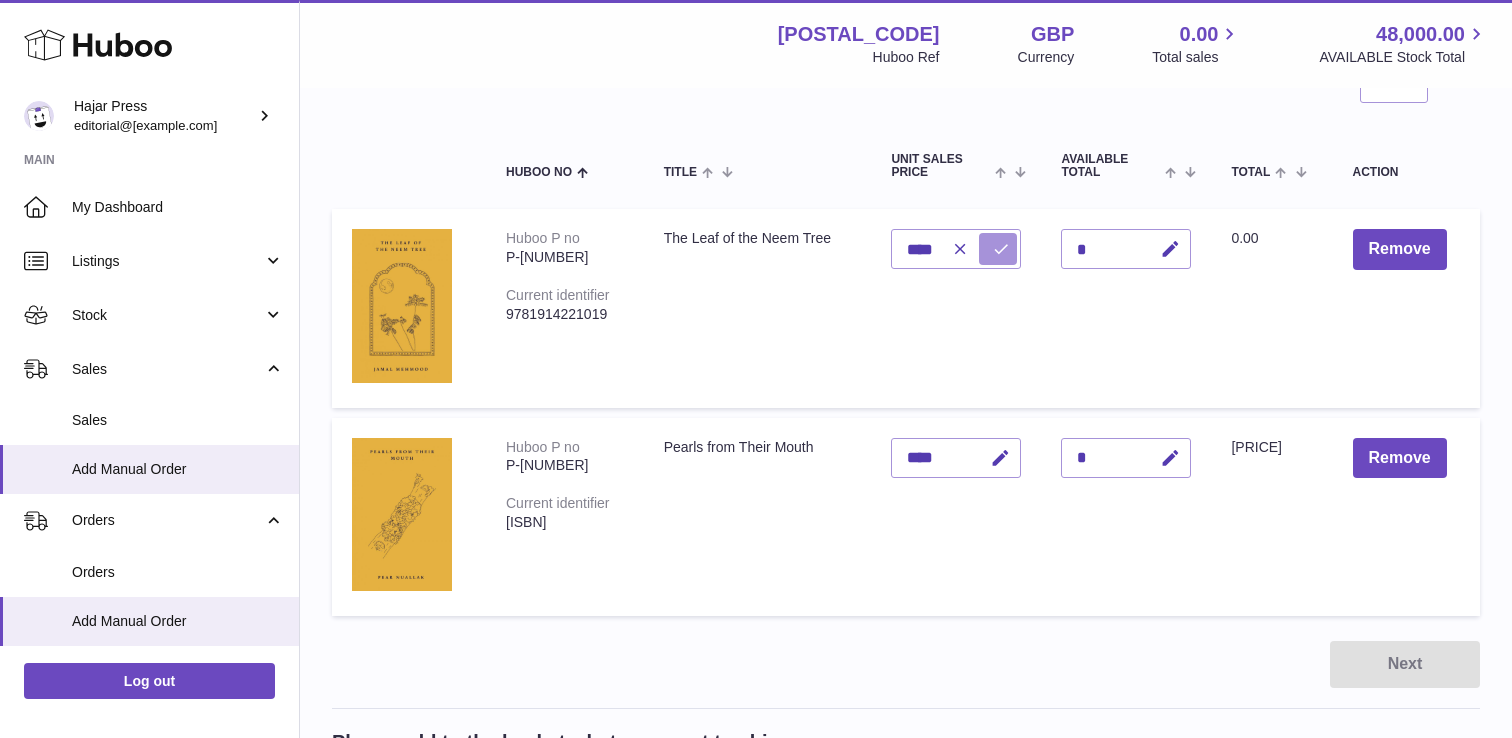 click at bounding box center (1001, 249) 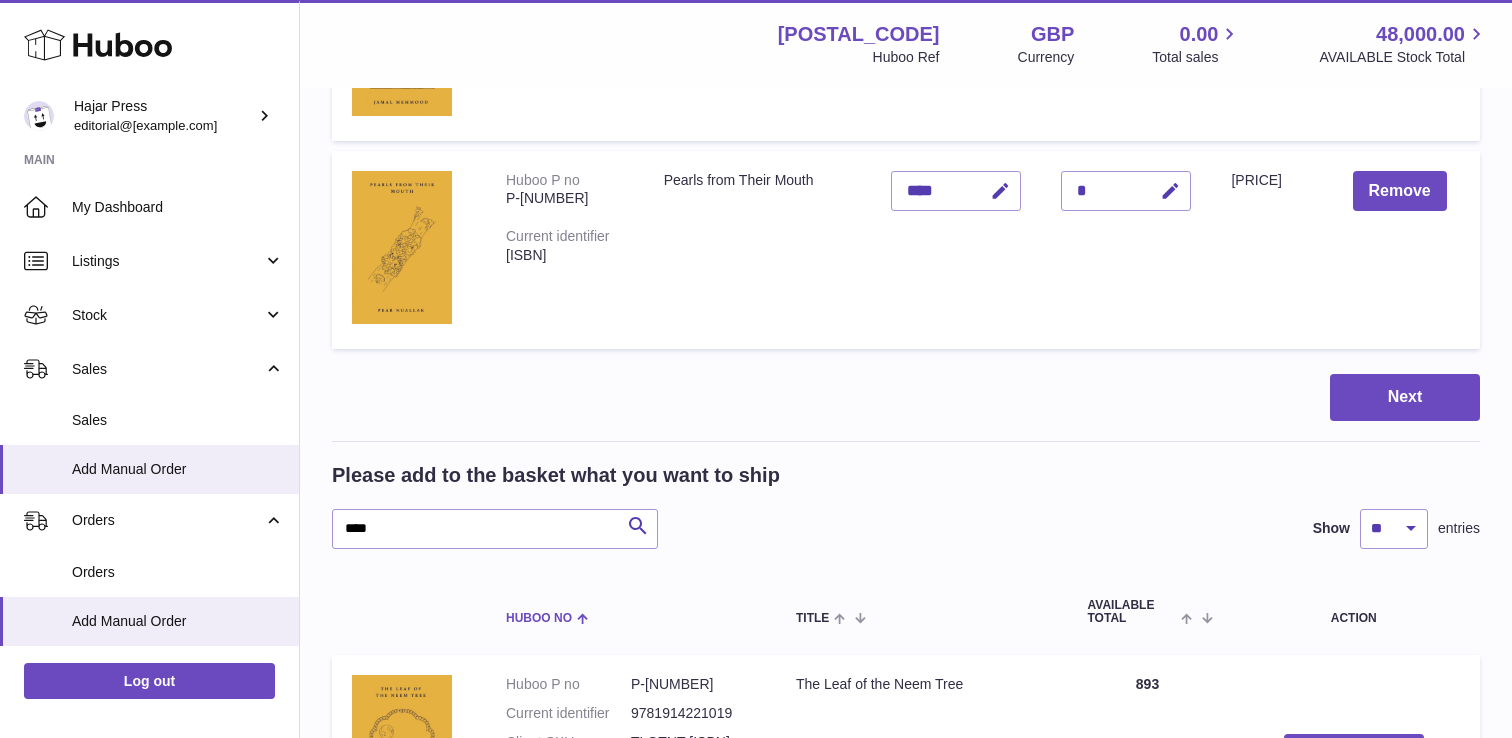 scroll, scrollTop: 463, scrollLeft: 0, axis: vertical 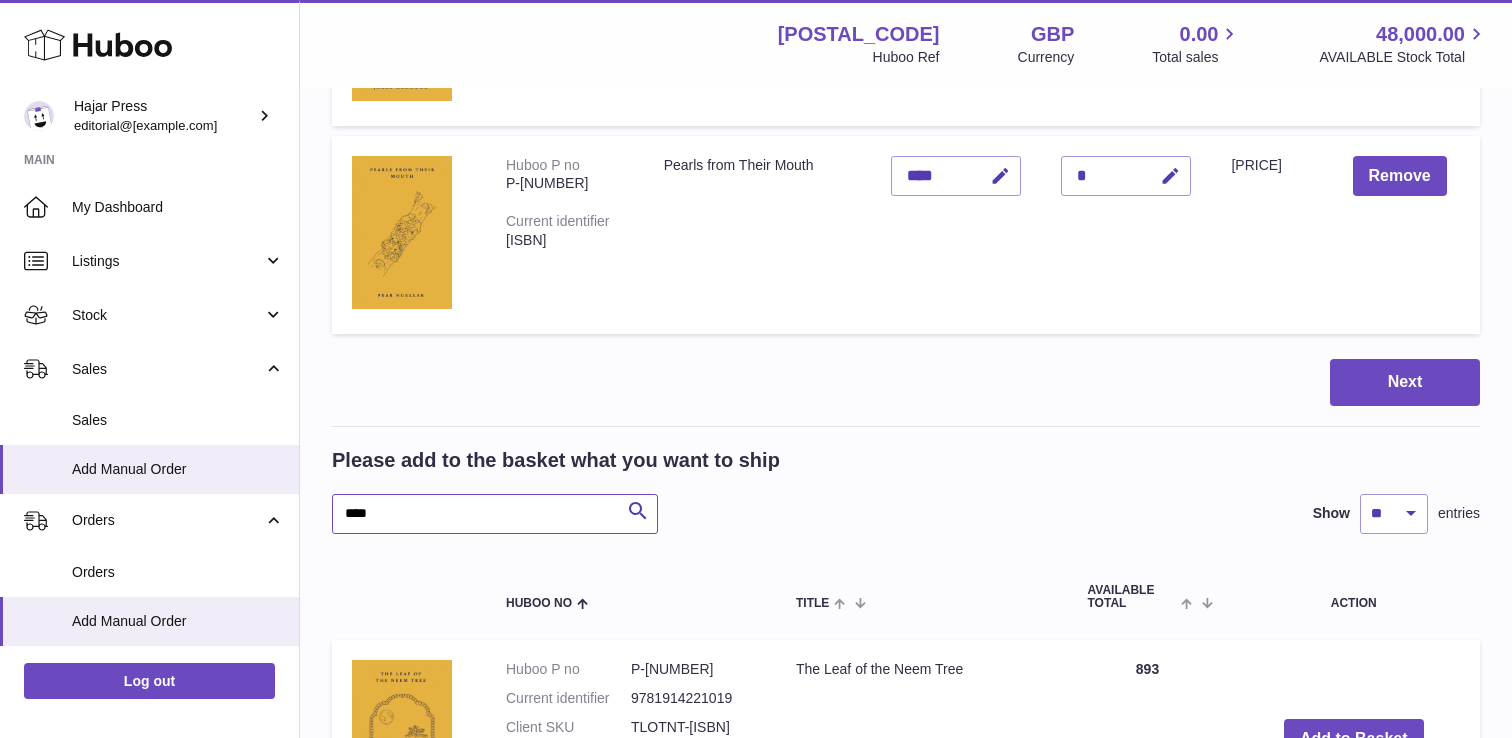 click on "****" at bounding box center (495, 514) 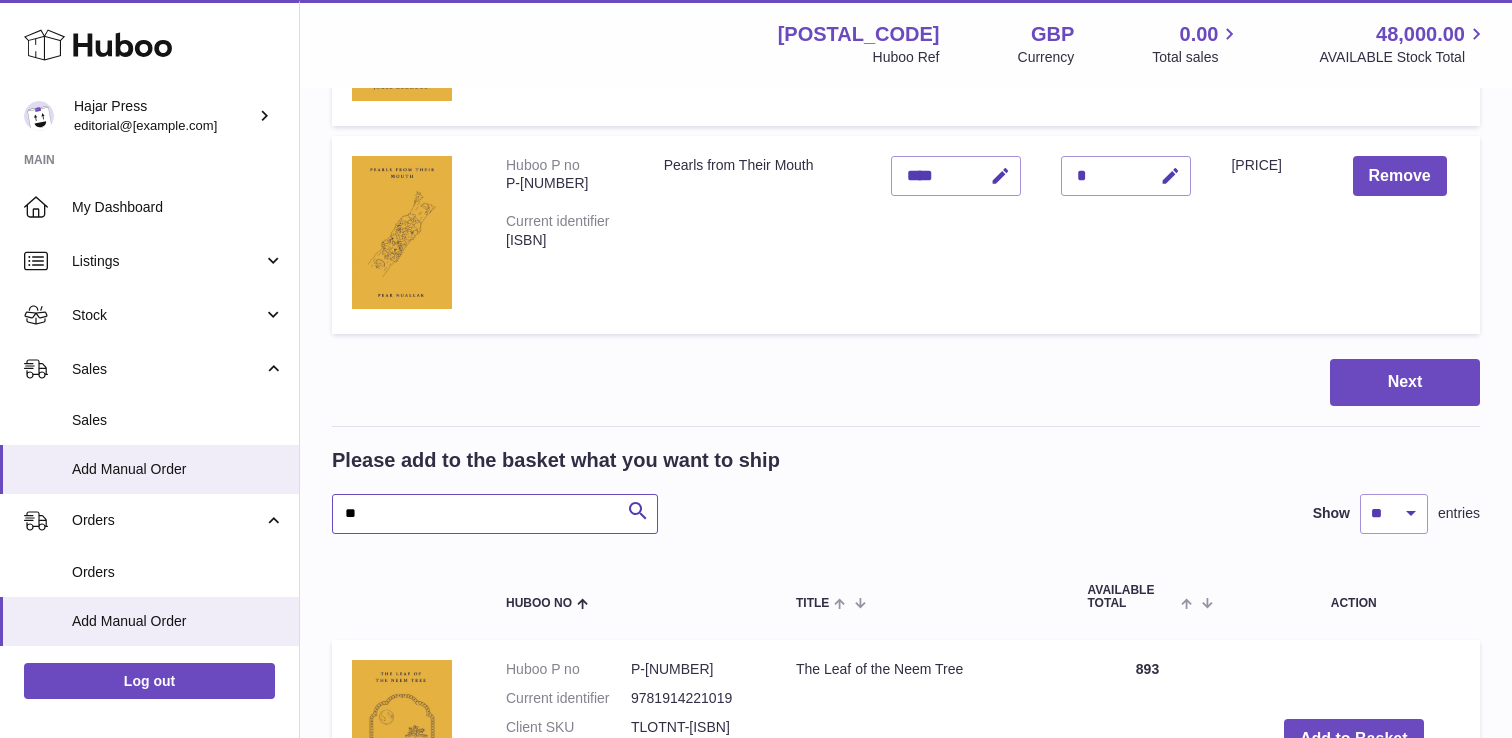 type on "*" 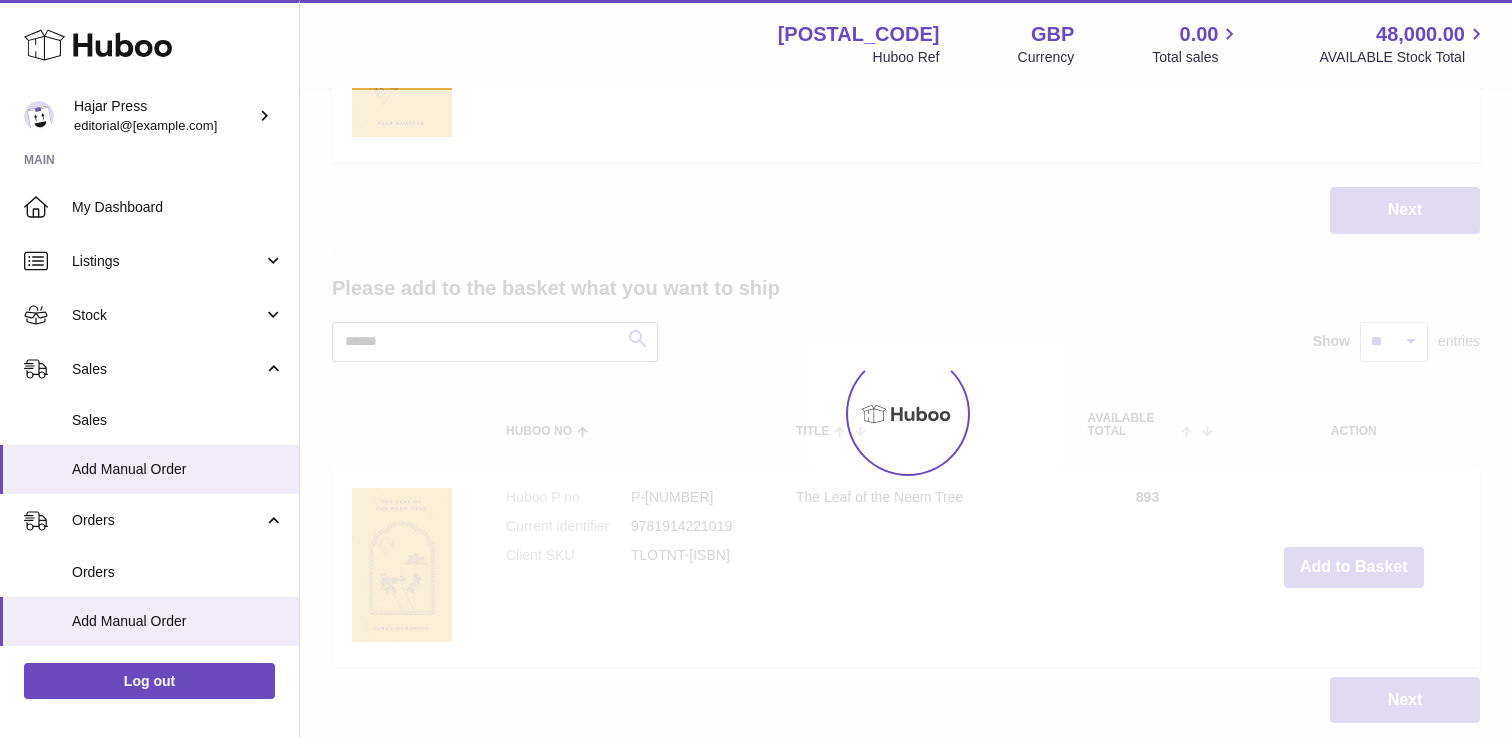 scroll, scrollTop: 651, scrollLeft: 0, axis: vertical 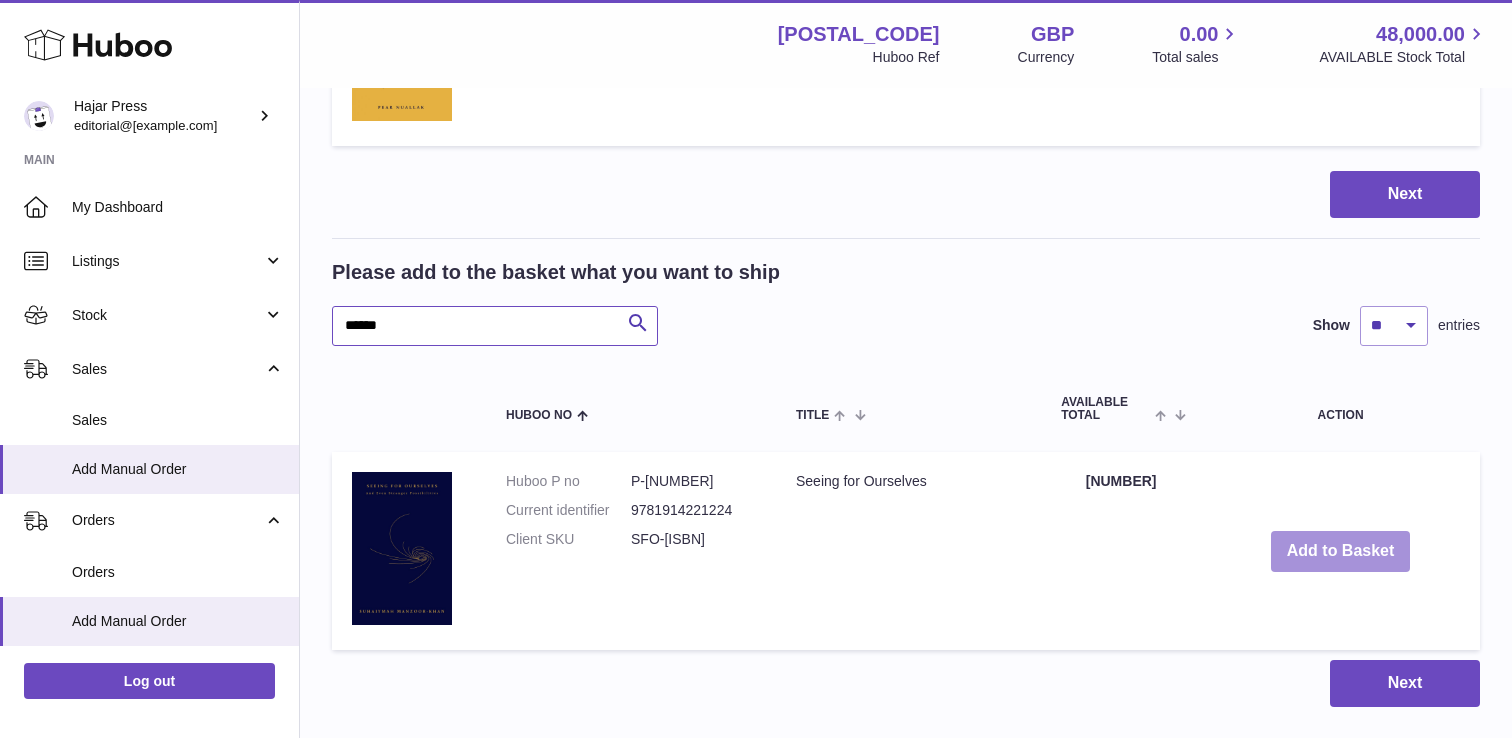 type on "******" 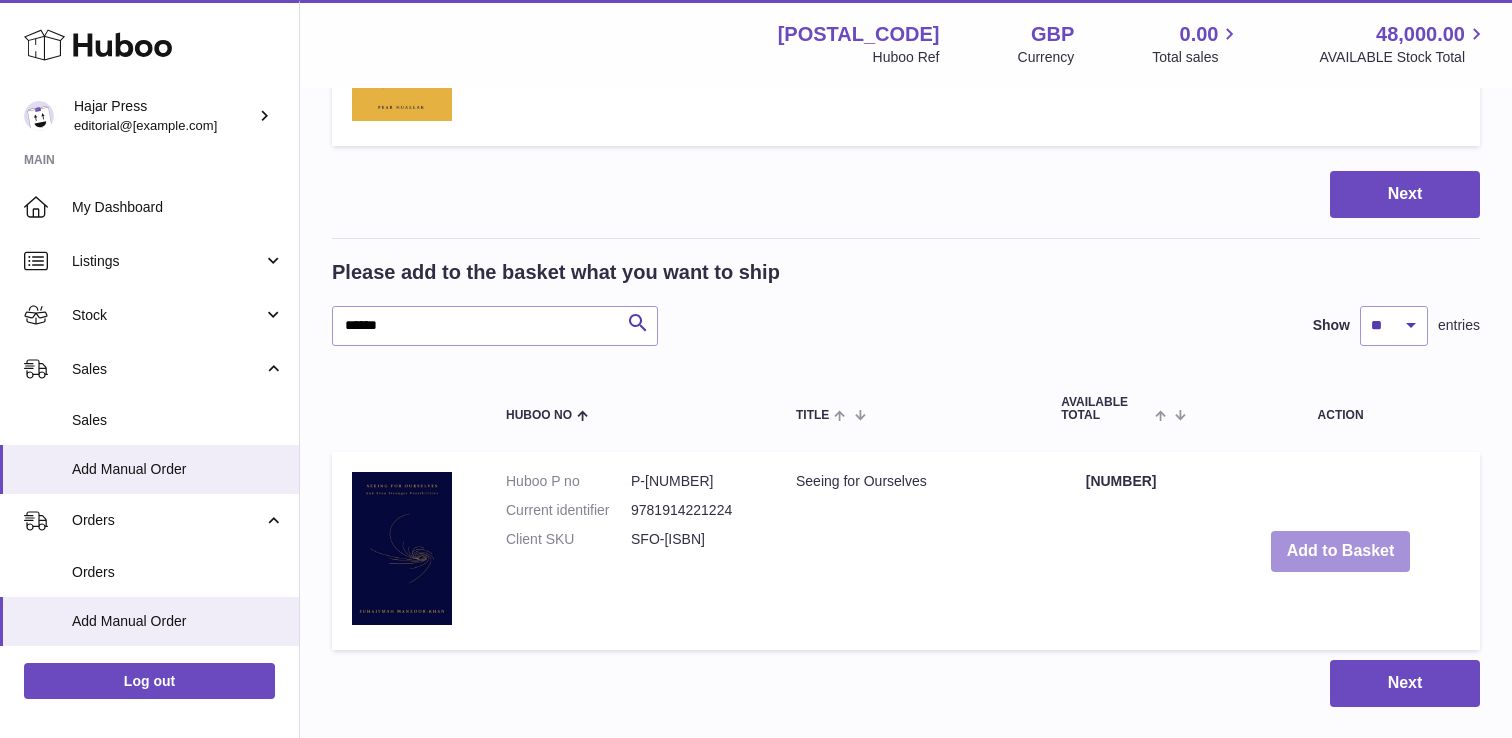 click on "Add to Basket" at bounding box center [1341, 551] 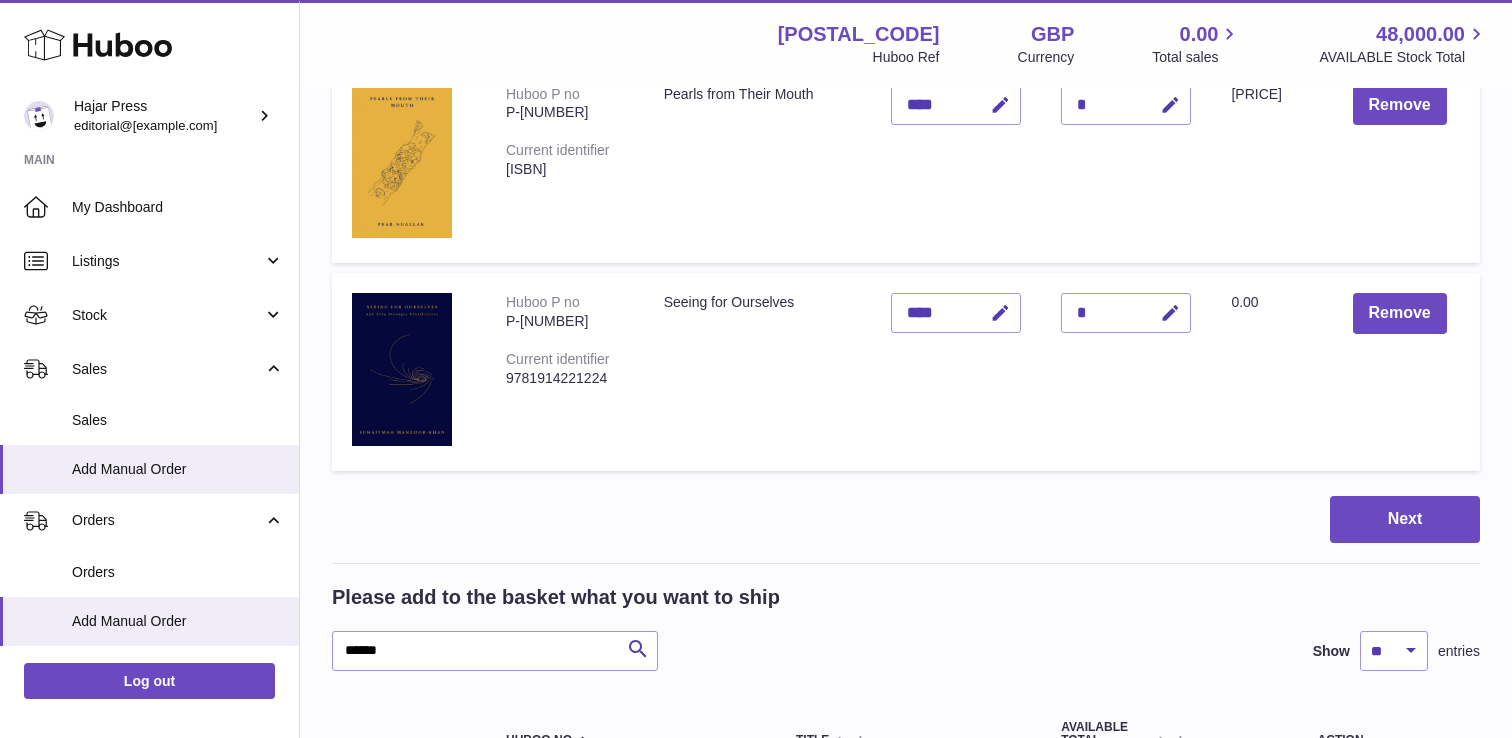 scroll, scrollTop: 382, scrollLeft: 0, axis: vertical 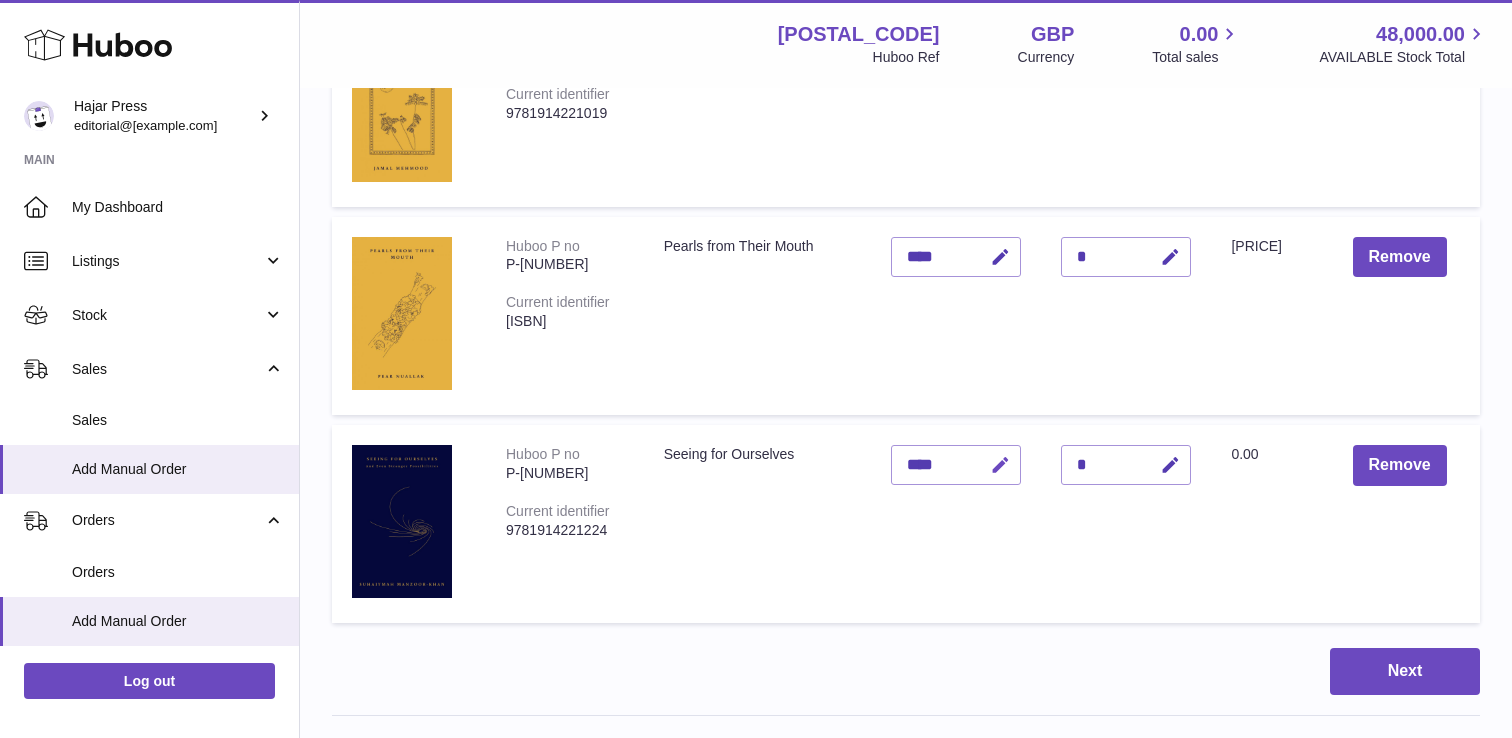 click at bounding box center [997, 465] 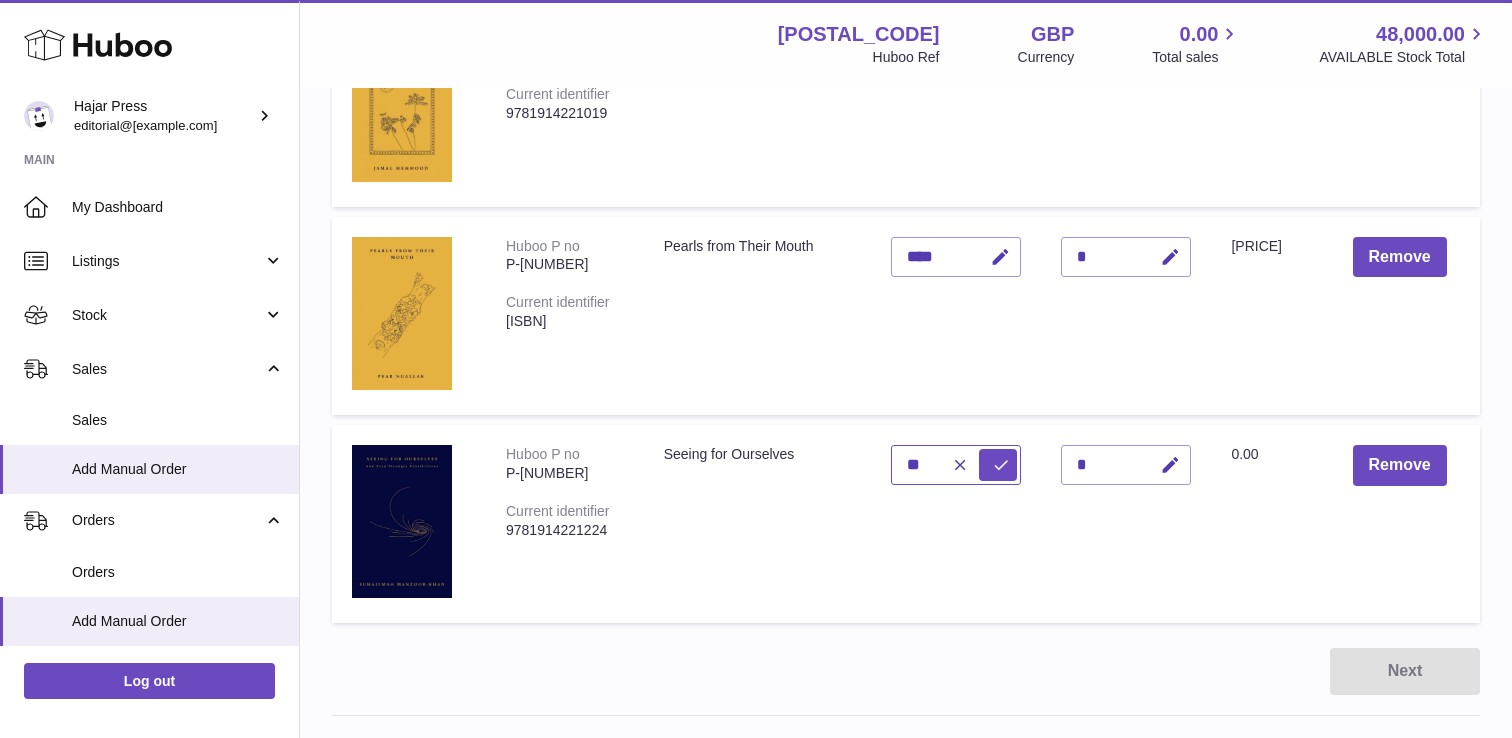type on "*" 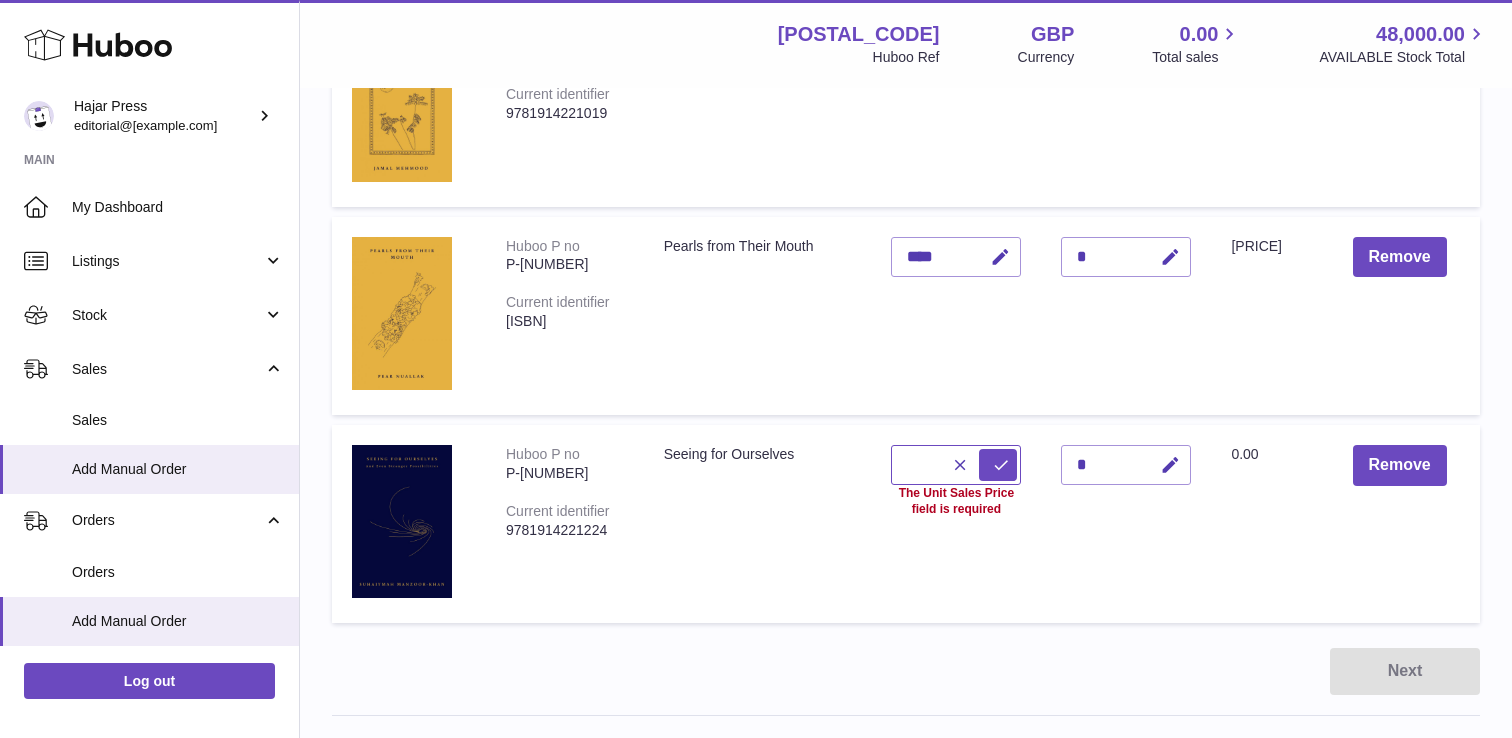 type on "*" 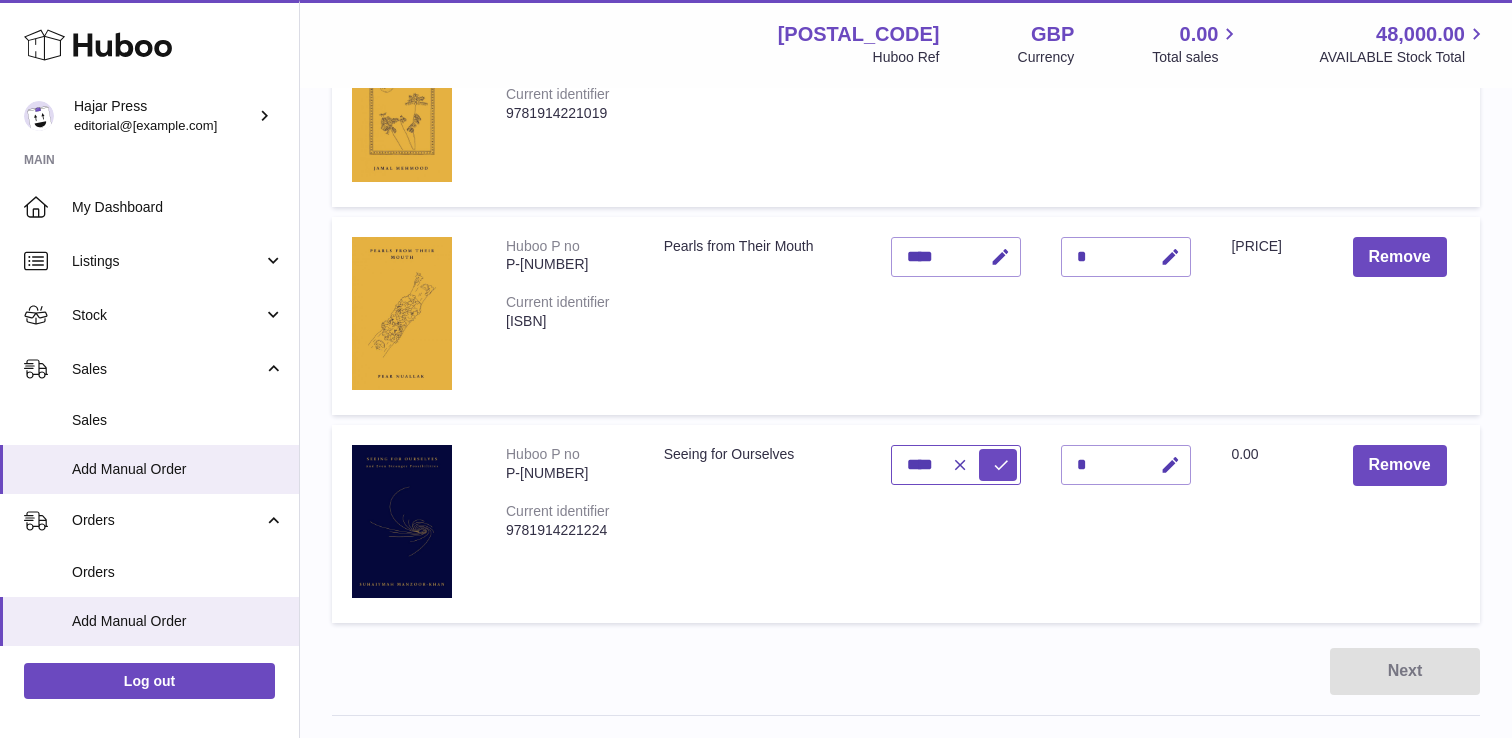 type on "****" 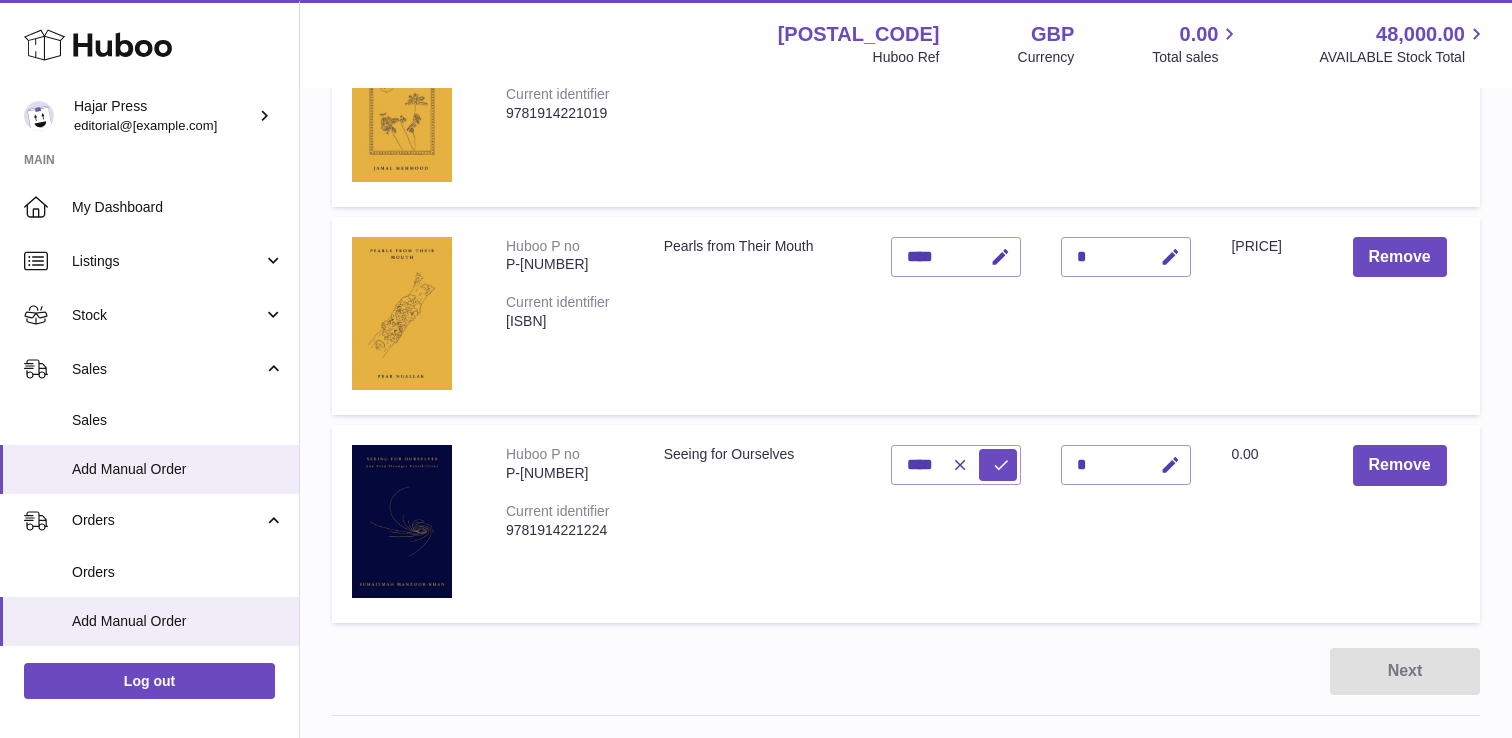 click on "Unit Sales Price
****" at bounding box center (956, 524) 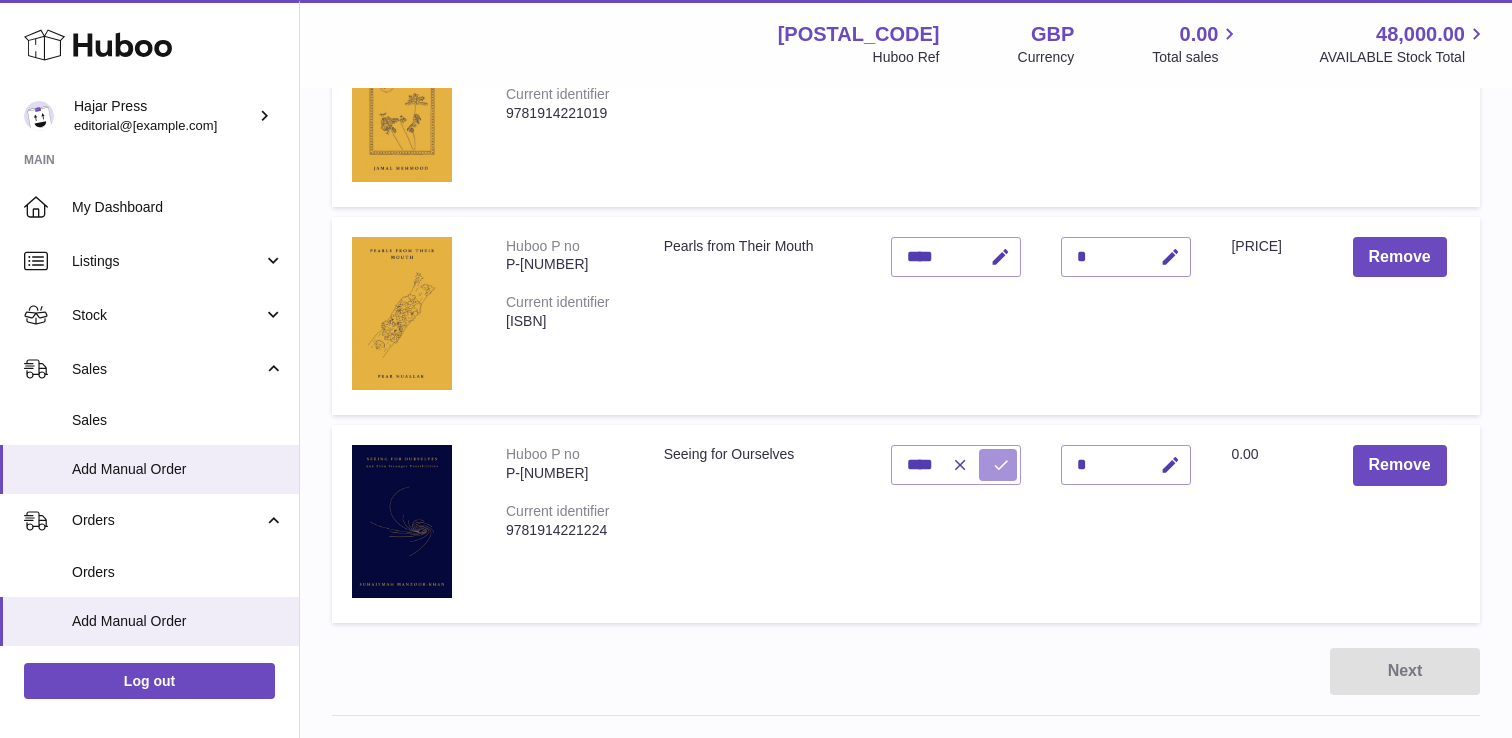 click at bounding box center [1001, 465] 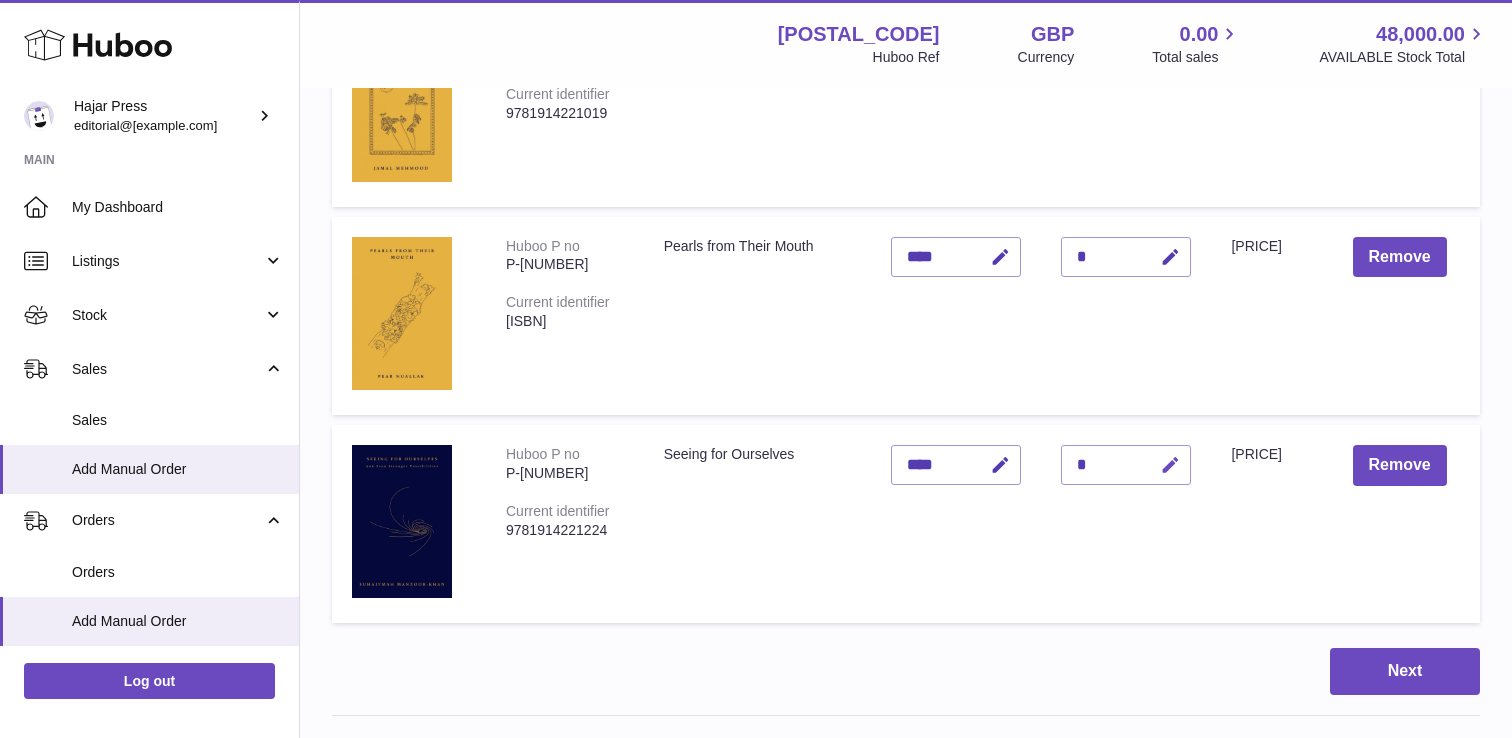 click at bounding box center [1170, 465] 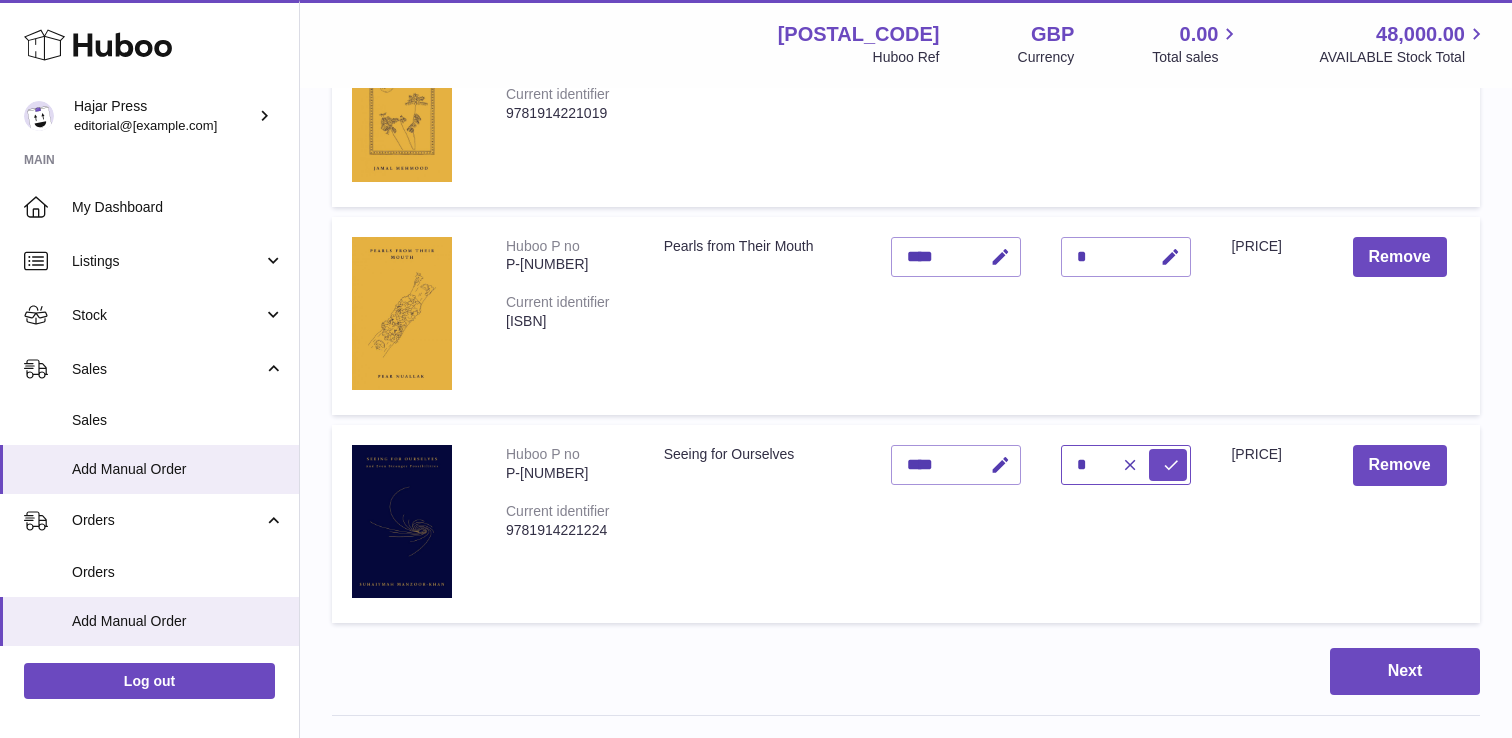 type on "*" 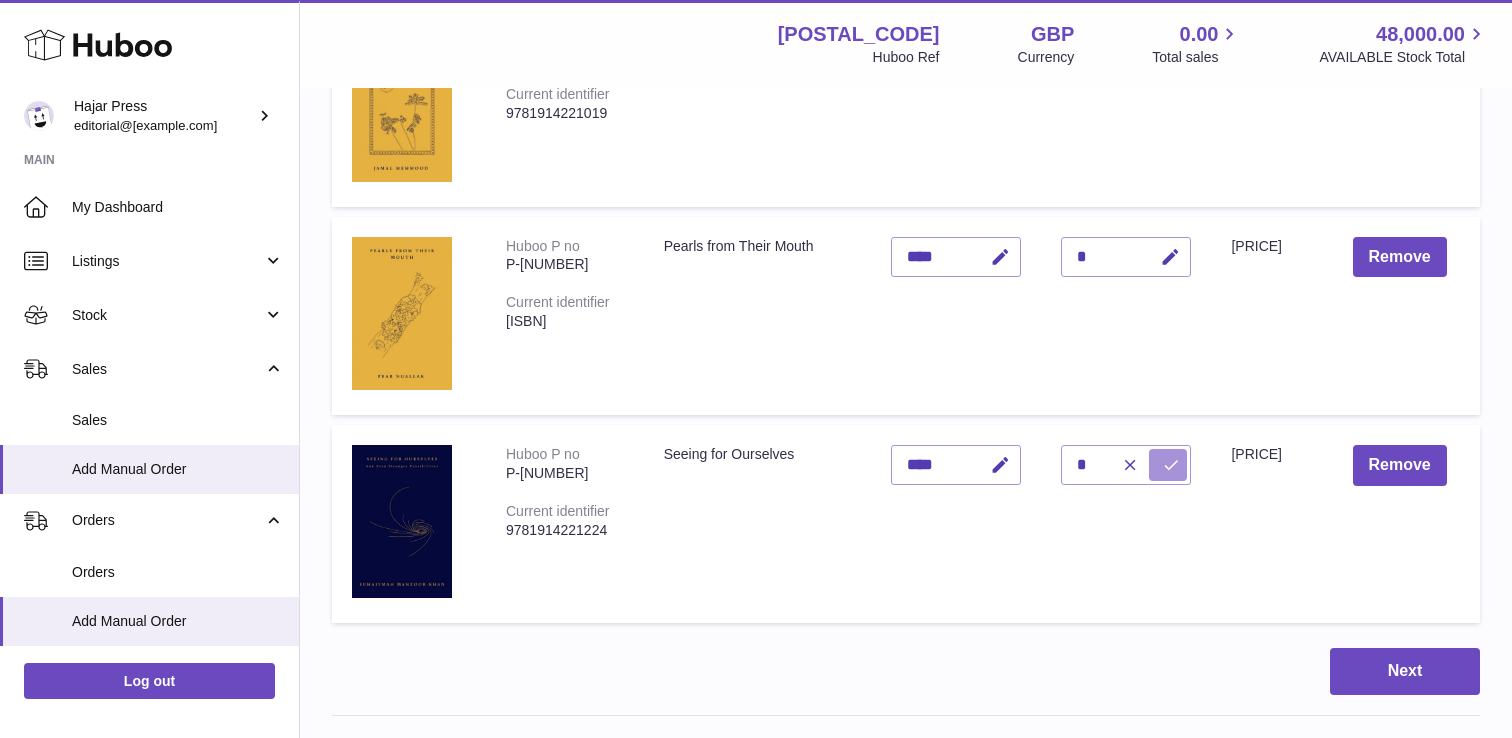 click at bounding box center (1171, 465) 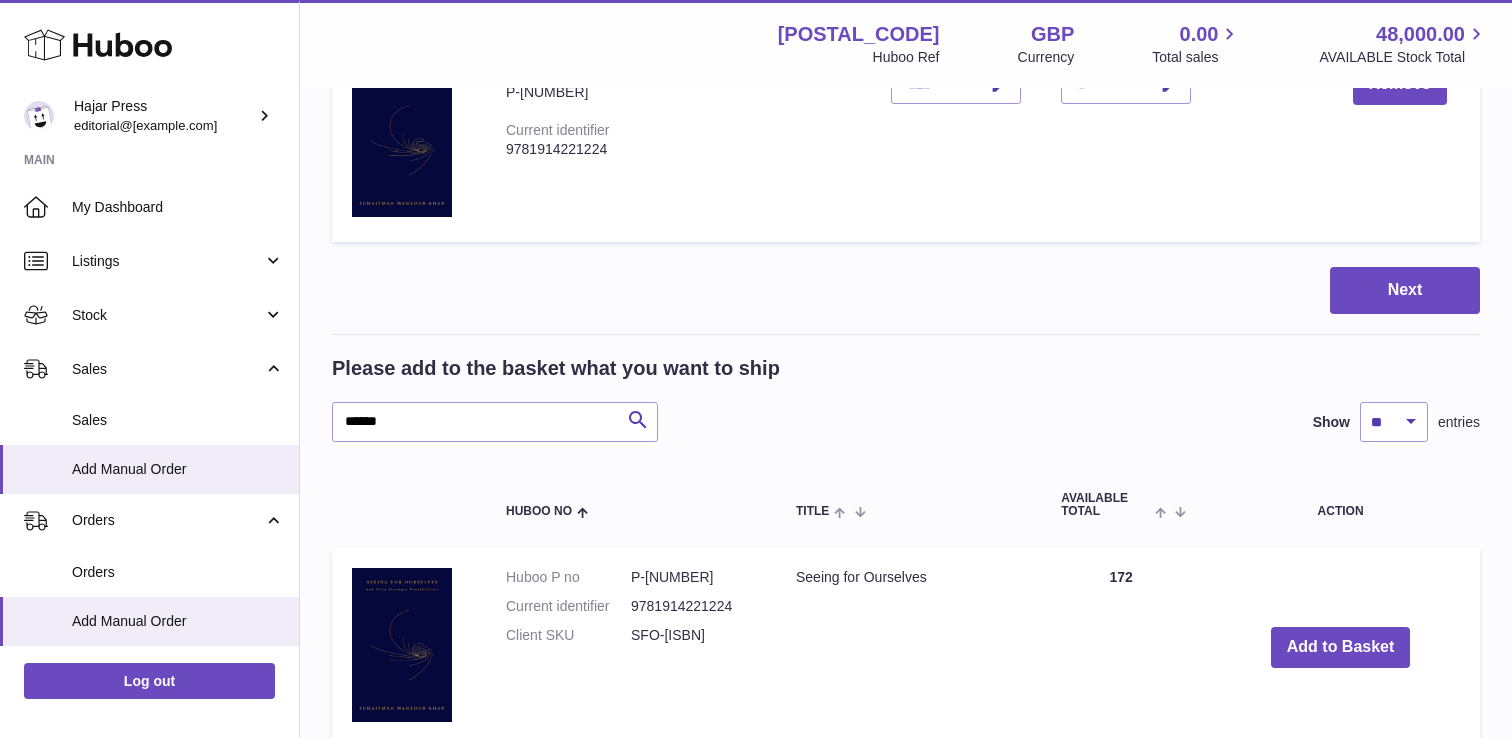 scroll, scrollTop: 962, scrollLeft: 0, axis: vertical 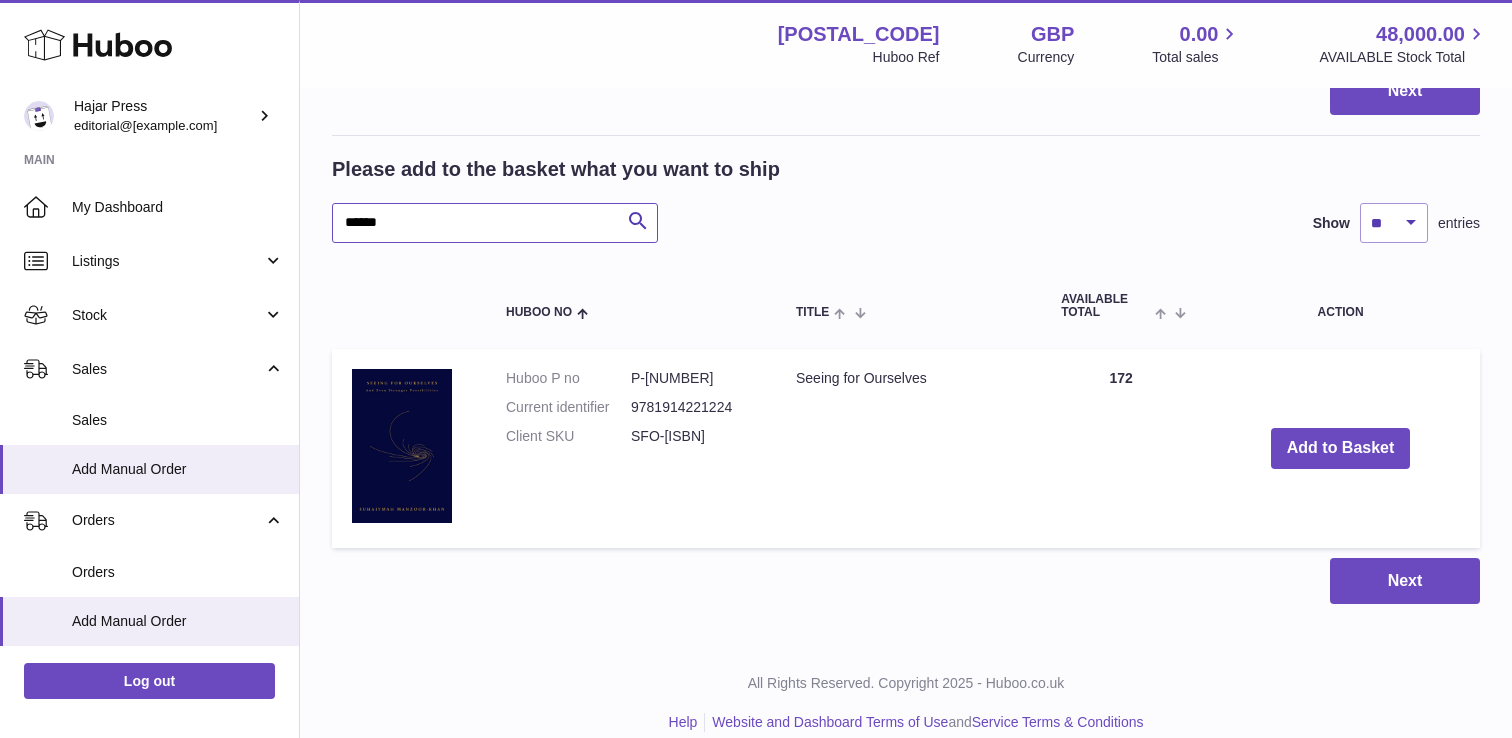 click on "******" at bounding box center [495, 223] 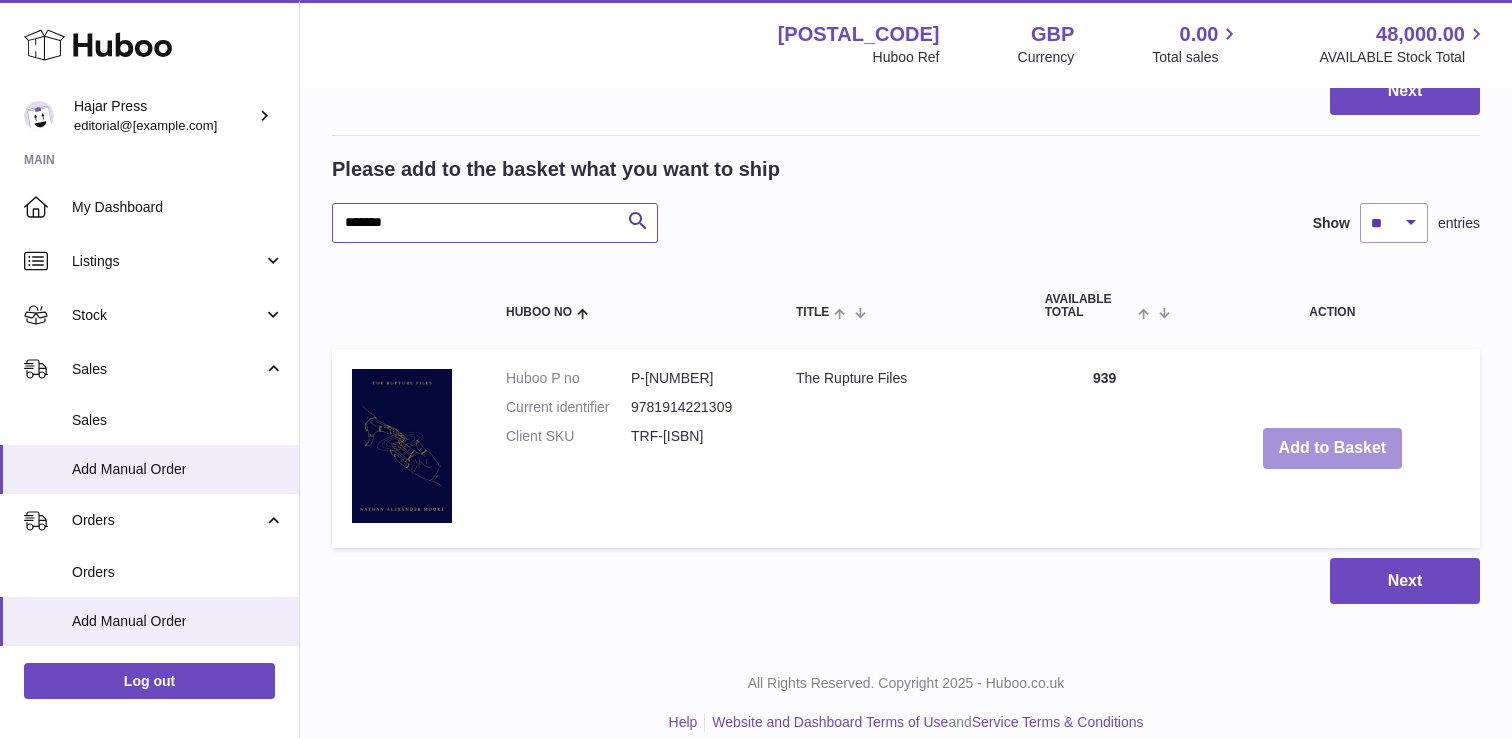 type on "*******" 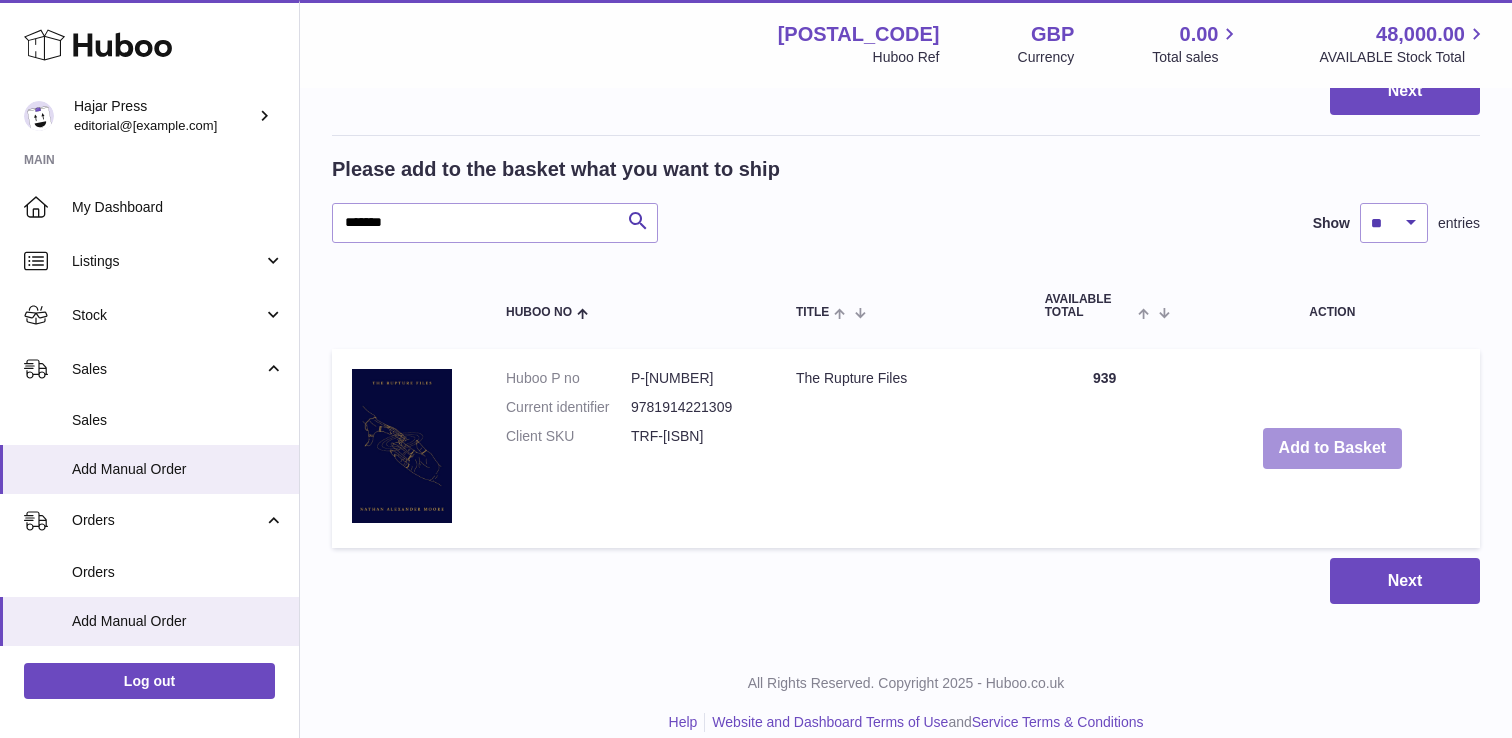 click on "Add to Basket" at bounding box center (1333, 448) 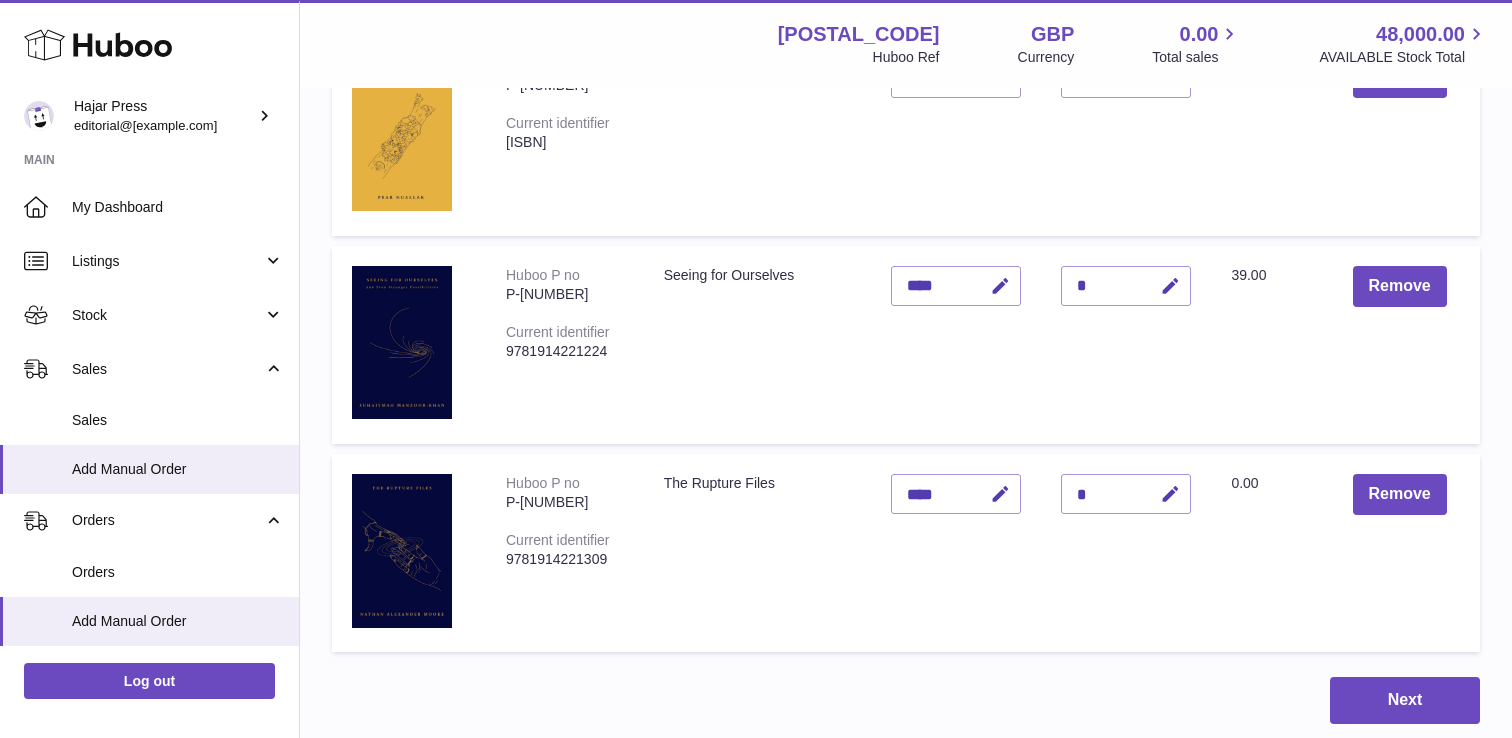 scroll, scrollTop: 566, scrollLeft: 0, axis: vertical 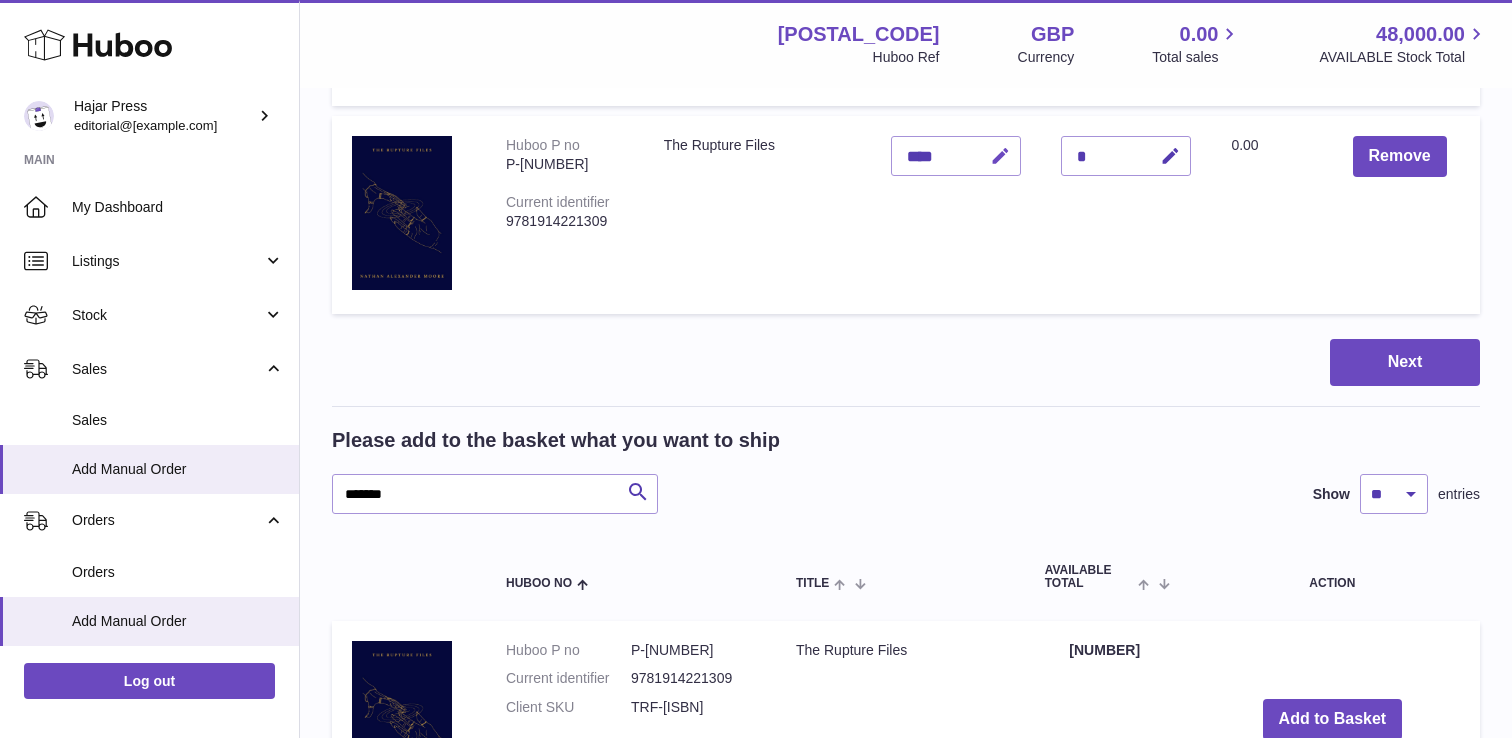 click at bounding box center (1000, 156) 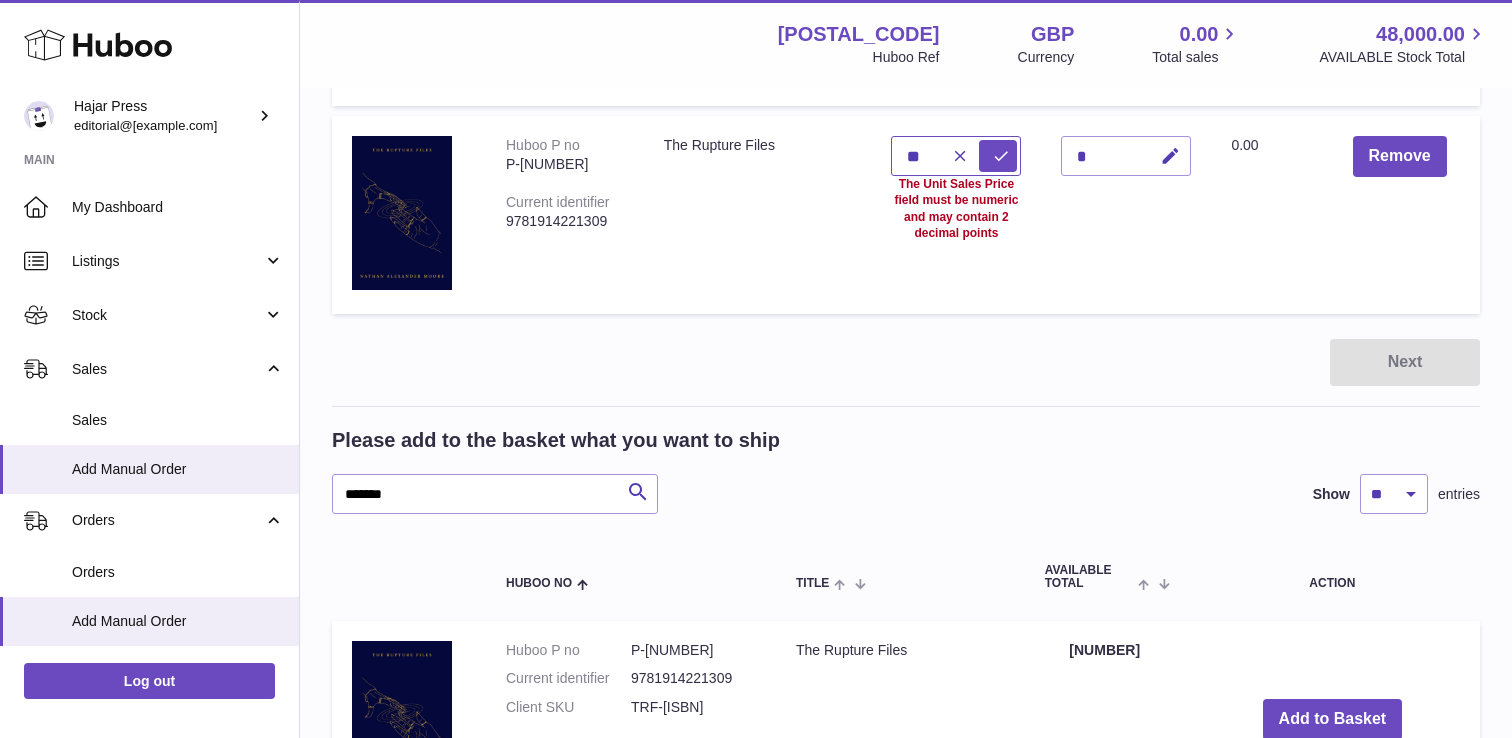type on "*" 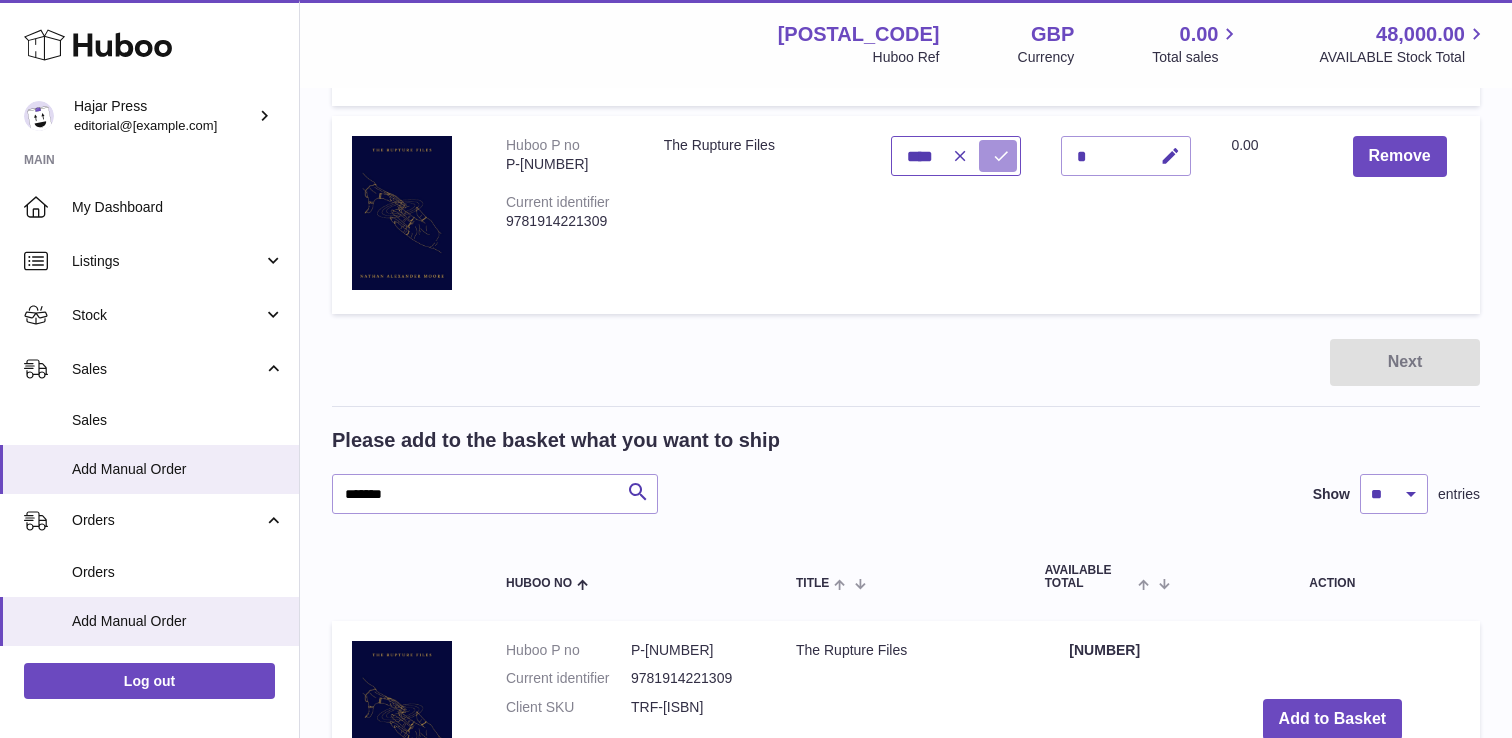 type on "****" 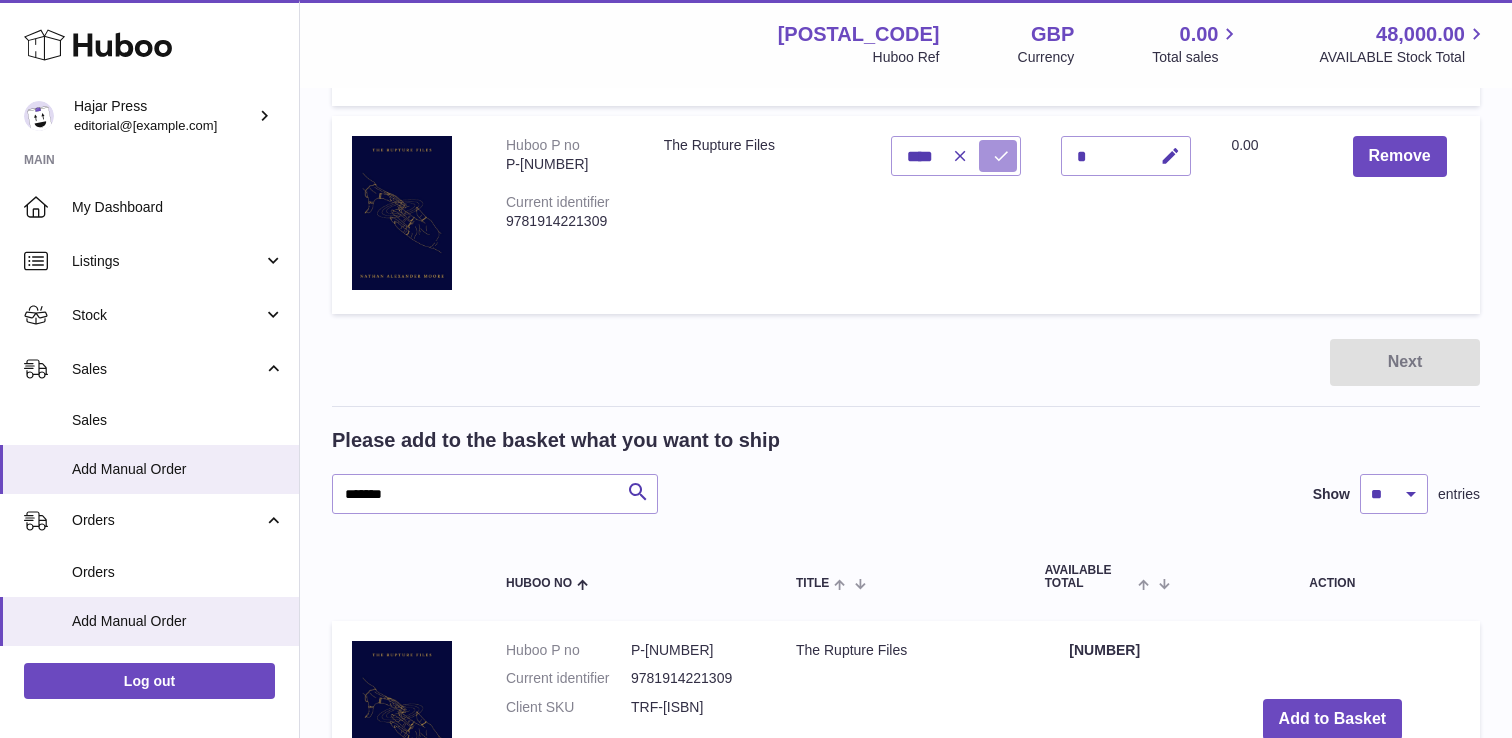 click at bounding box center [998, 156] 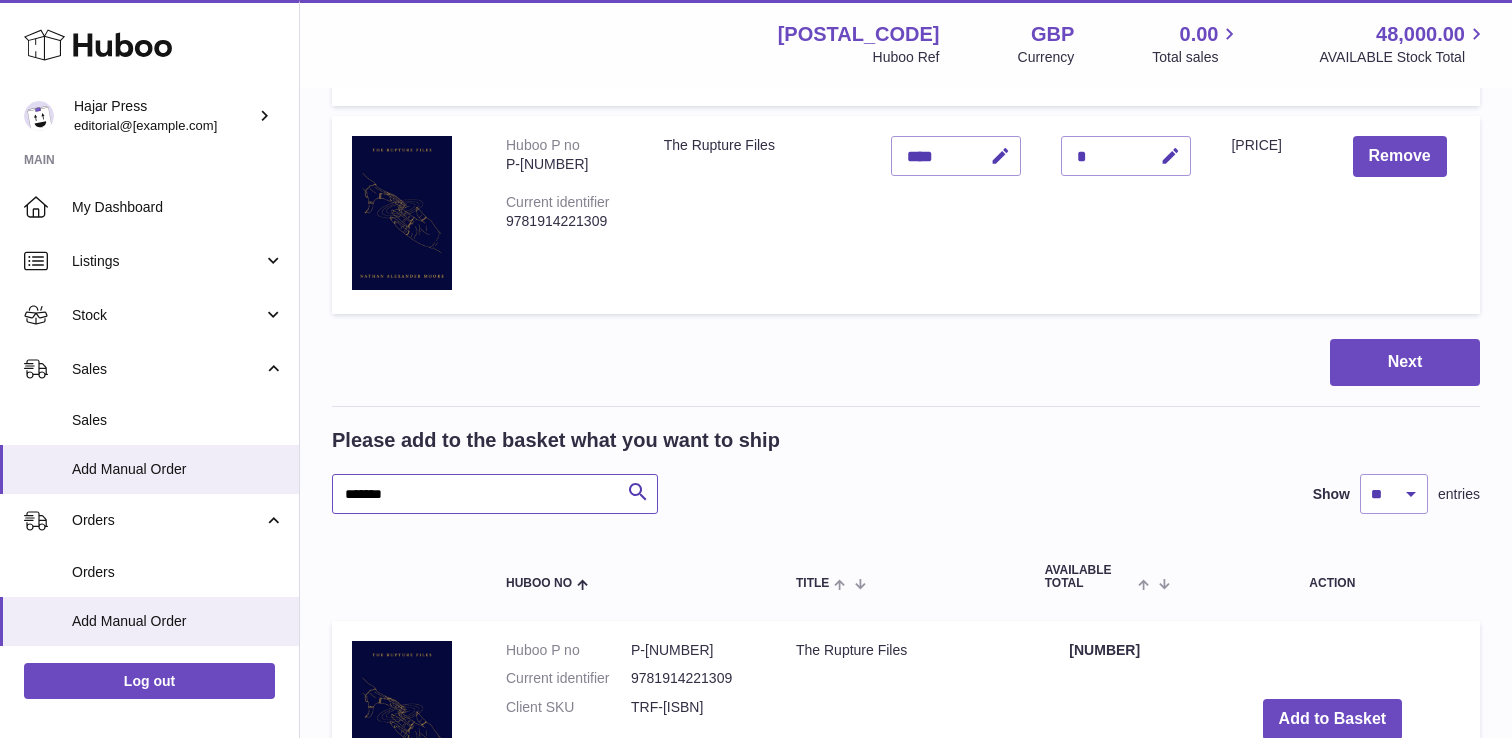 click on "*******" at bounding box center (495, 494) 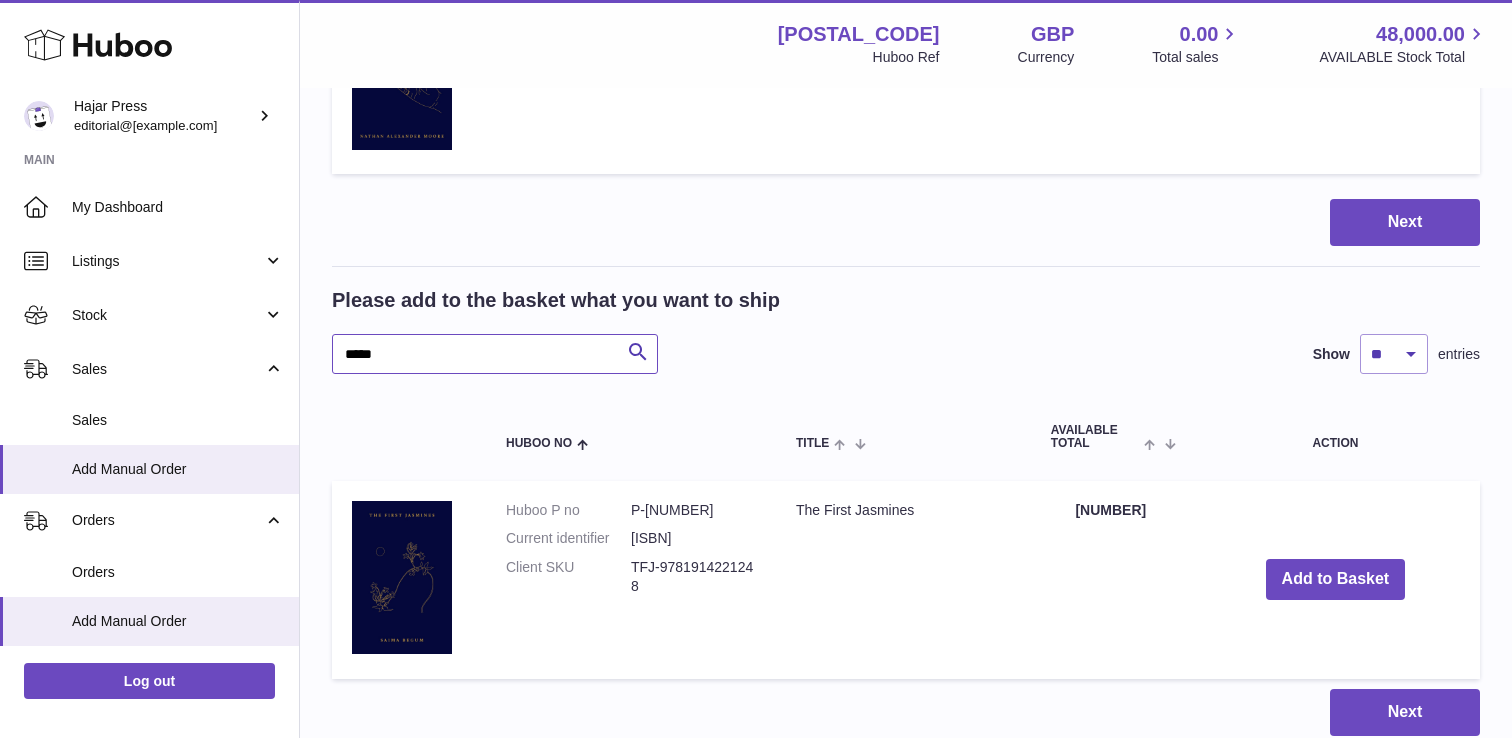scroll, scrollTop: 1042, scrollLeft: 0, axis: vertical 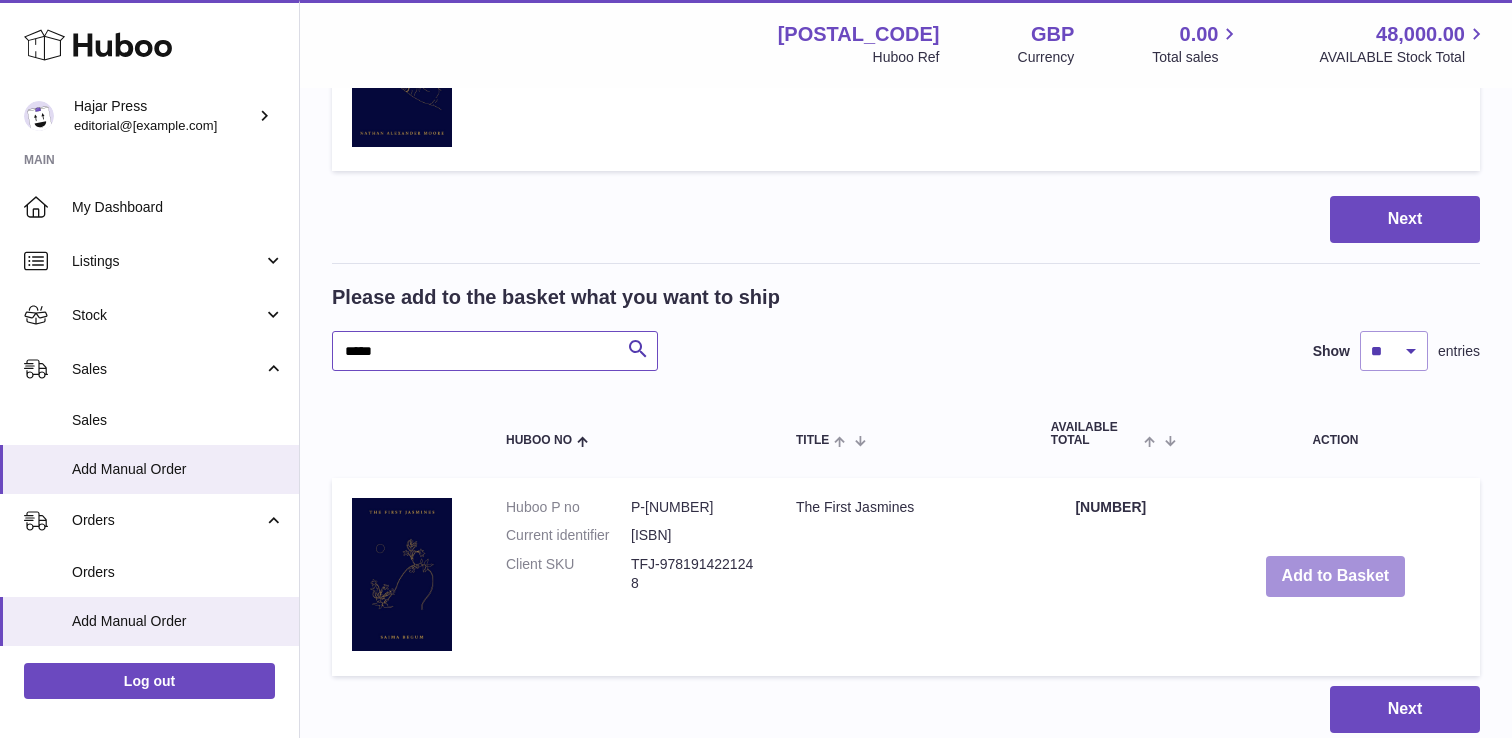 type on "*****" 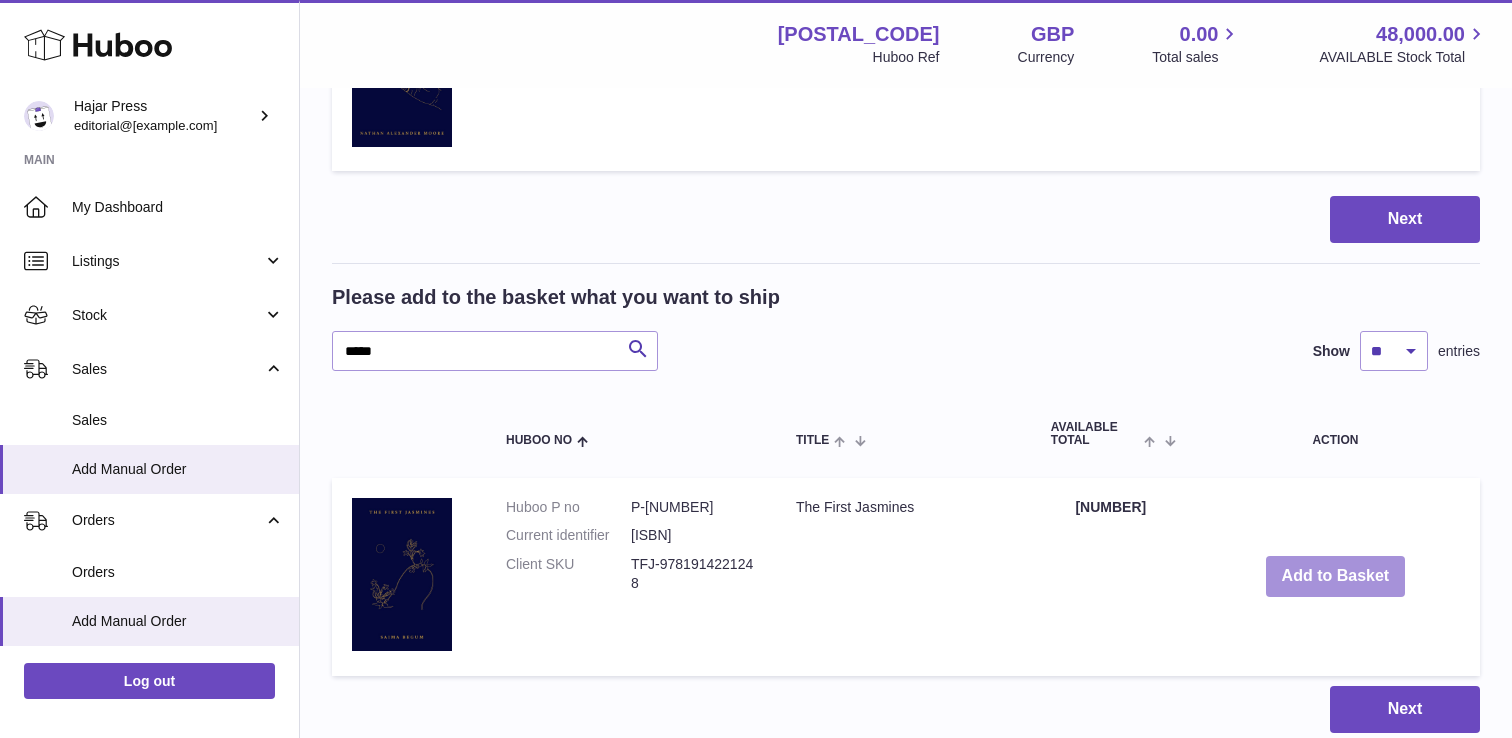 click on "Add to Basket" at bounding box center [1336, 576] 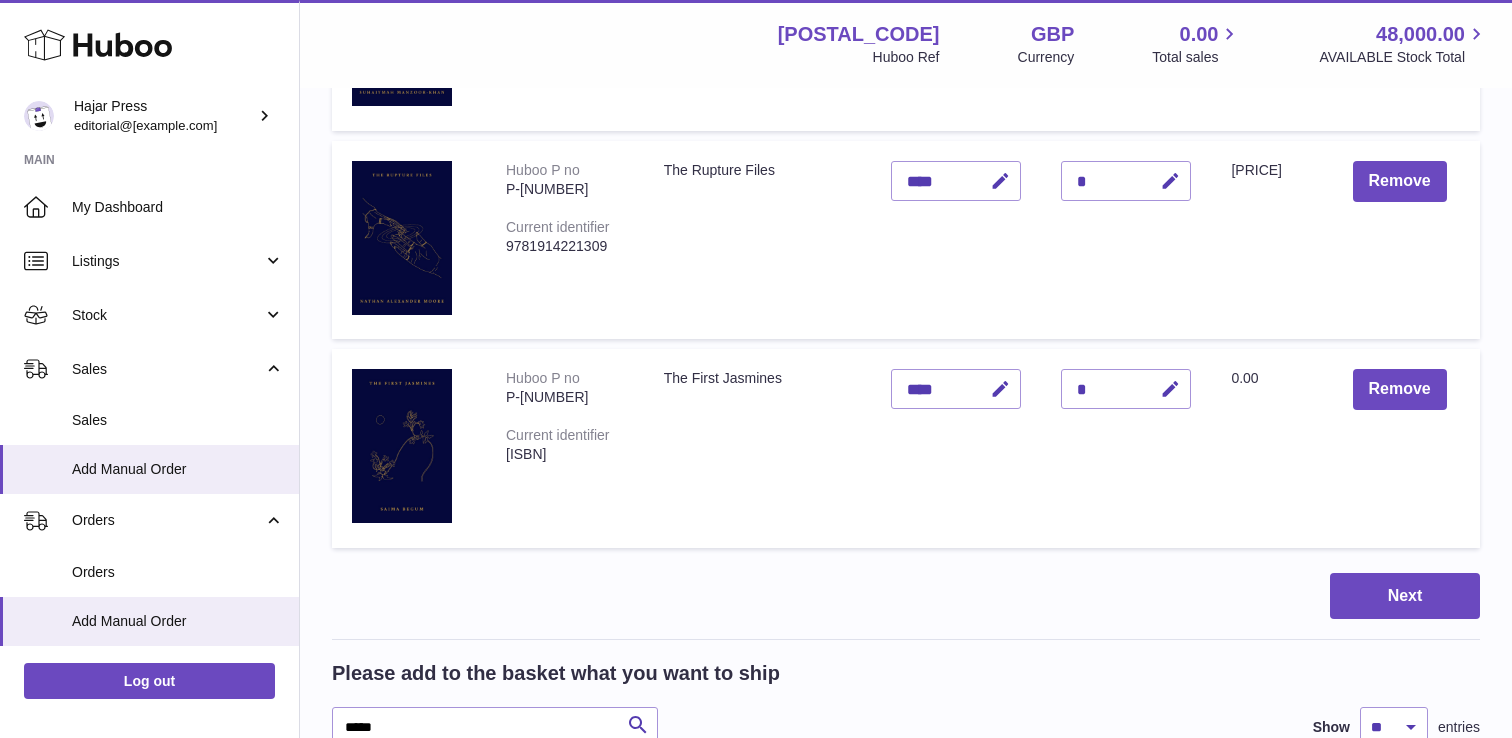 scroll, scrollTop: 878, scrollLeft: 0, axis: vertical 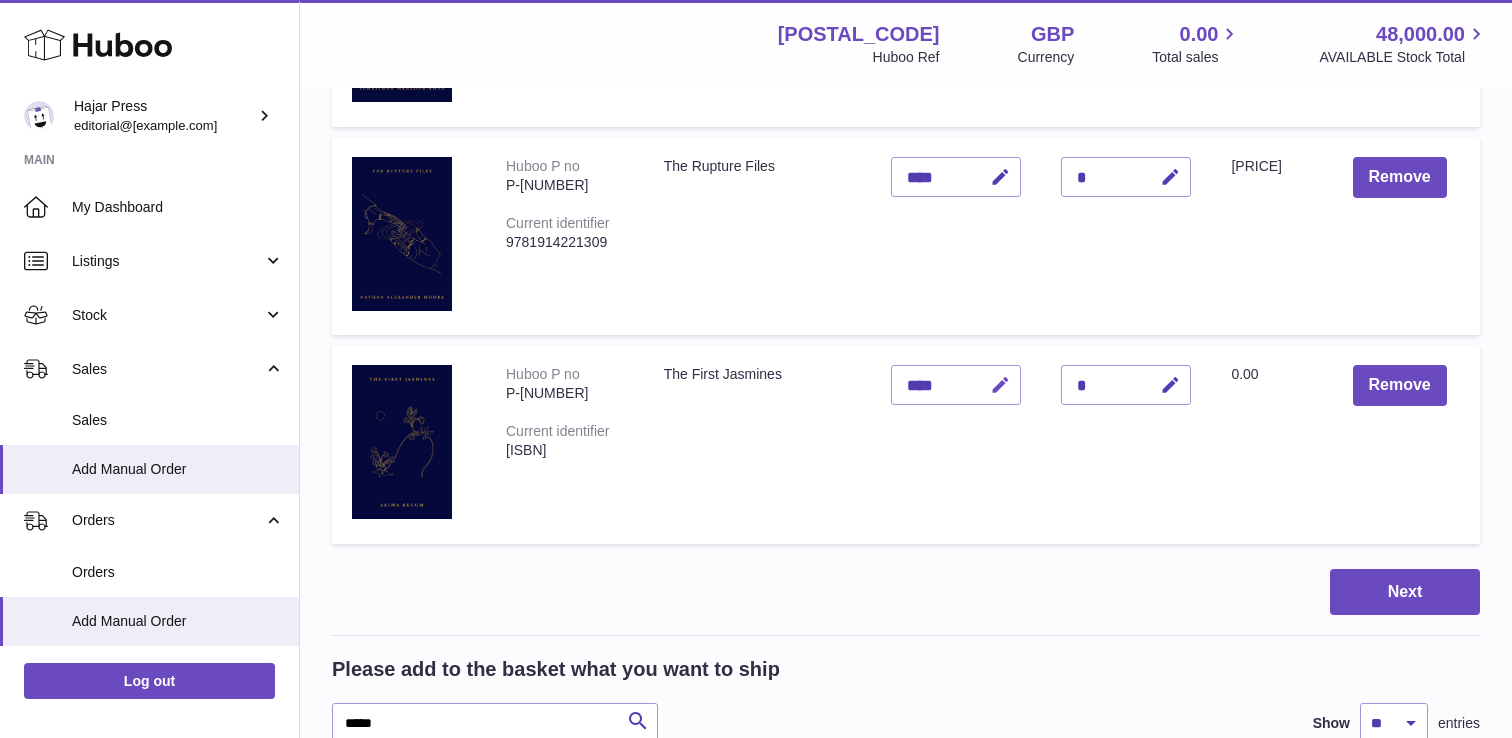 click at bounding box center (997, 385) 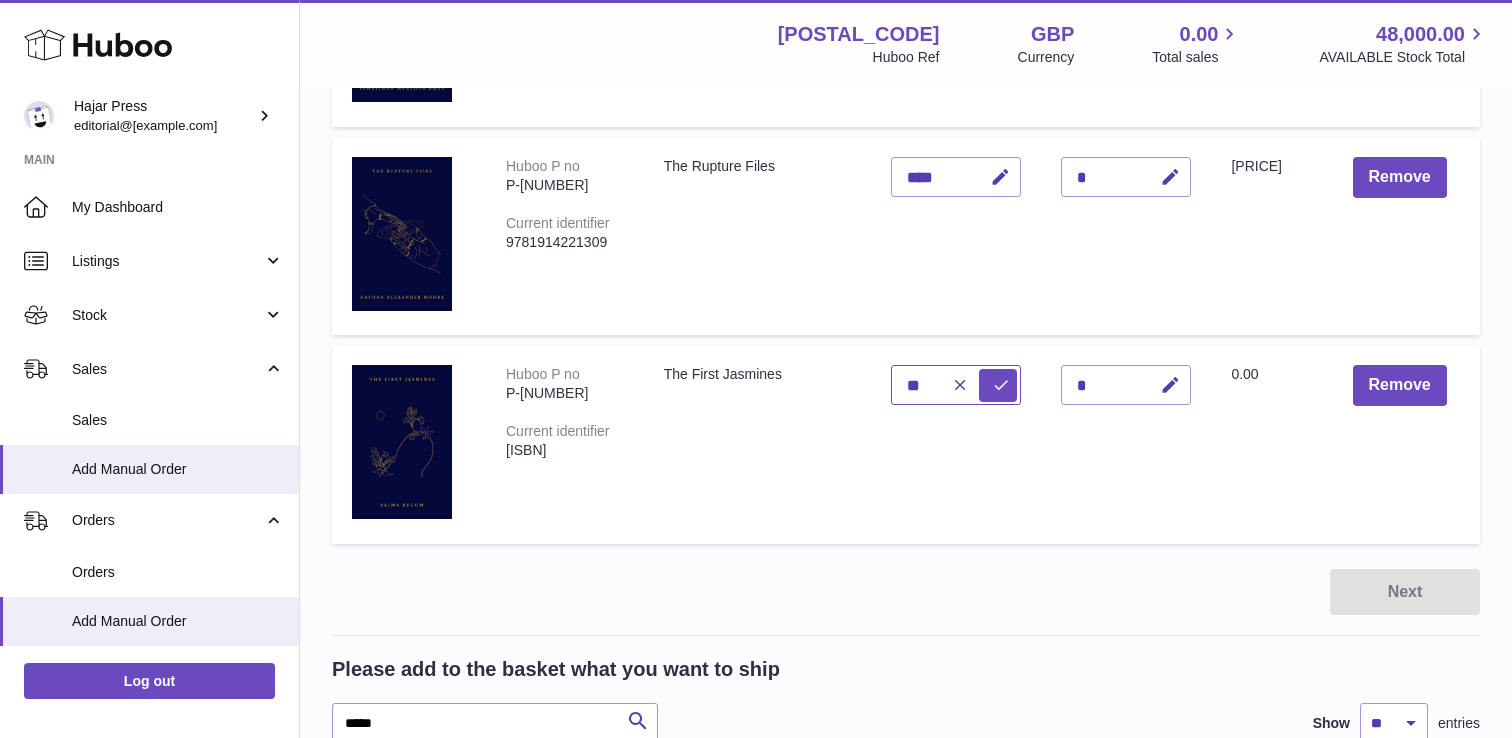 type on "*" 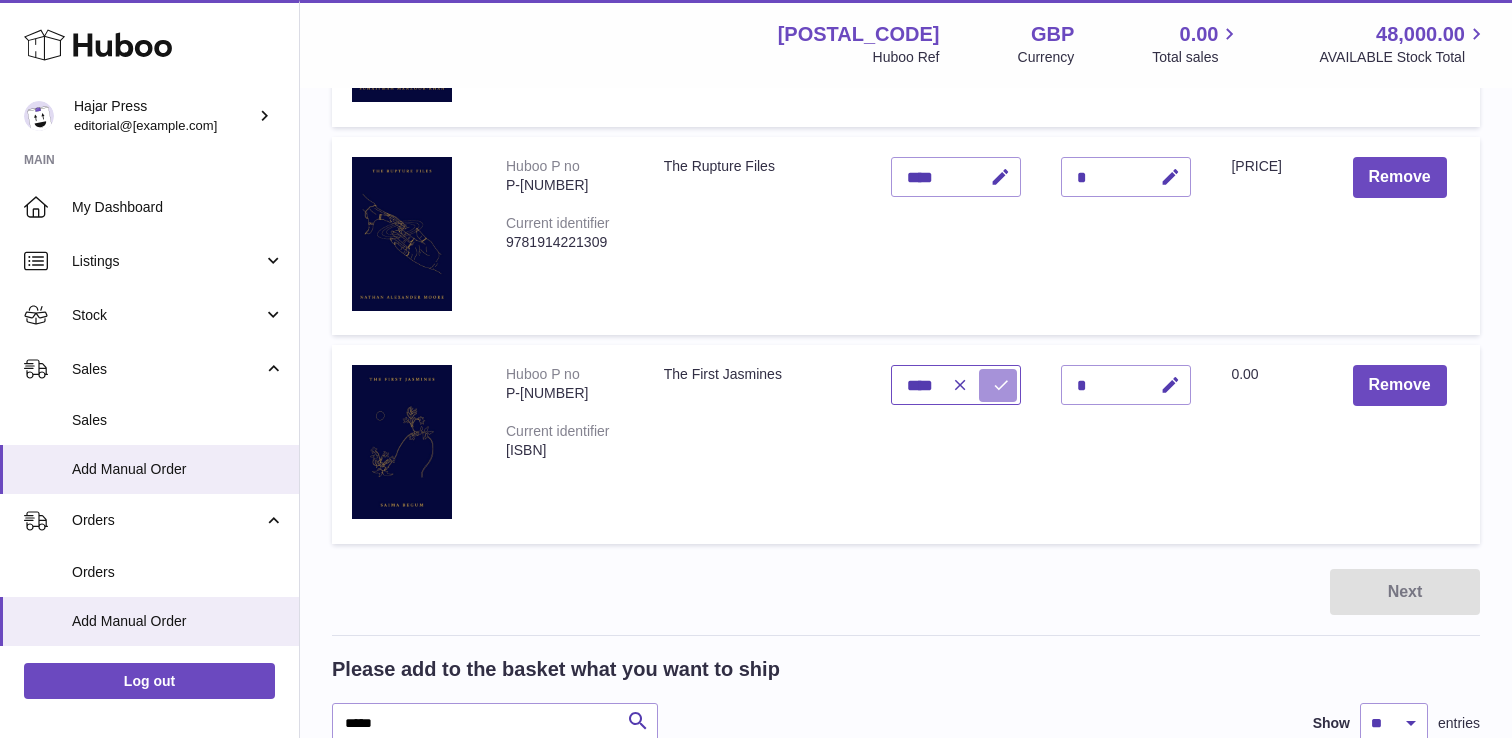 type on "****" 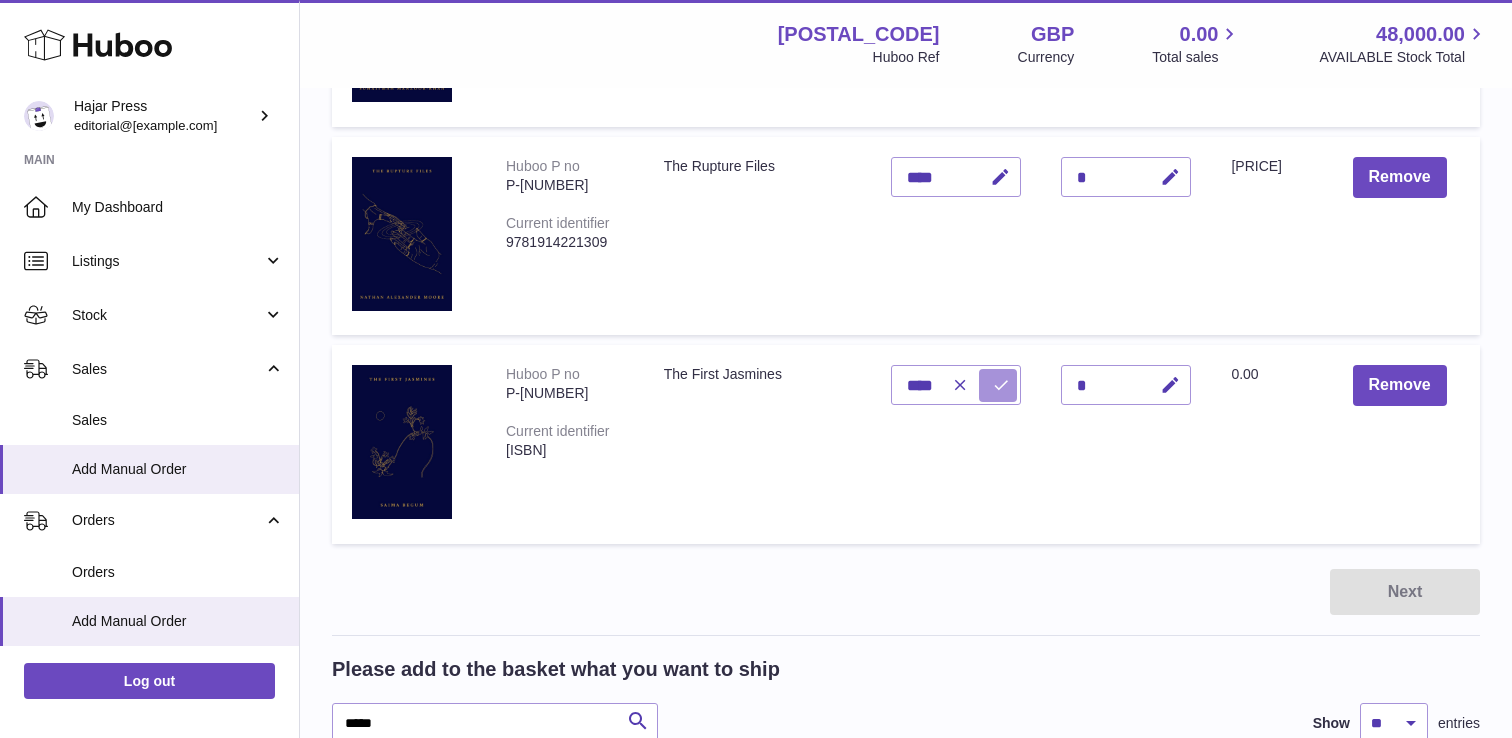 click at bounding box center [1001, 385] 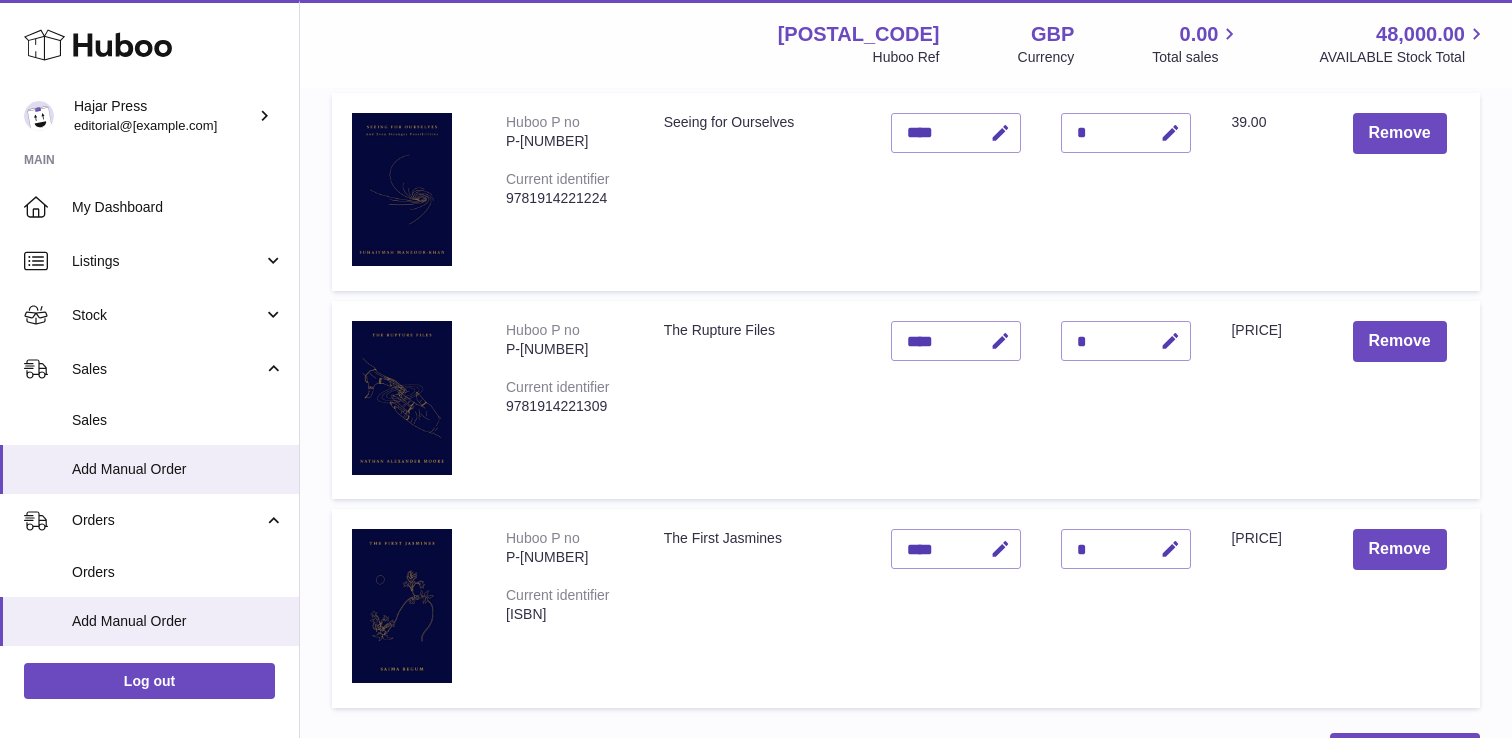 scroll, scrollTop: 1290, scrollLeft: 0, axis: vertical 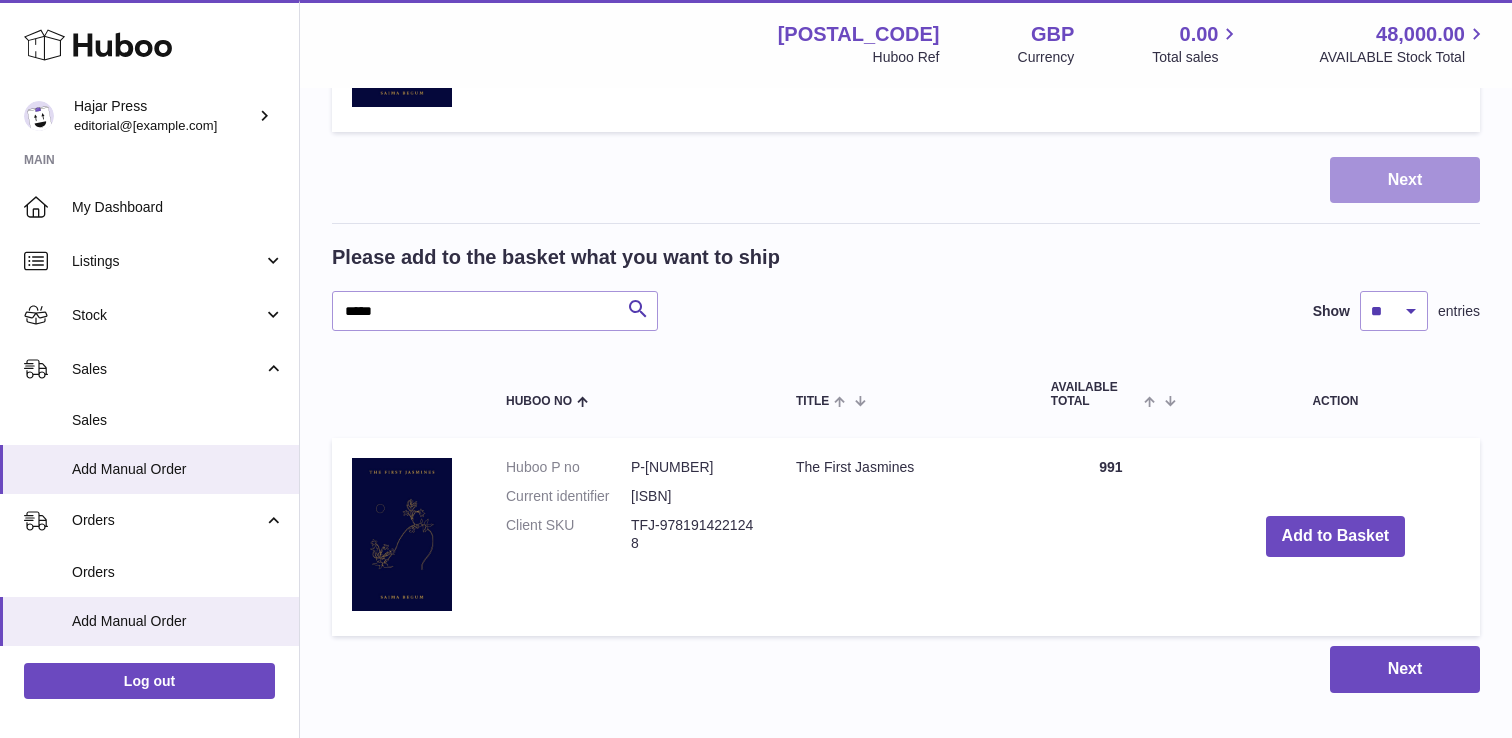 click on "Next" at bounding box center (1405, 180) 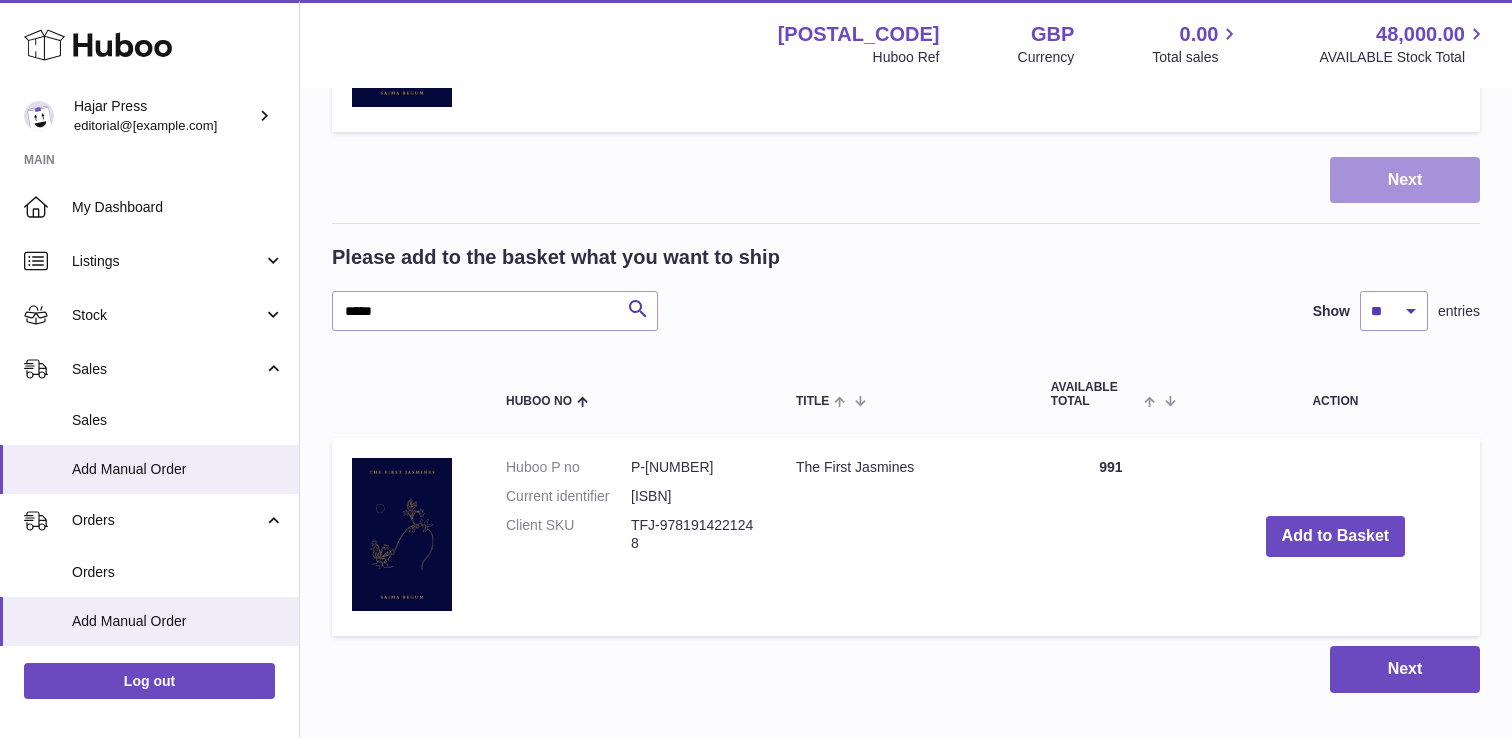 scroll, scrollTop: 0, scrollLeft: 0, axis: both 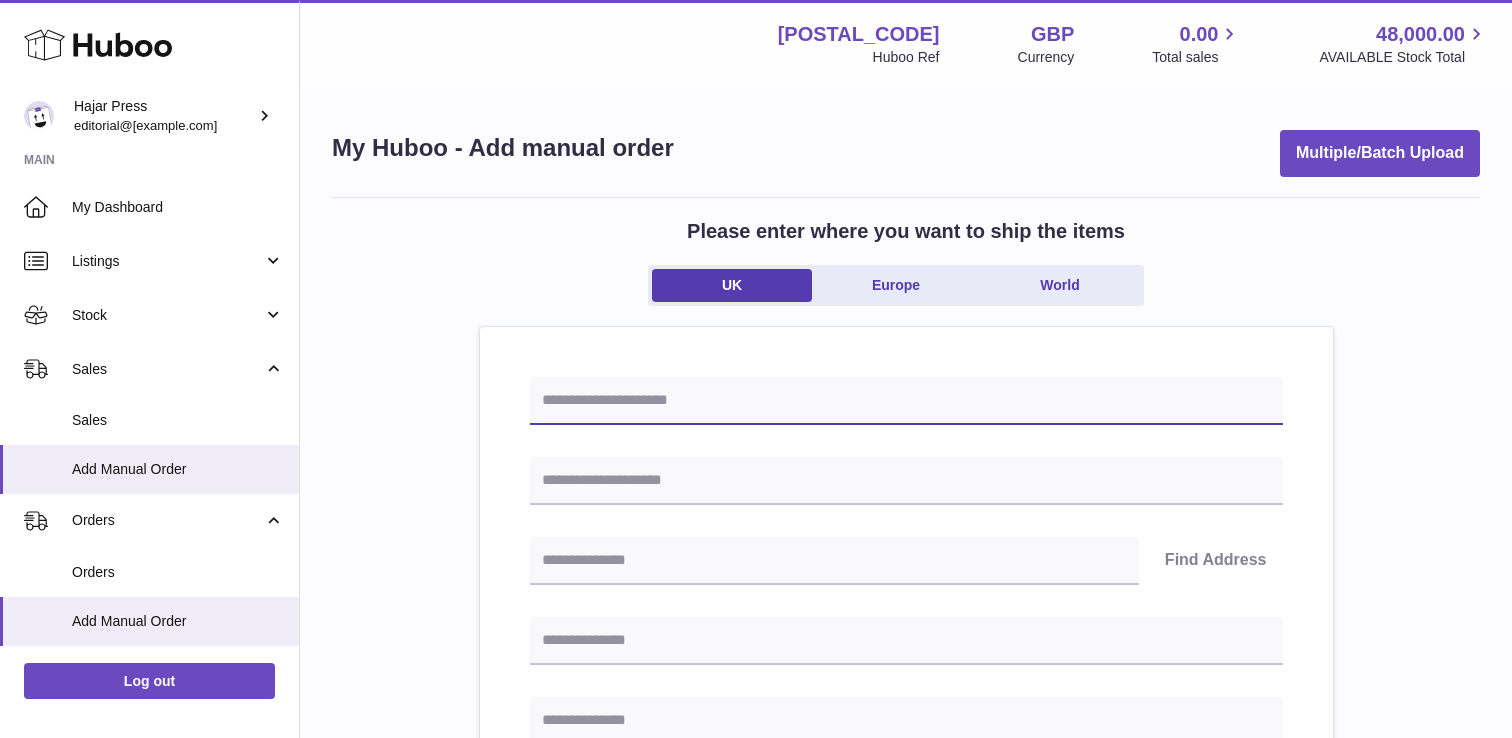 click at bounding box center (906, 401) 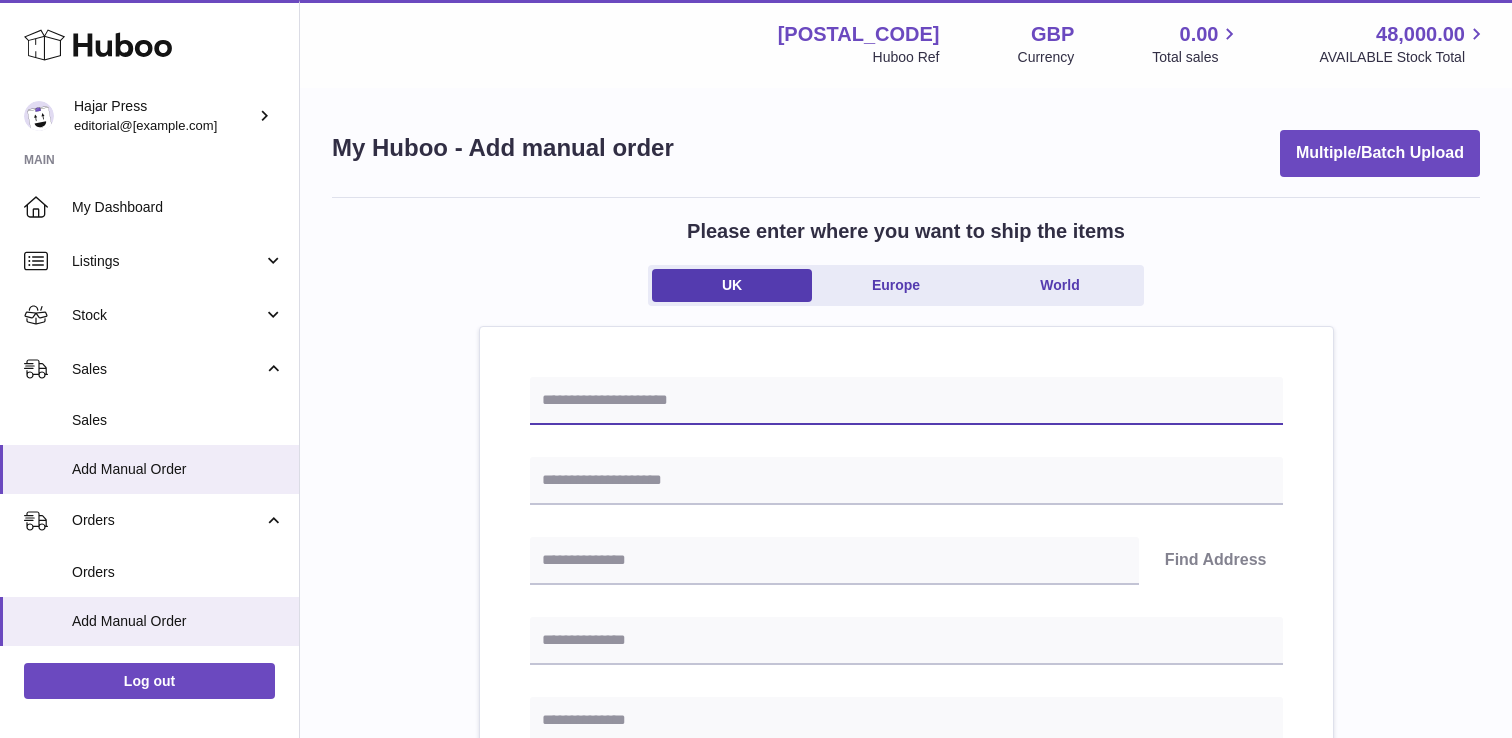 paste on "*********" 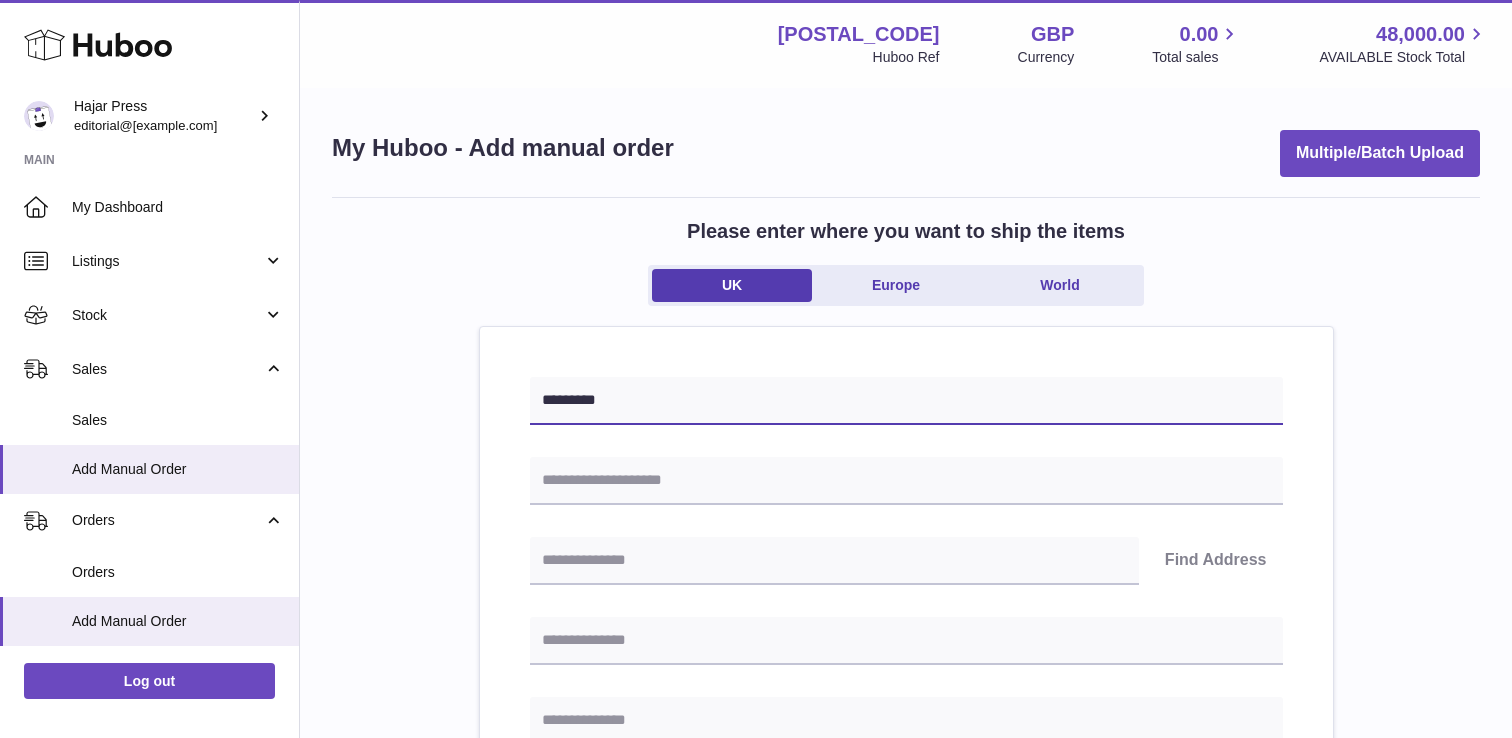 type on "*********" 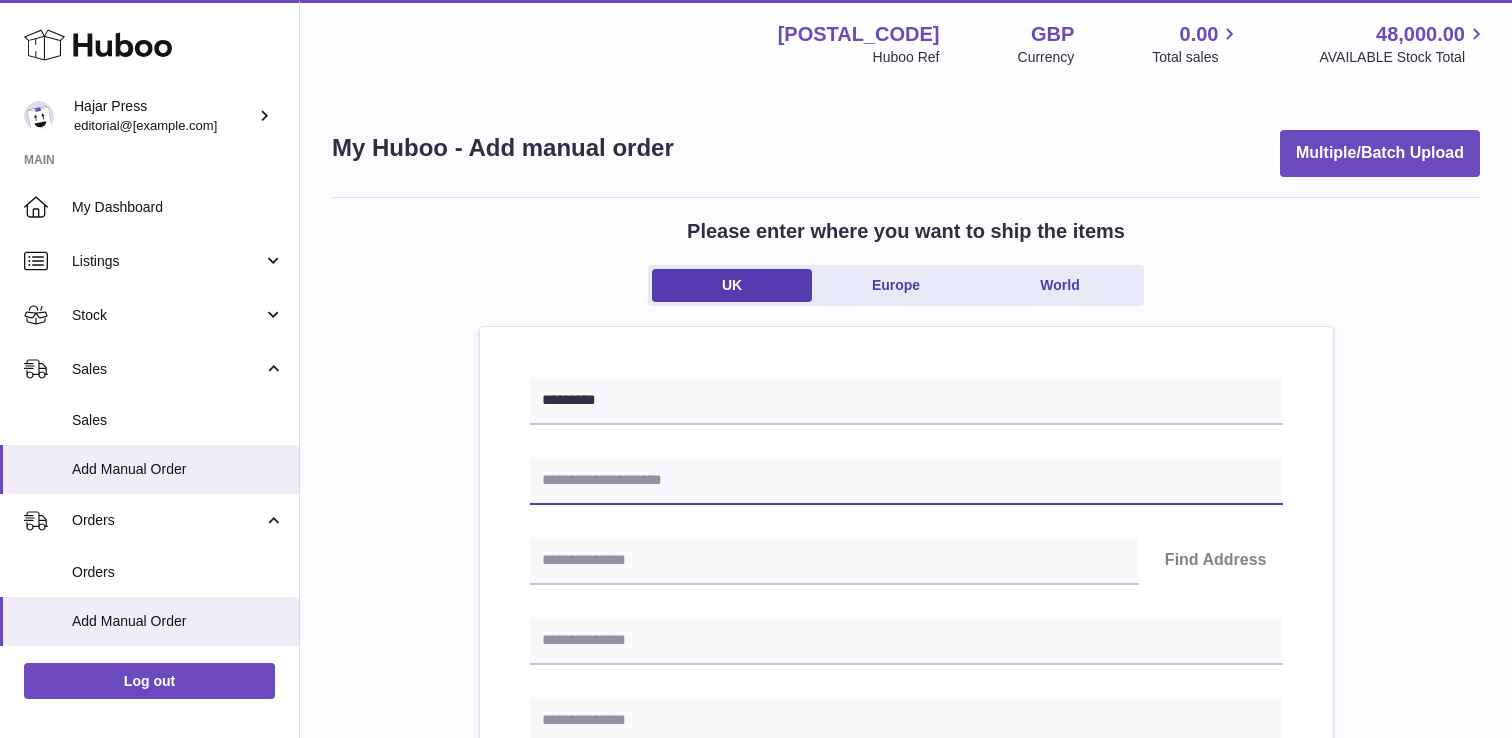 click at bounding box center [906, 481] 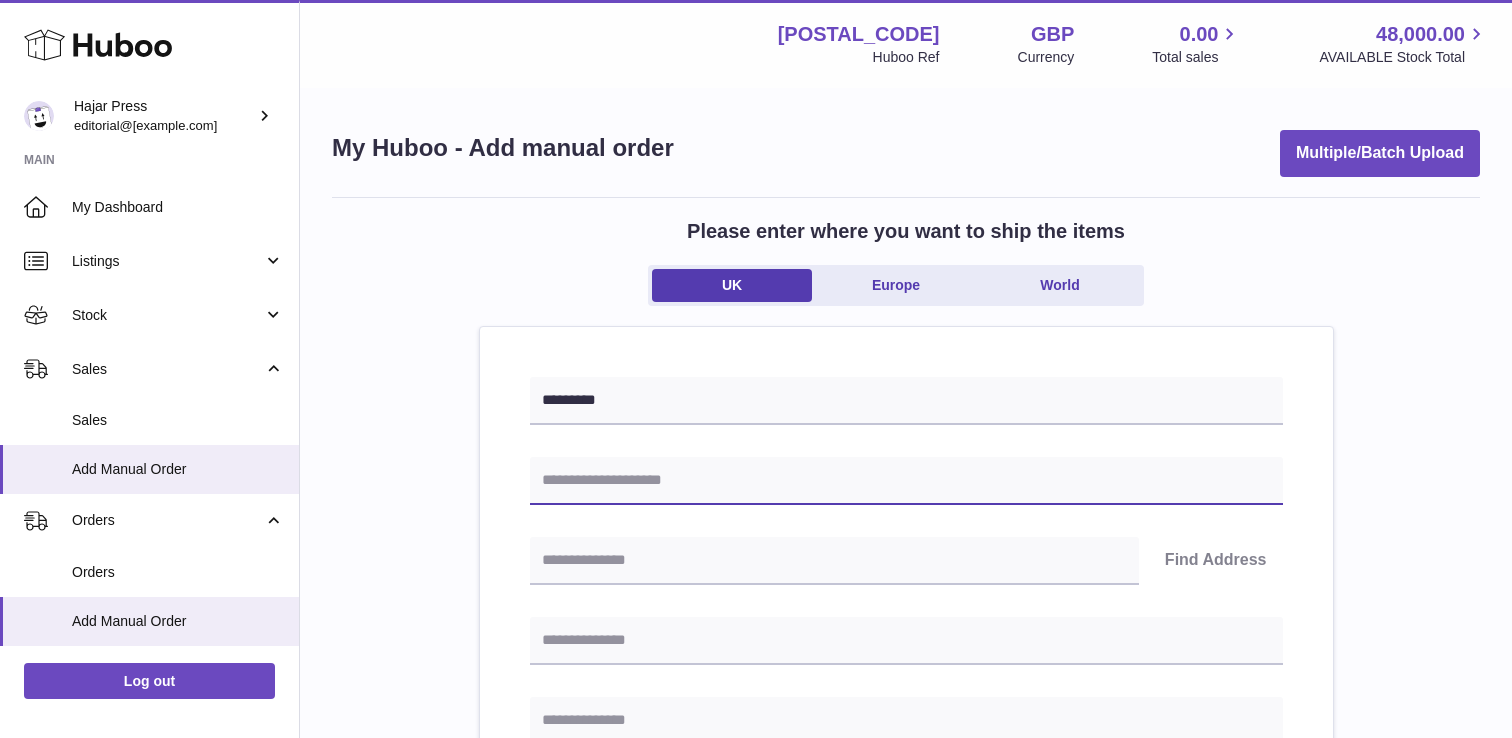 paste on "*******" 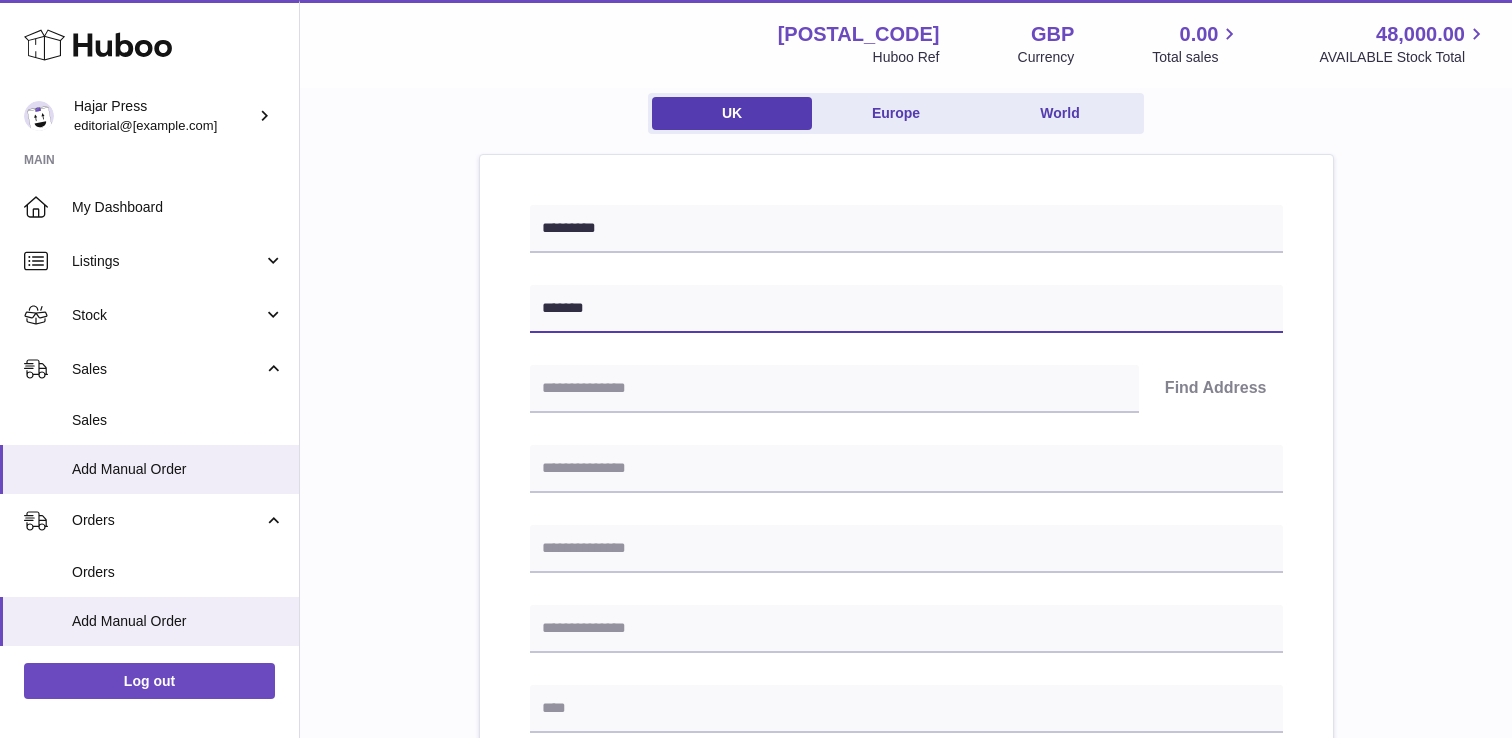 scroll, scrollTop: 176, scrollLeft: 0, axis: vertical 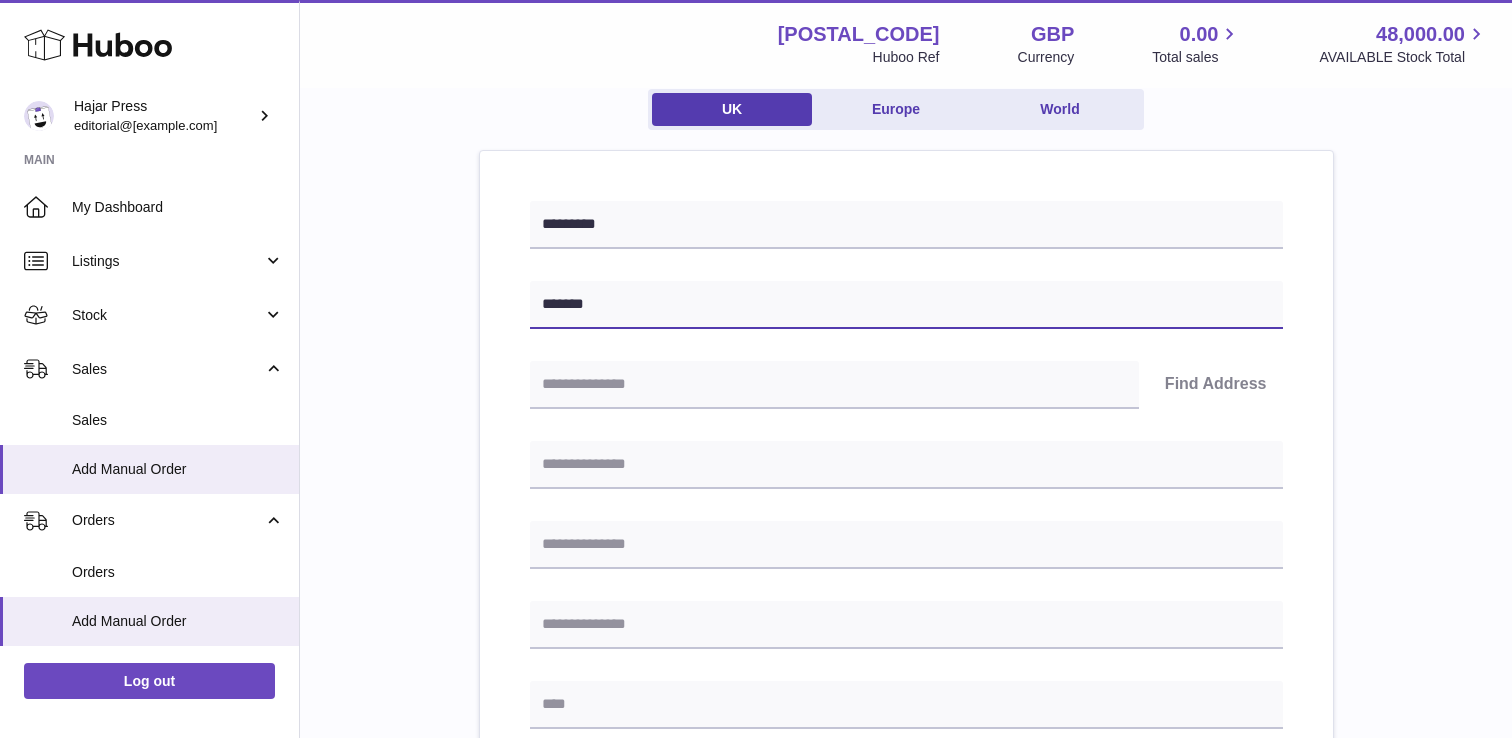 type on "*******" 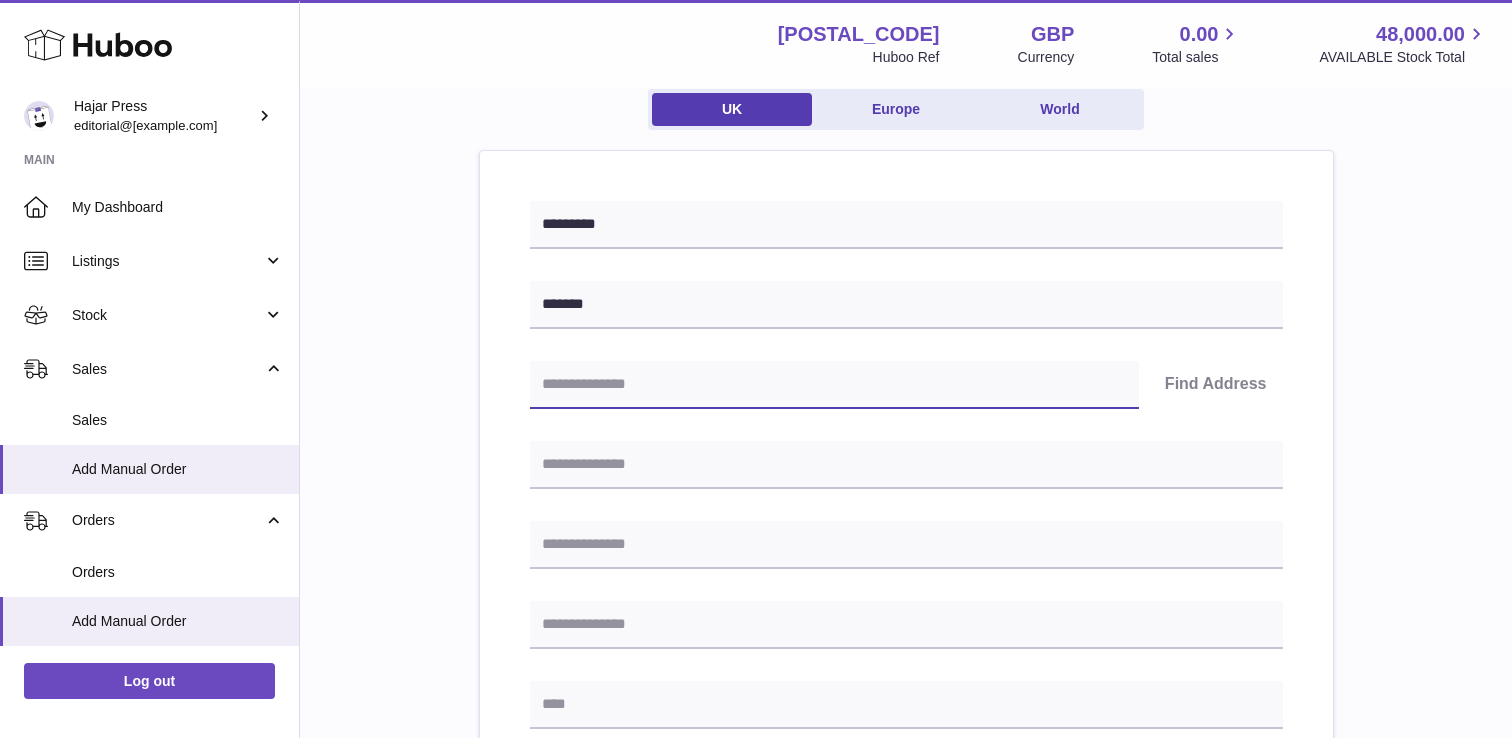 click at bounding box center (834, 385) 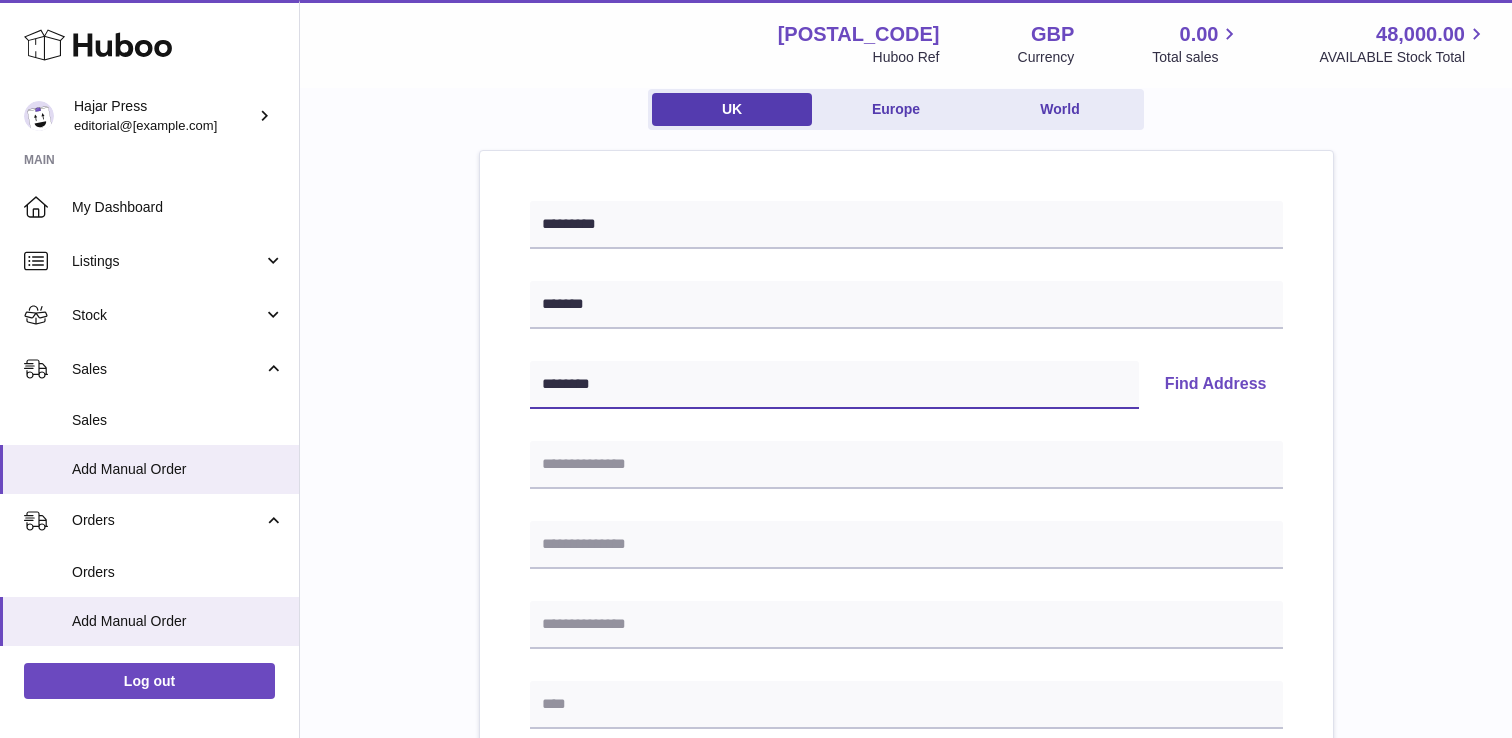 type on "********" 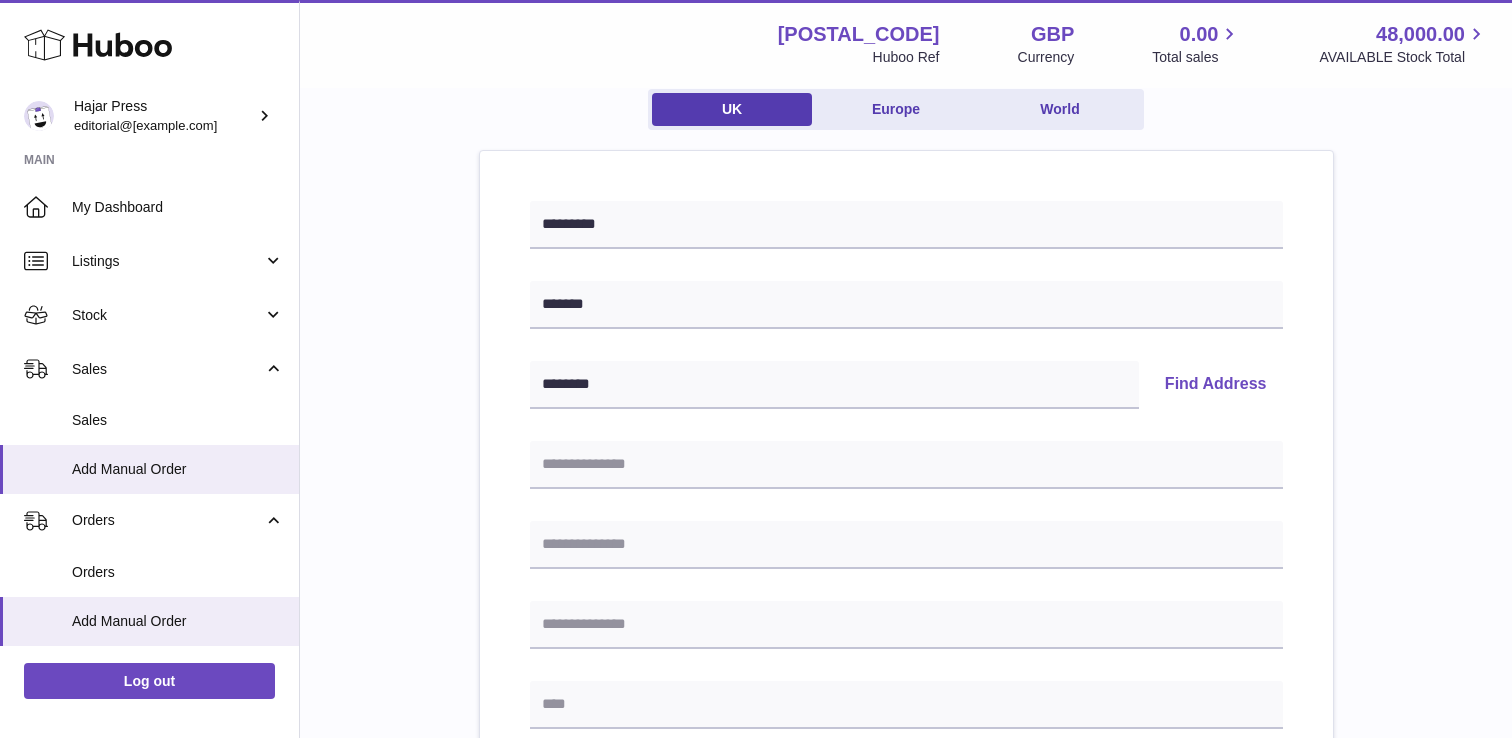 click on "Find Address" at bounding box center (1216, 385) 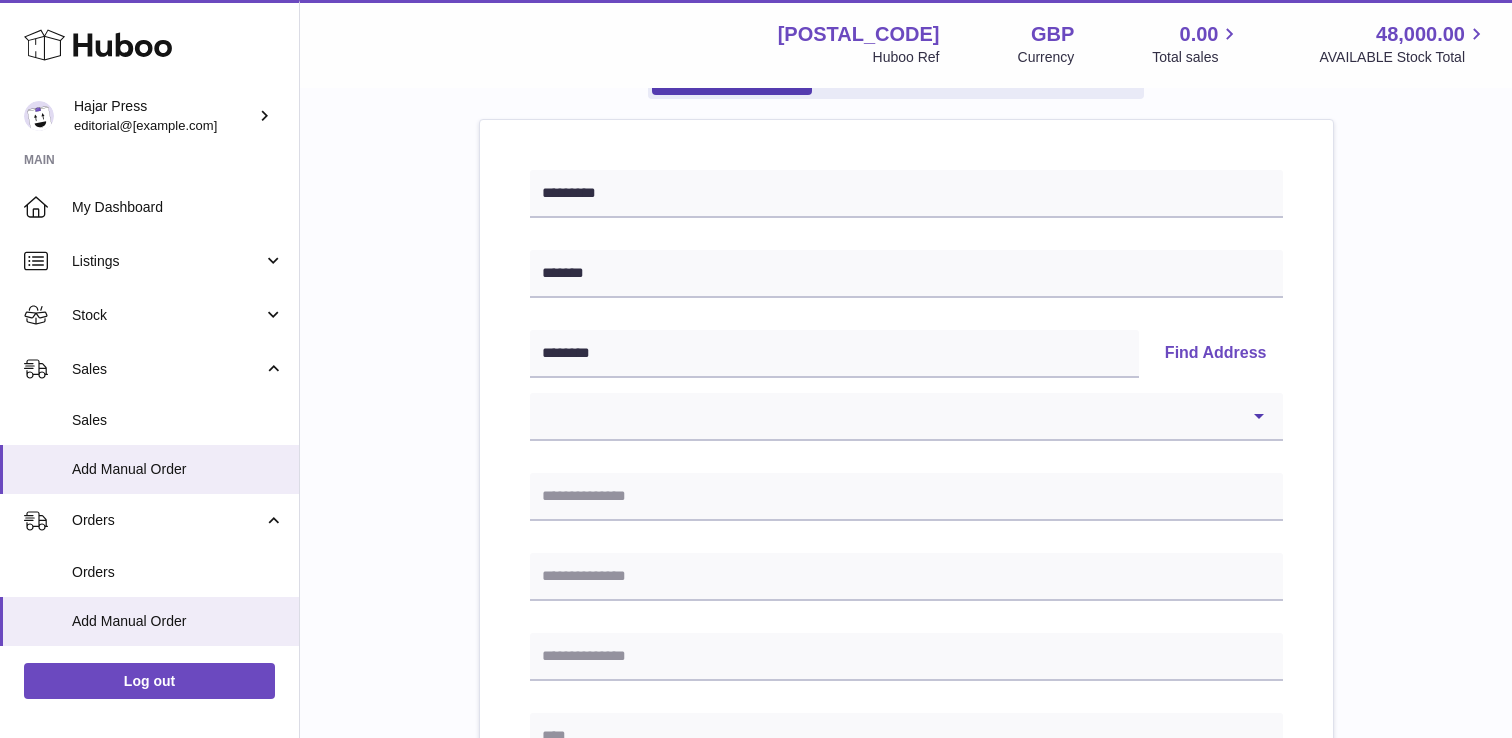 scroll, scrollTop: 209, scrollLeft: 0, axis: vertical 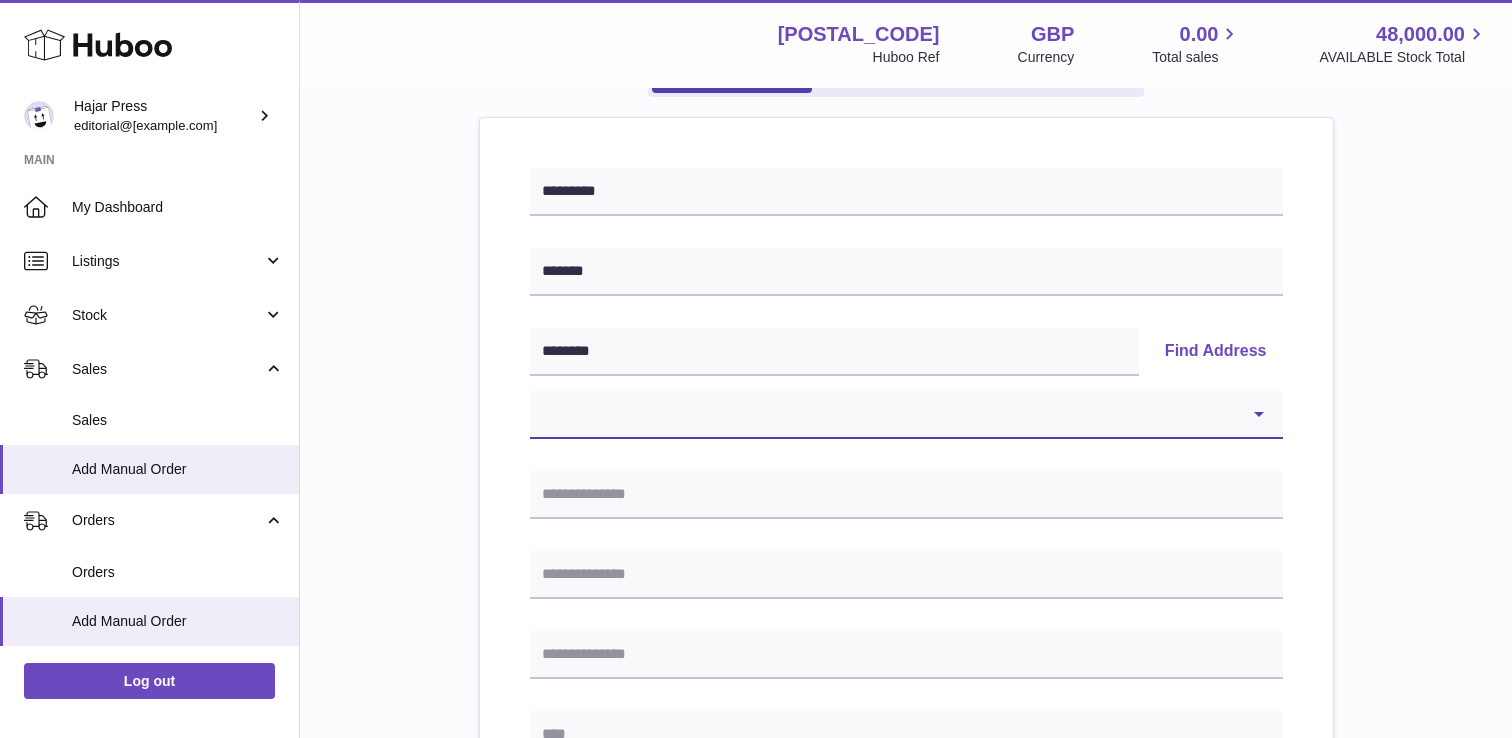 click on "**********" at bounding box center [906, 415] 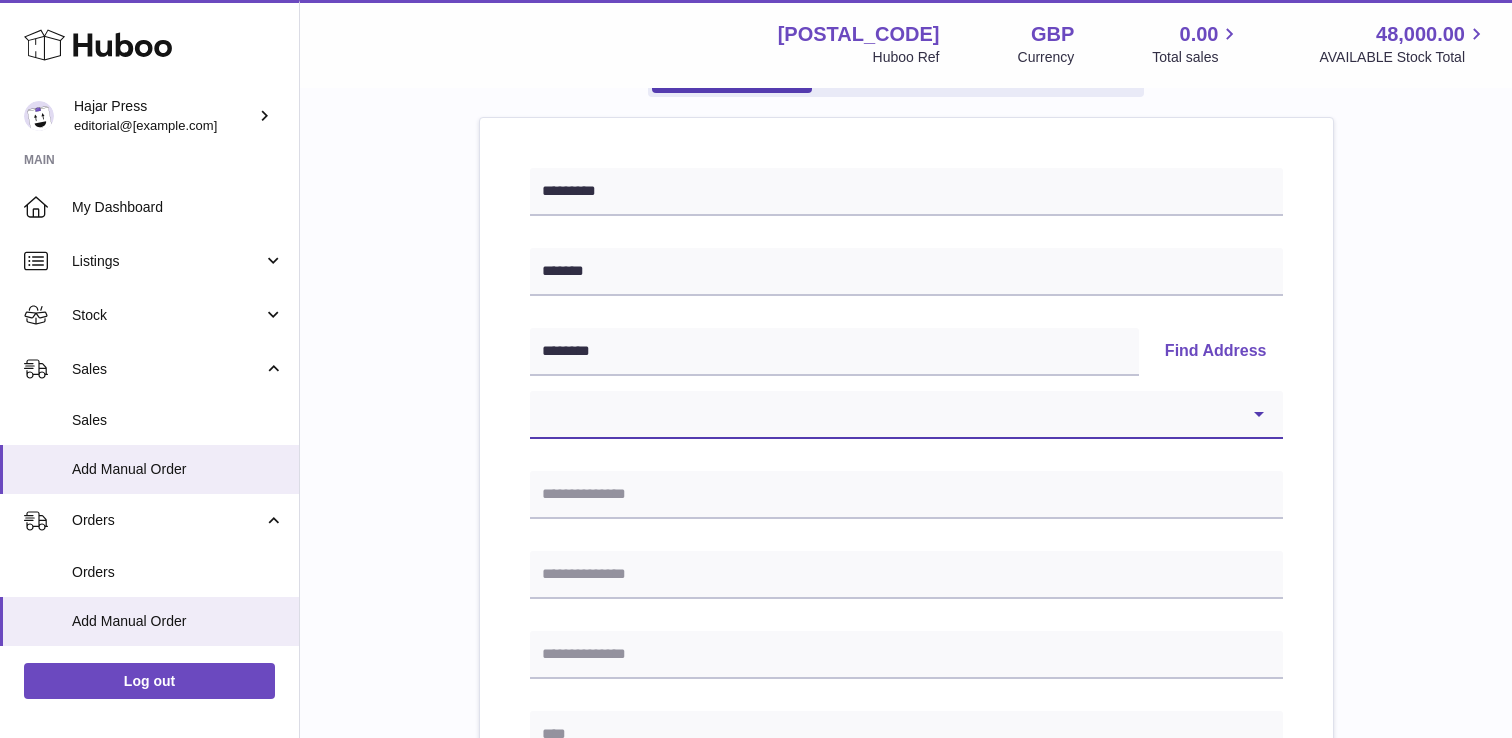 select on "**" 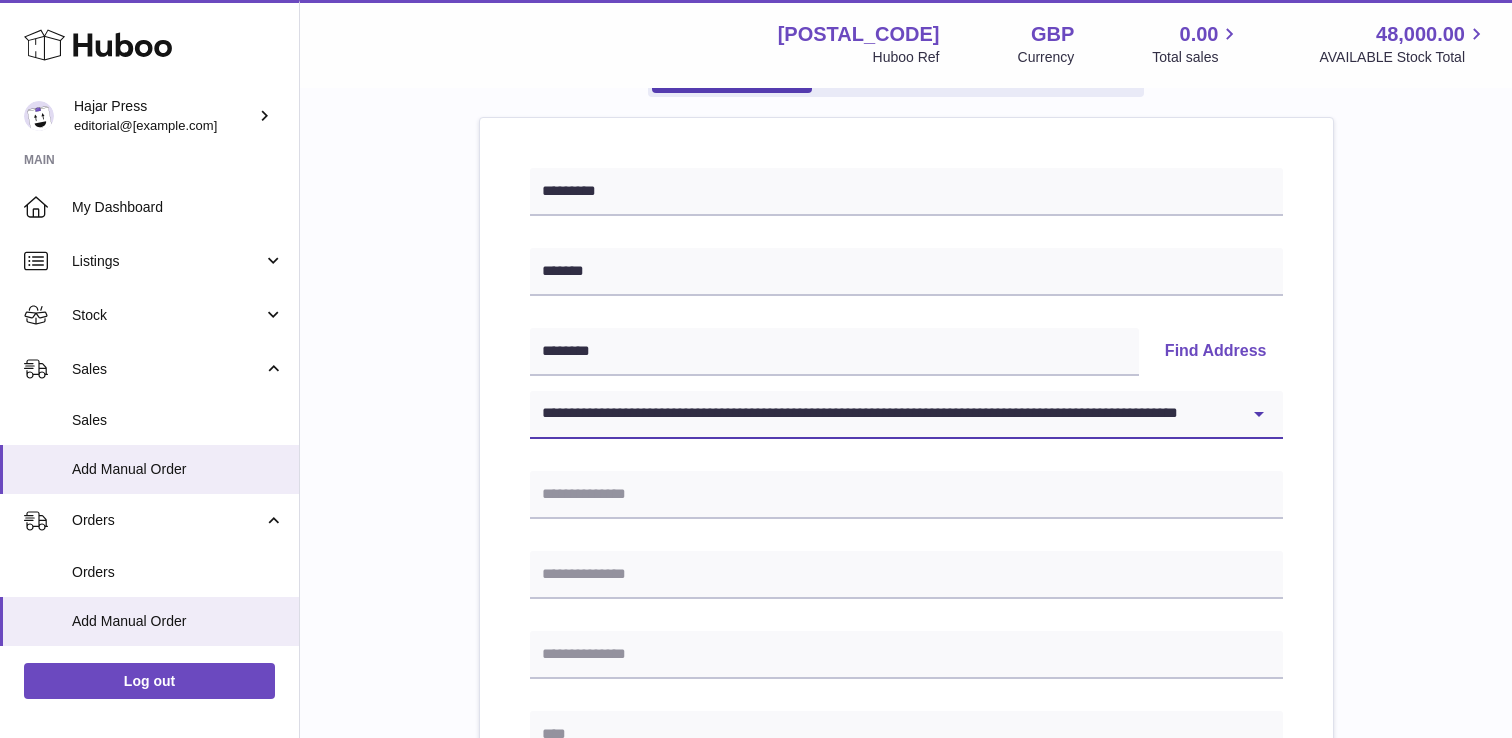 type on "**********" 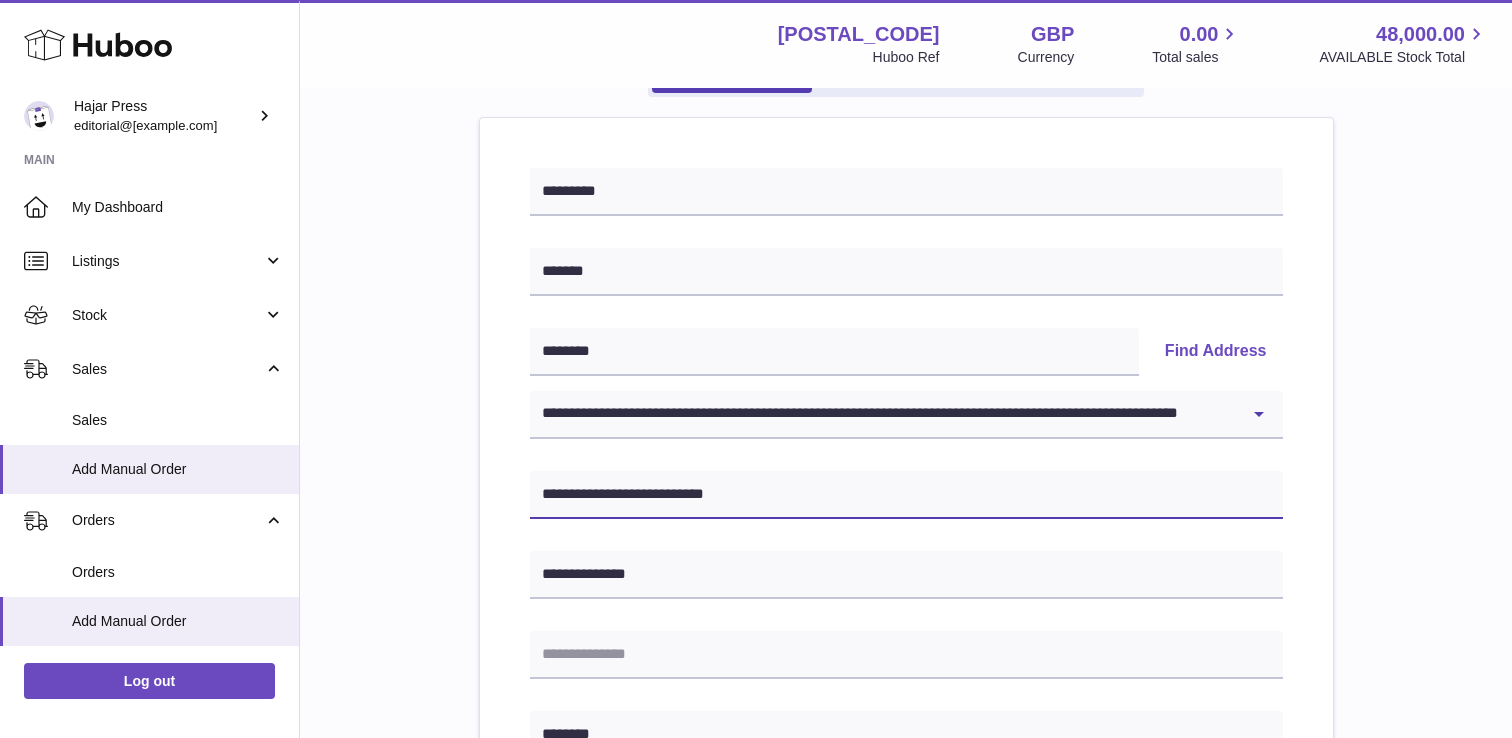 click on "**********" at bounding box center (906, 495) 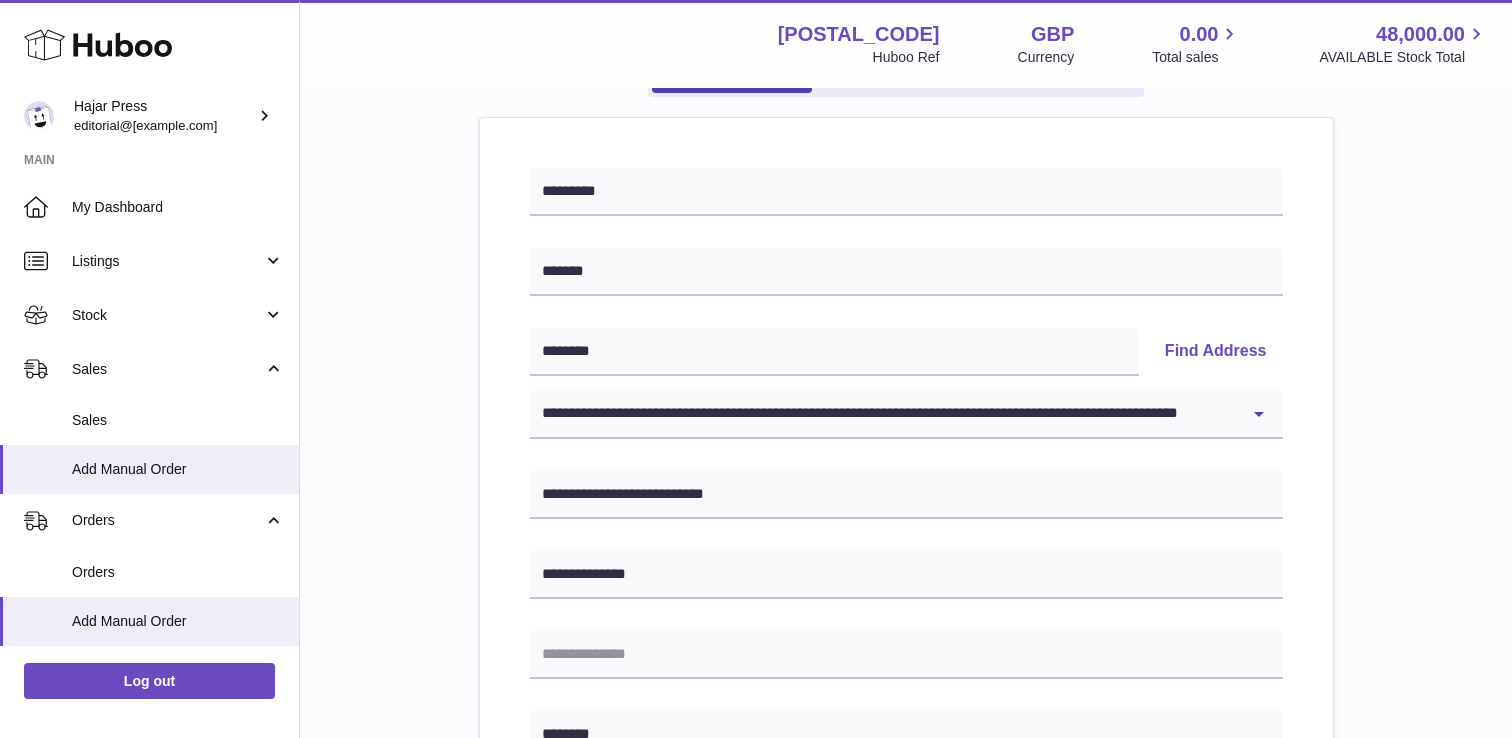 click on "**********" at bounding box center (906, 780) 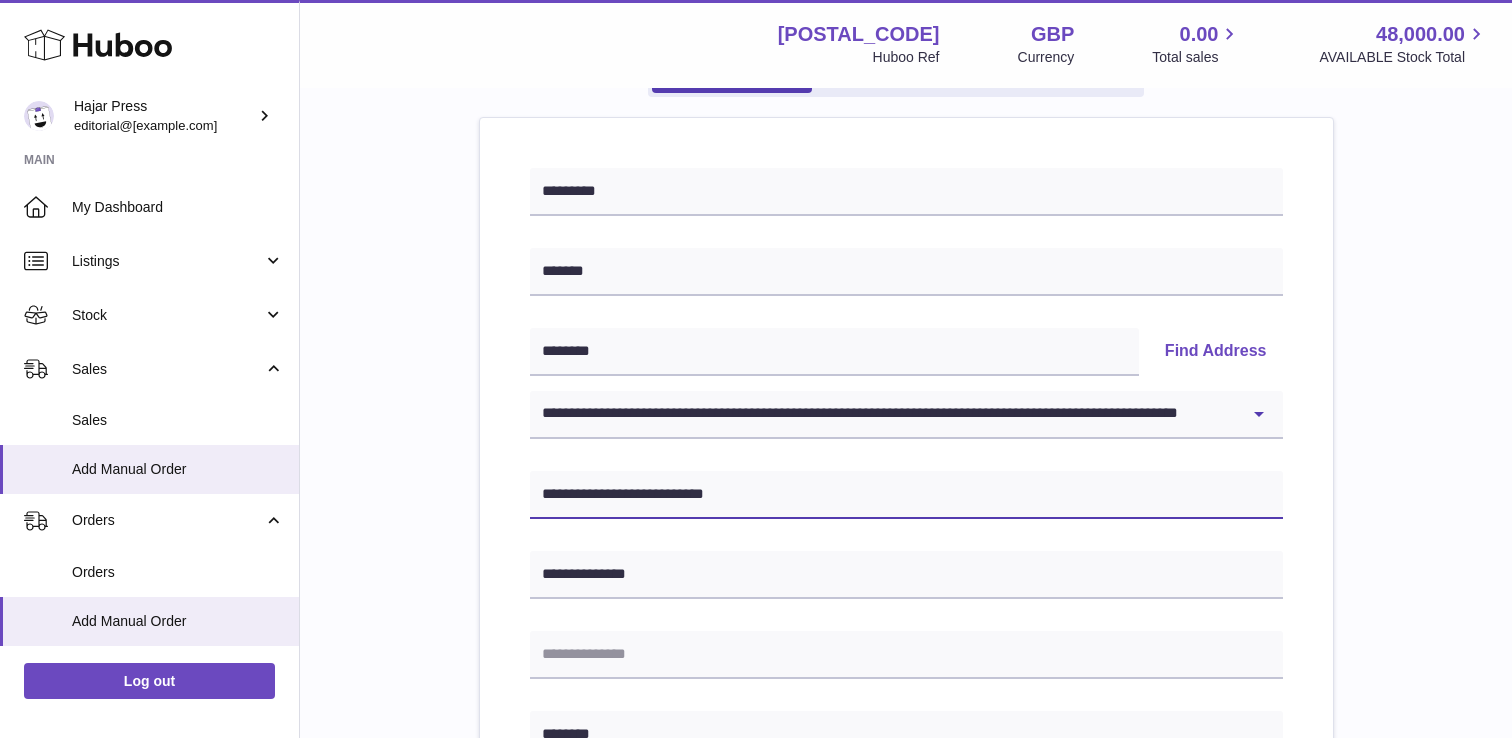 click on "**********" at bounding box center (906, 495) 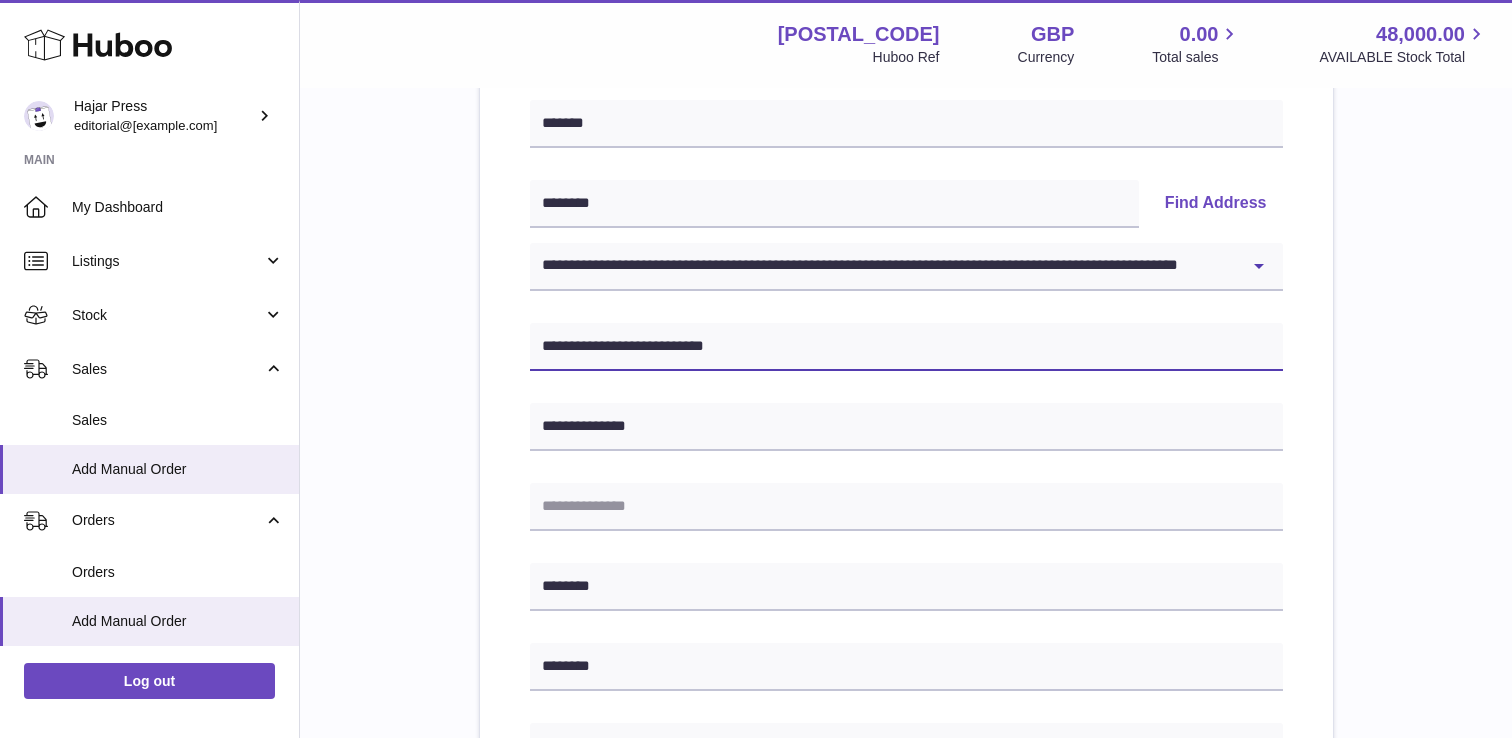 scroll, scrollTop: 377, scrollLeft: 0, axis: vertical 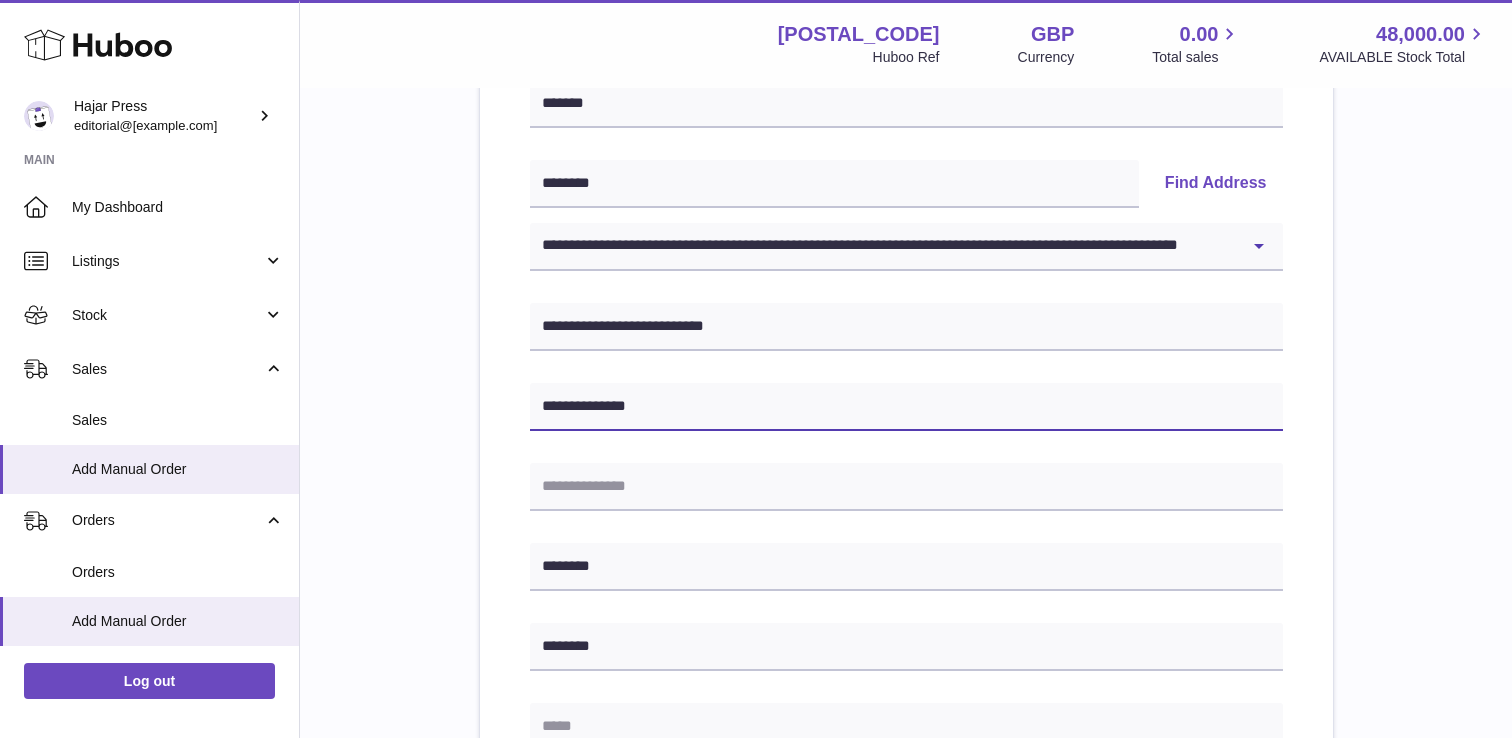 drag, startPoint x: 674, startPoint y: 399, endPoint x: 510, endPoint y: 399, distance: 164 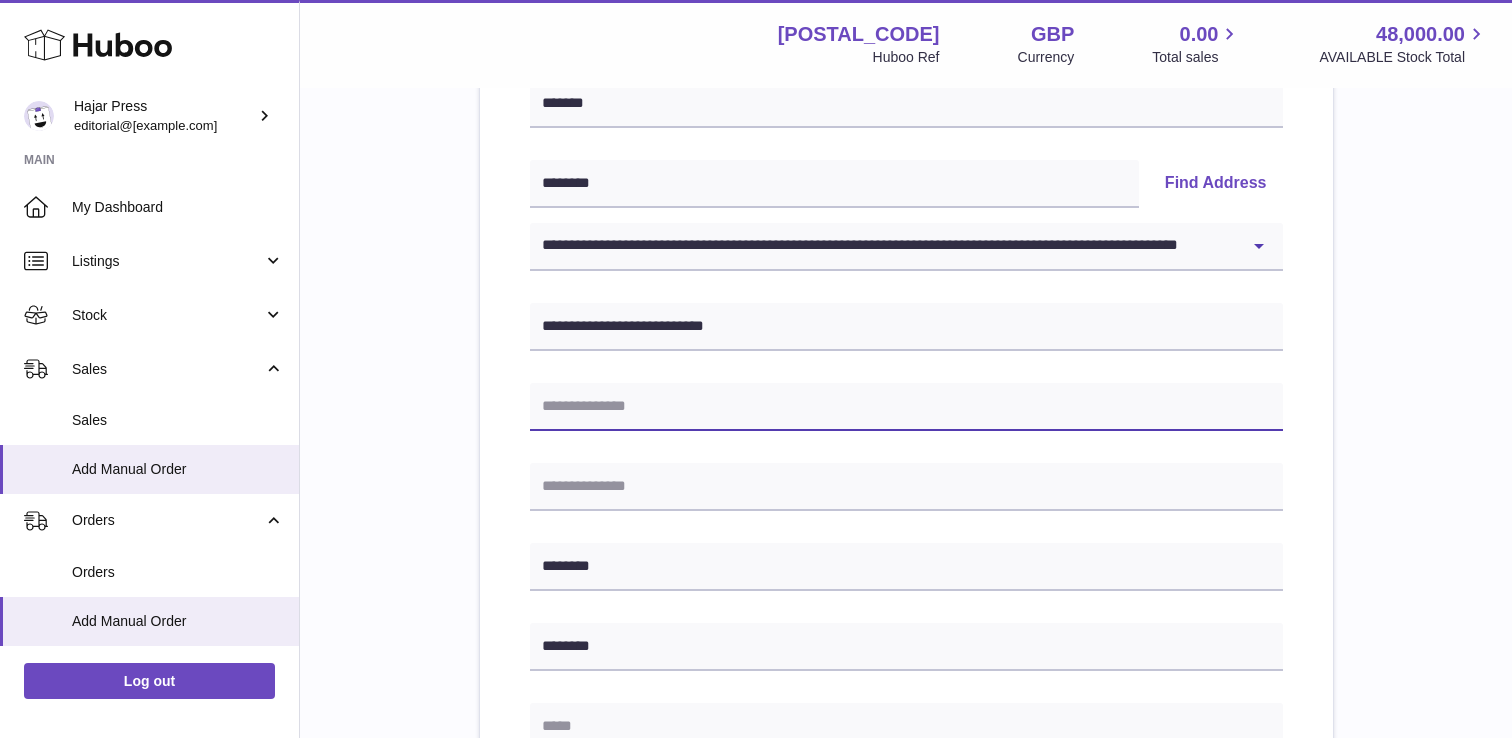 type 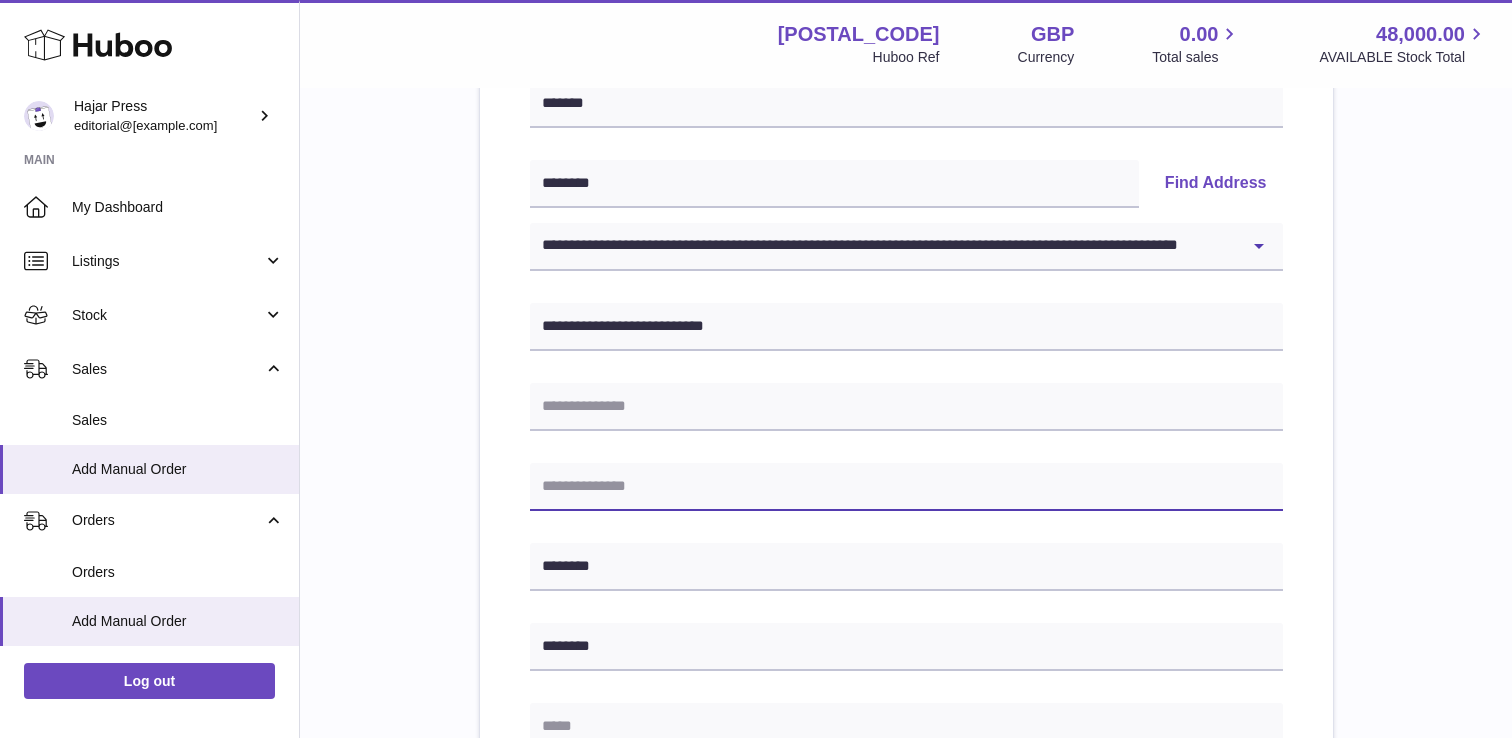 click at bounding box center (906, 487) 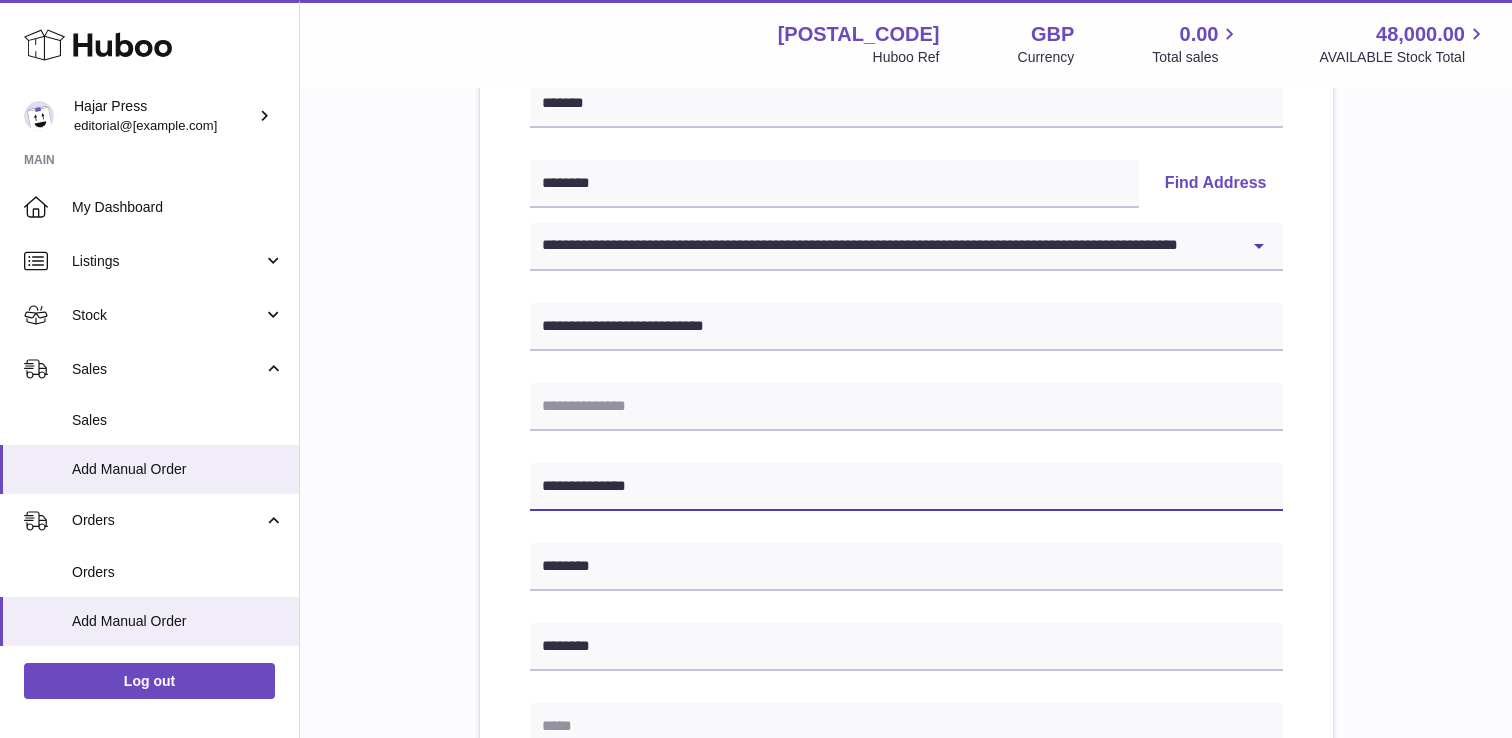 type on "**********" 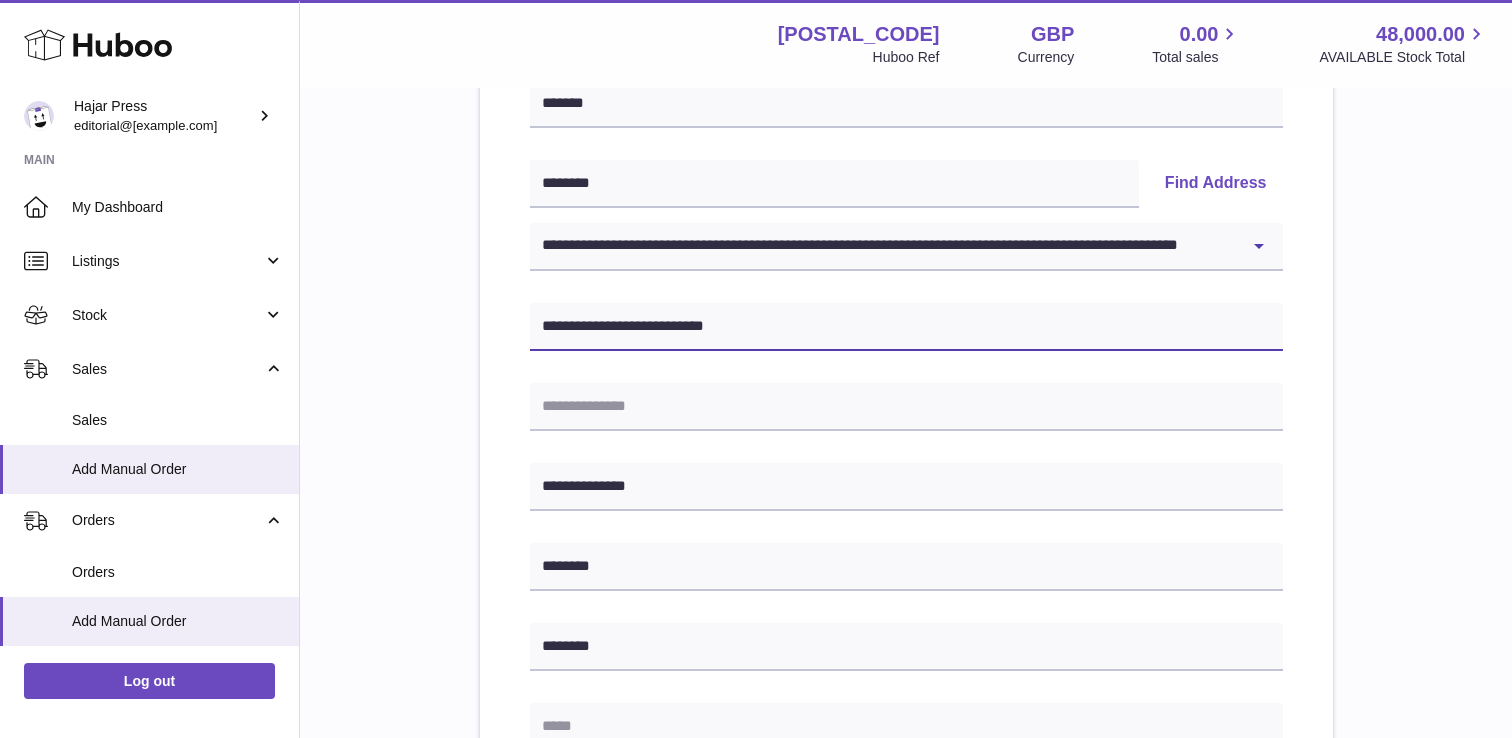 drag, startPoint x: 746, startPoint y: 329, endPoint x: 469, endPoint y: 331, distance: 277.00723 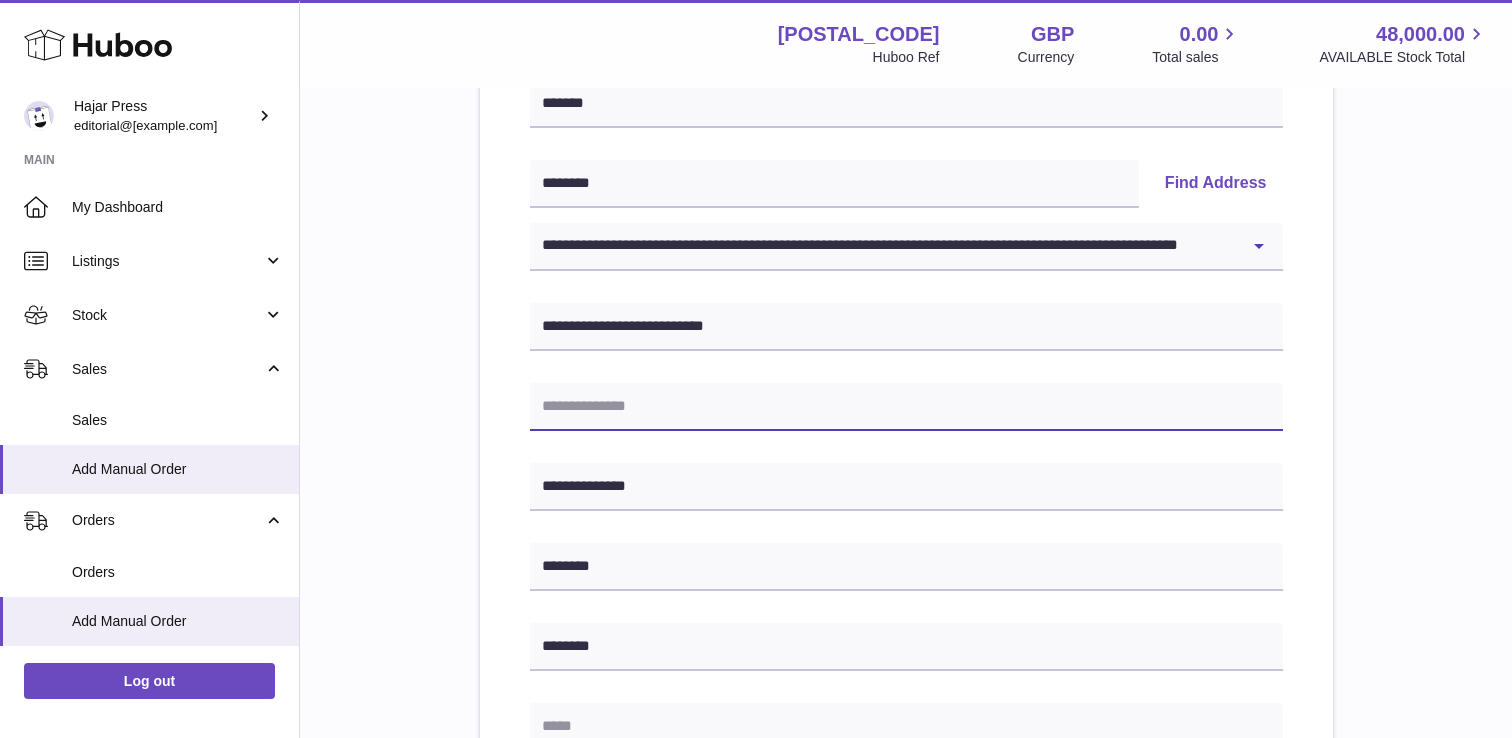 click at bounding box center [906, 407] 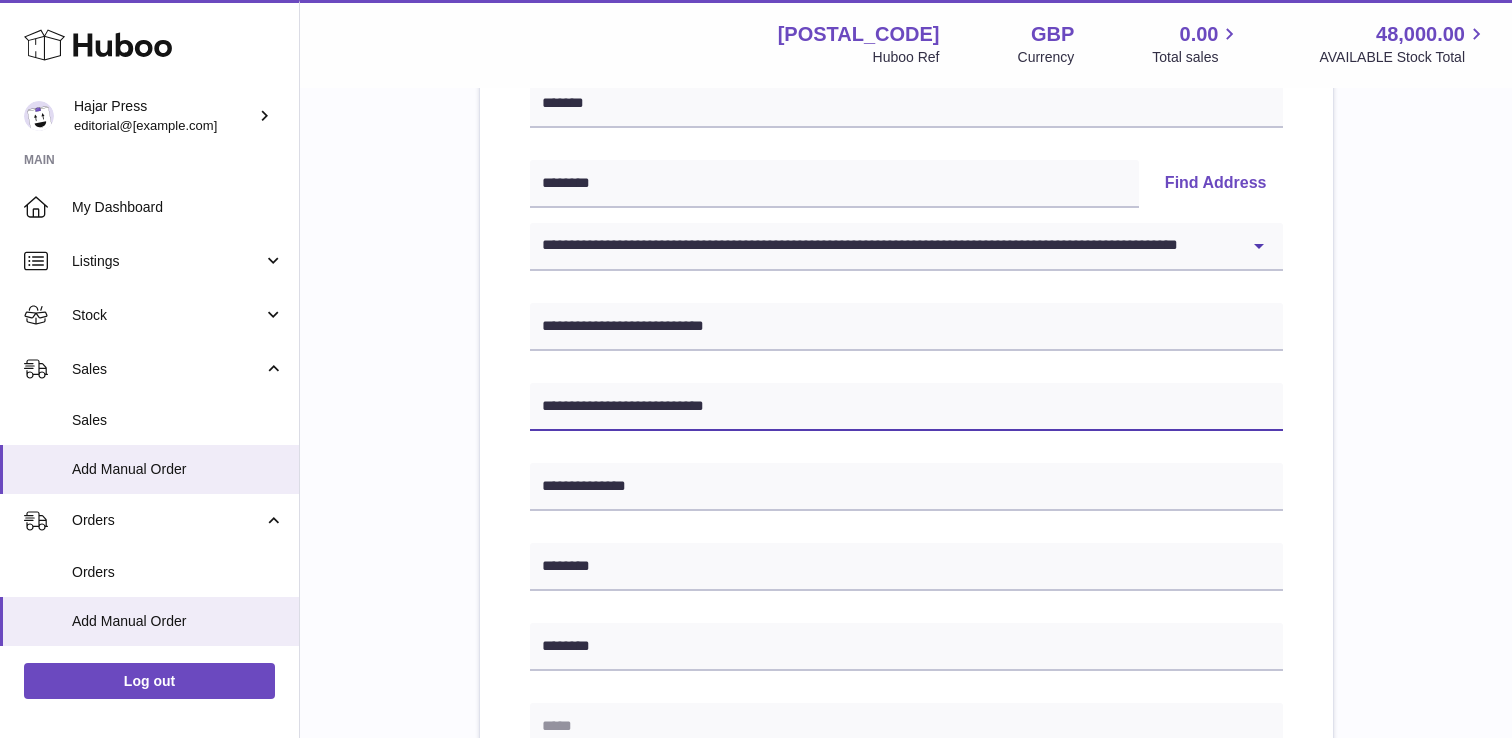 type on "**********" 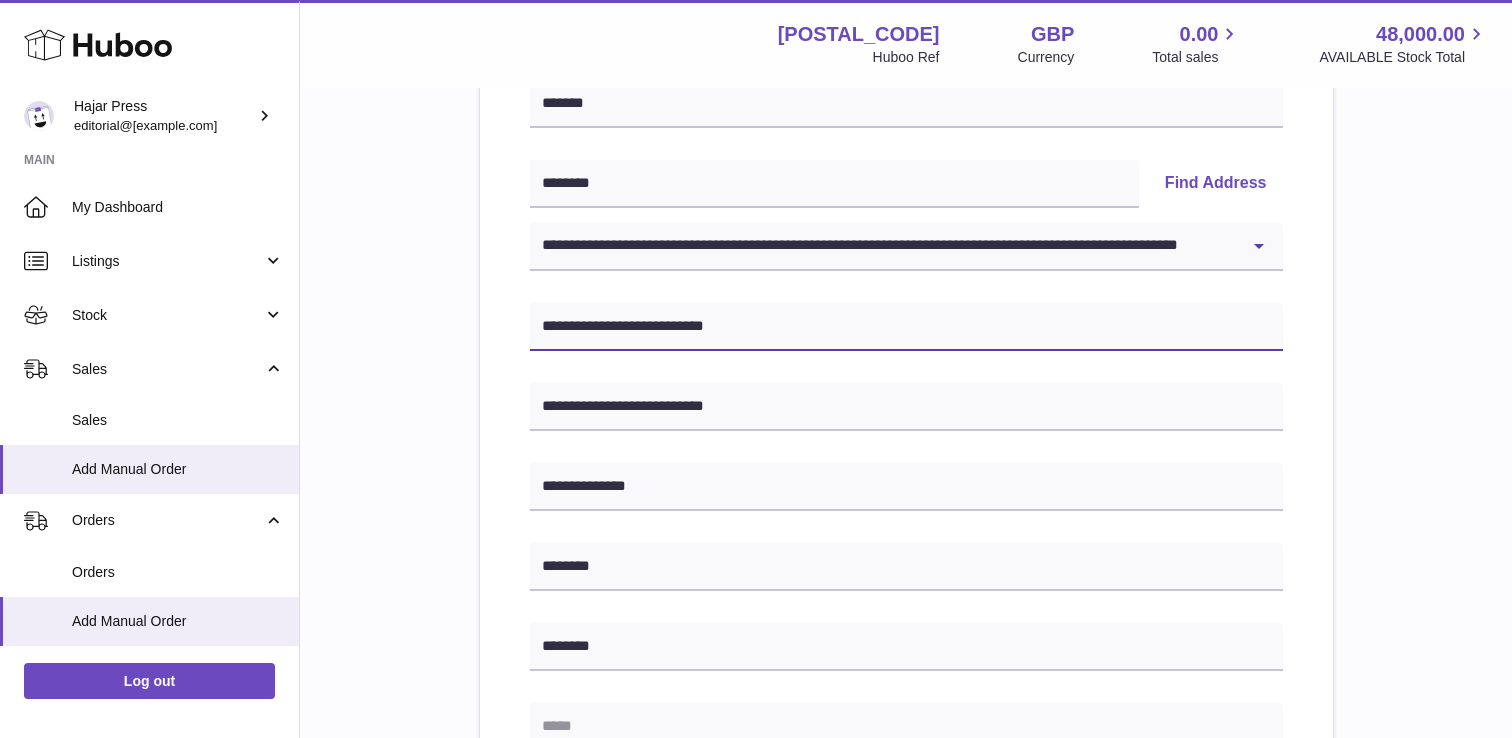 click on "**********" at bounding box center [906, 327] 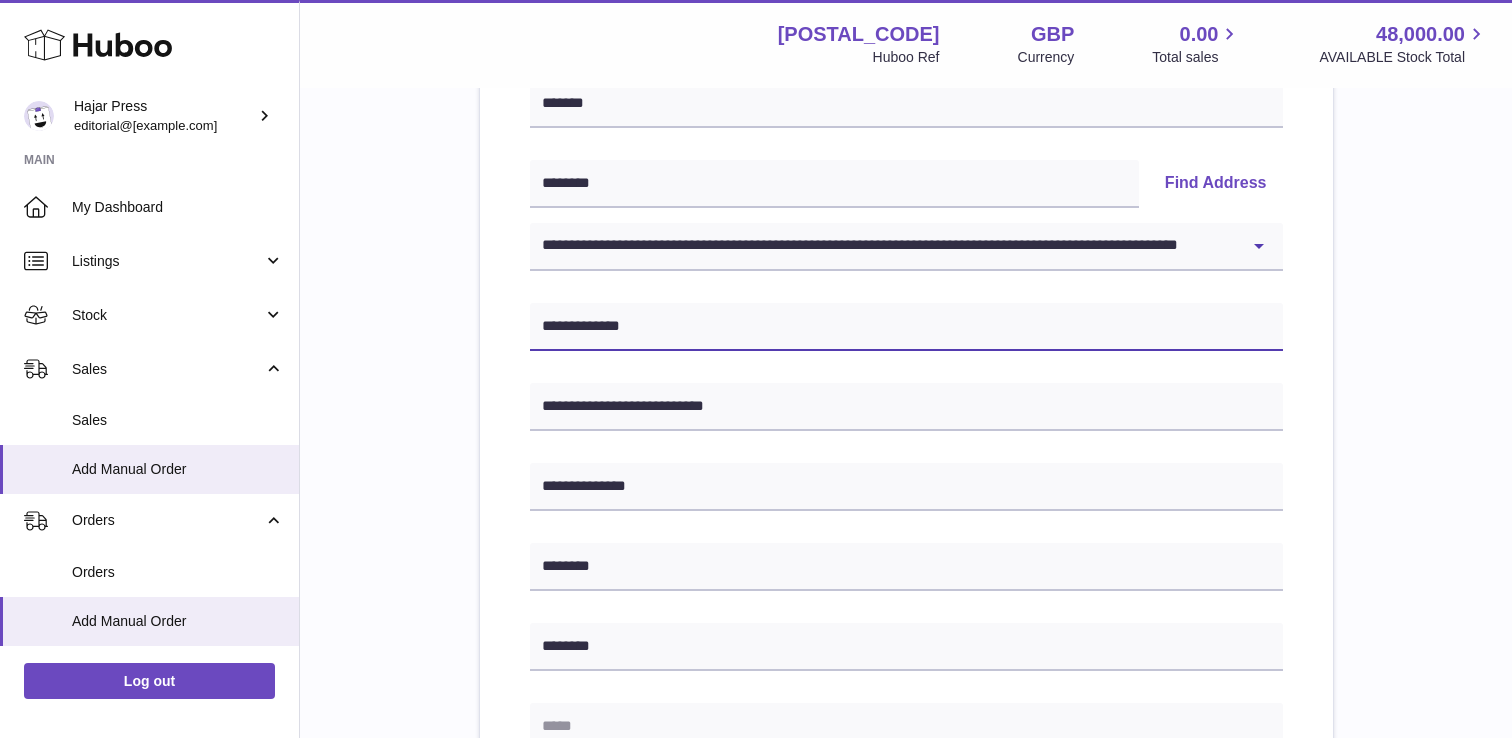 click on "**********" at bounding box center [906, 327] 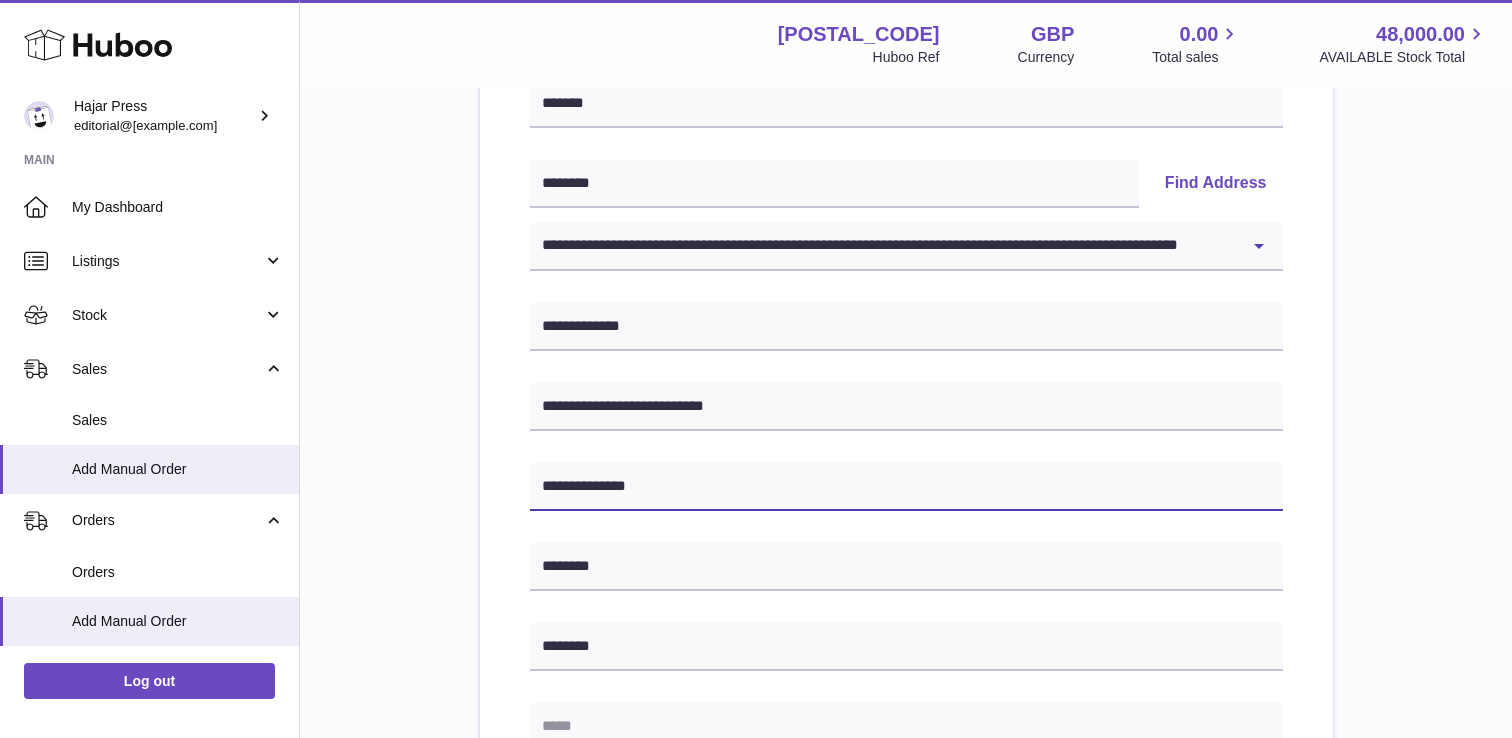 click on "**********" at bounding box center (906, 487) 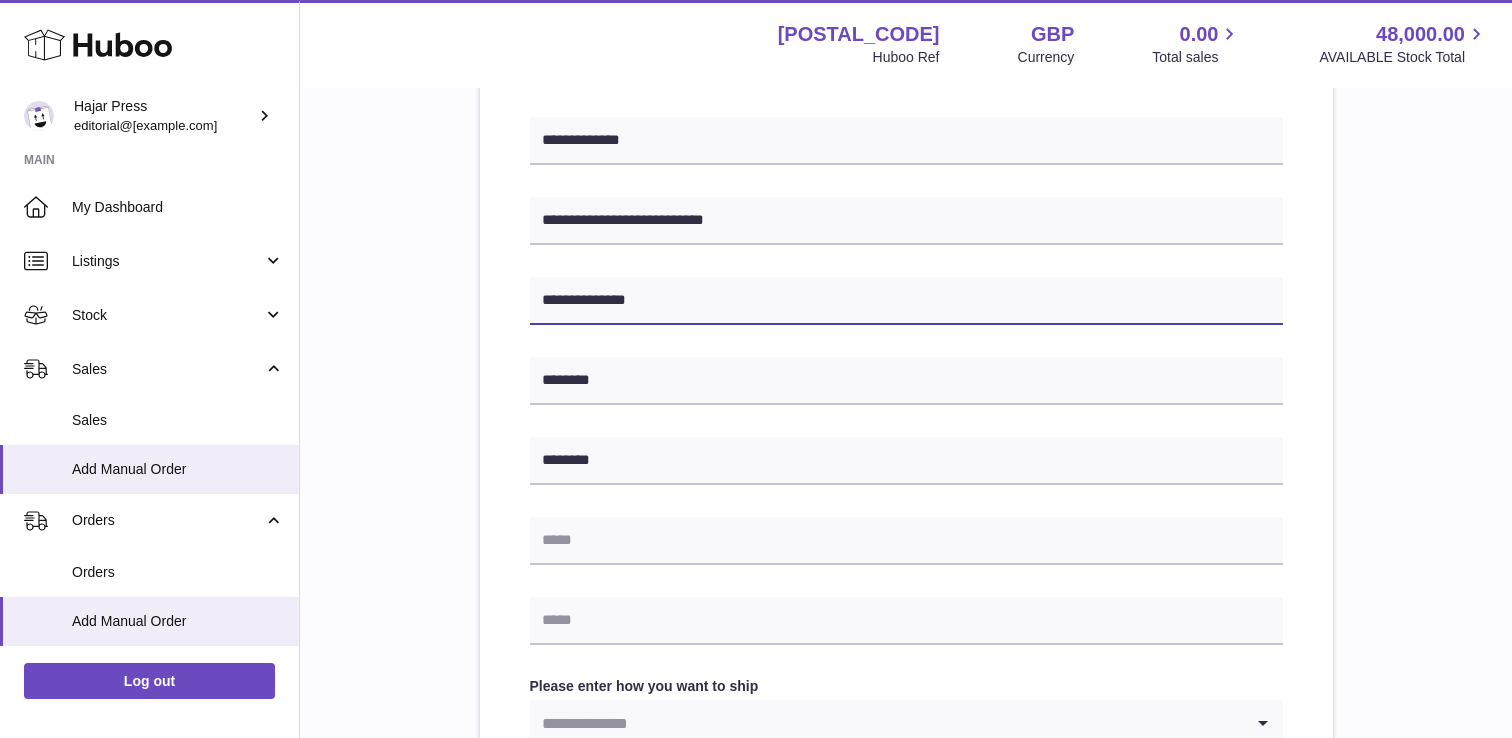 scroll, scrollTop: 576, scrollLeft: 0, axis: vertical 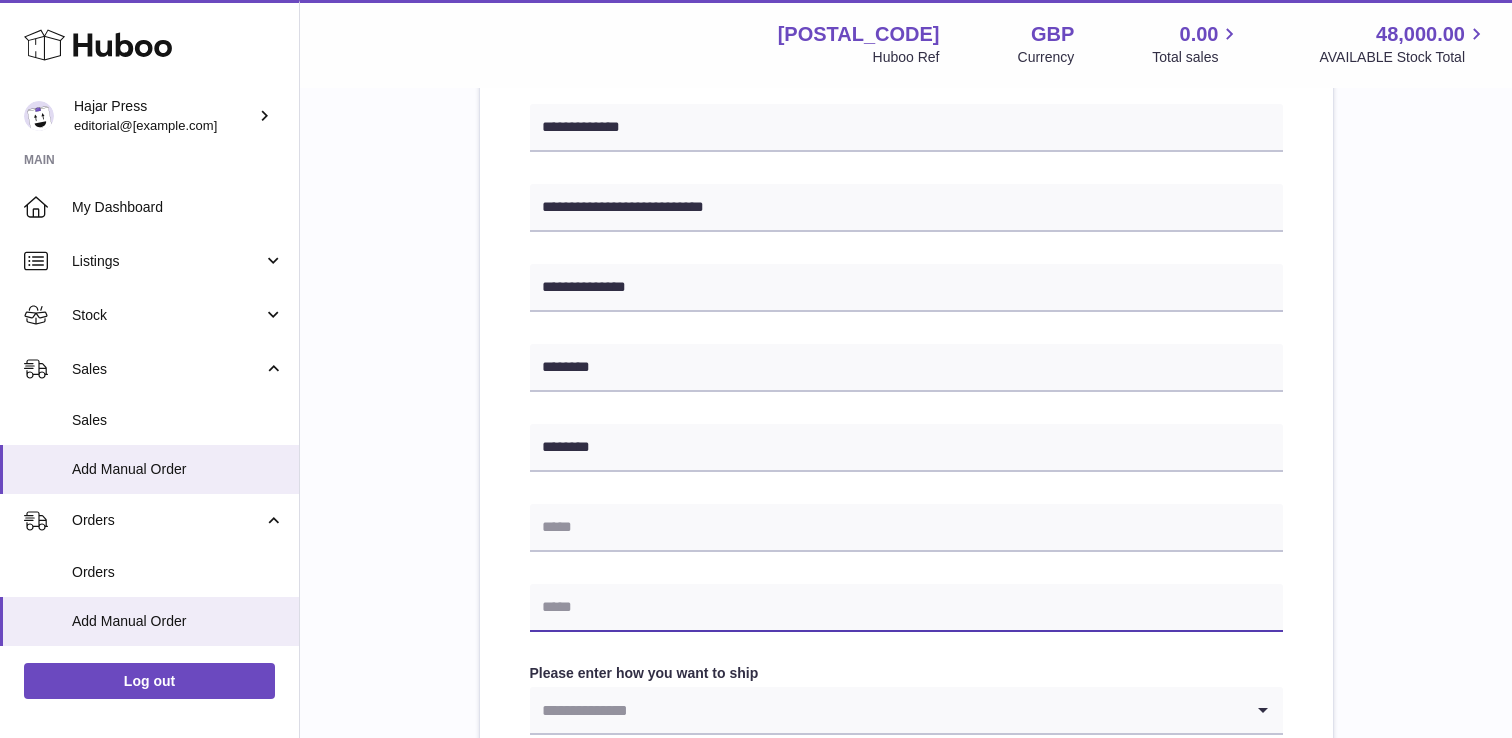 click at bounding box center [906, 608] 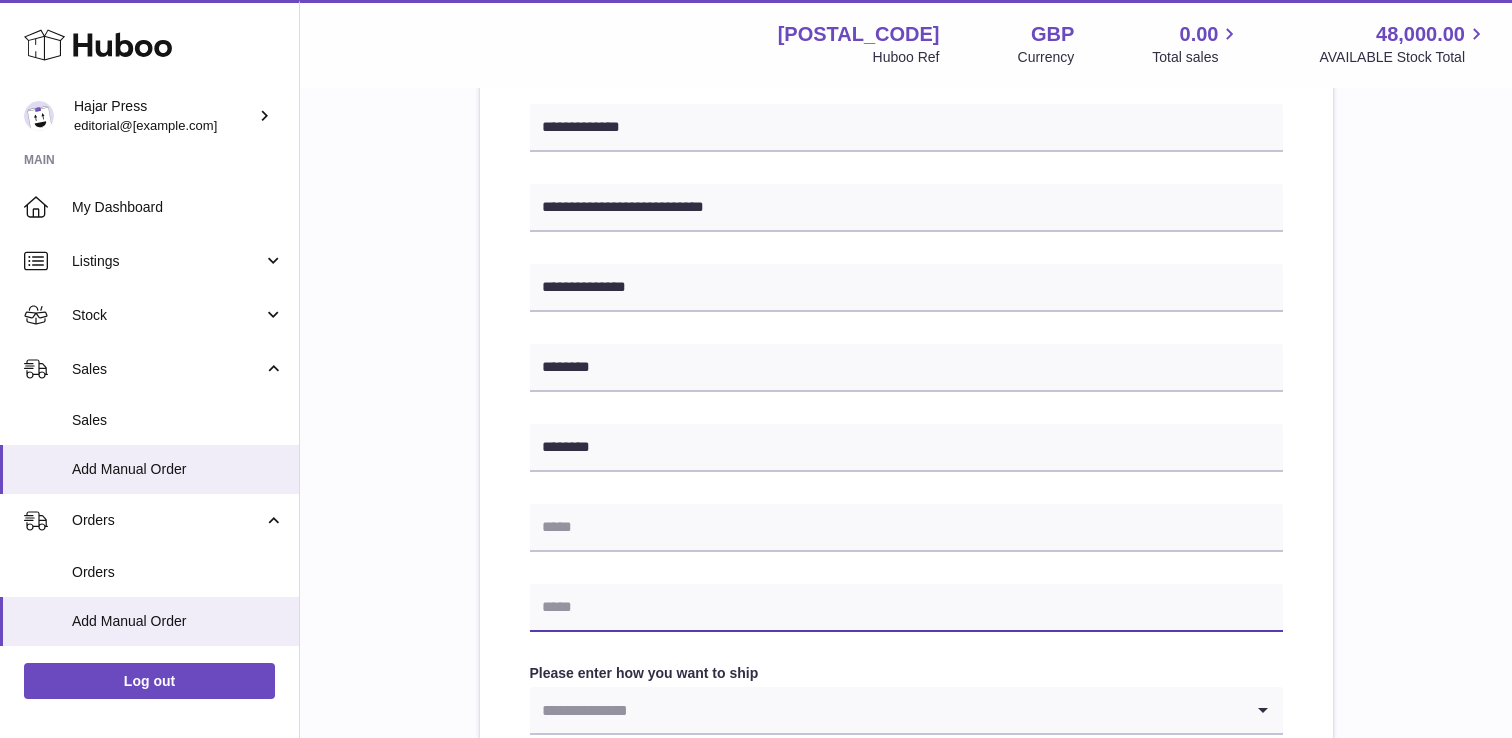 paste on "**********" 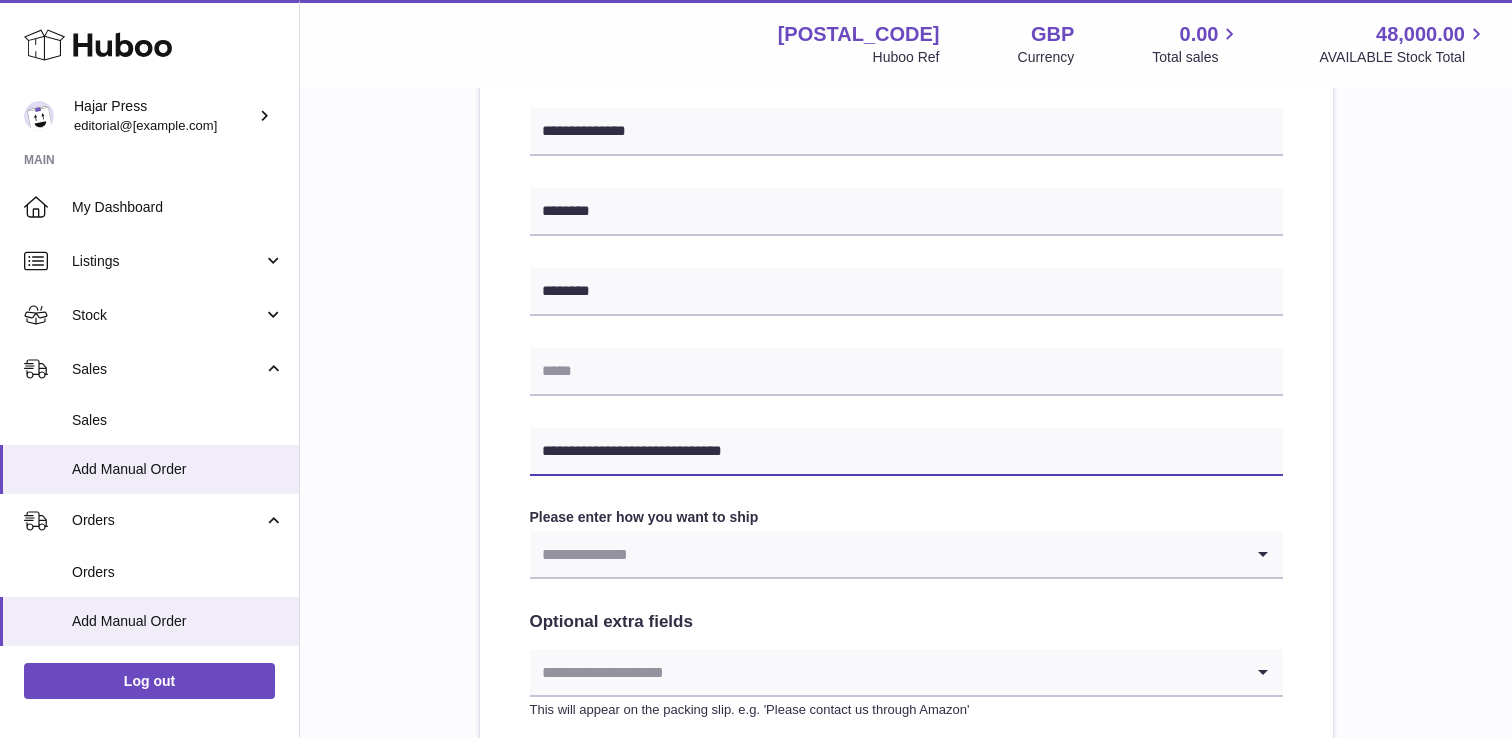 scroll, scrollTop: 746, scrollLeft: 0, axis: vertical 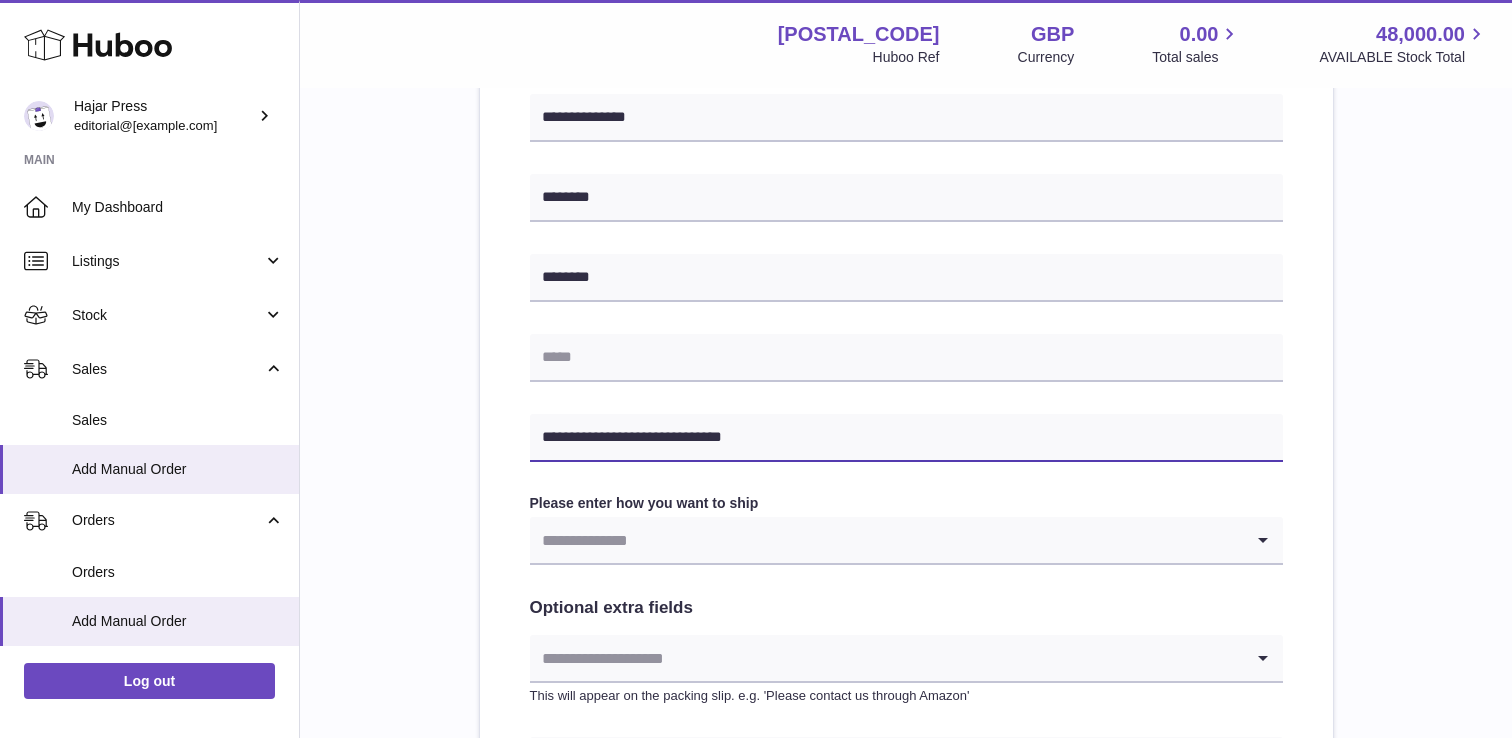 type on "**********" 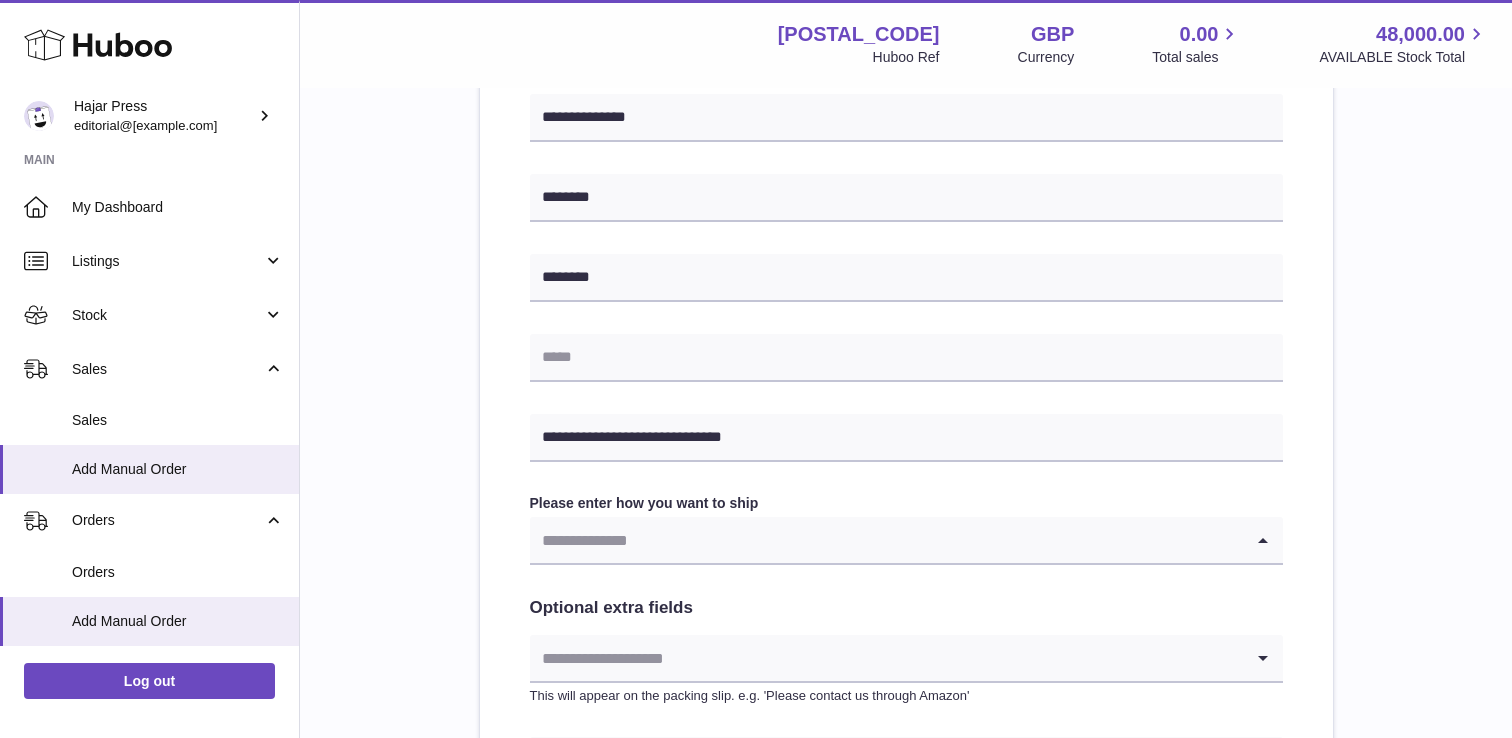 click at bounding box center (886, 540) 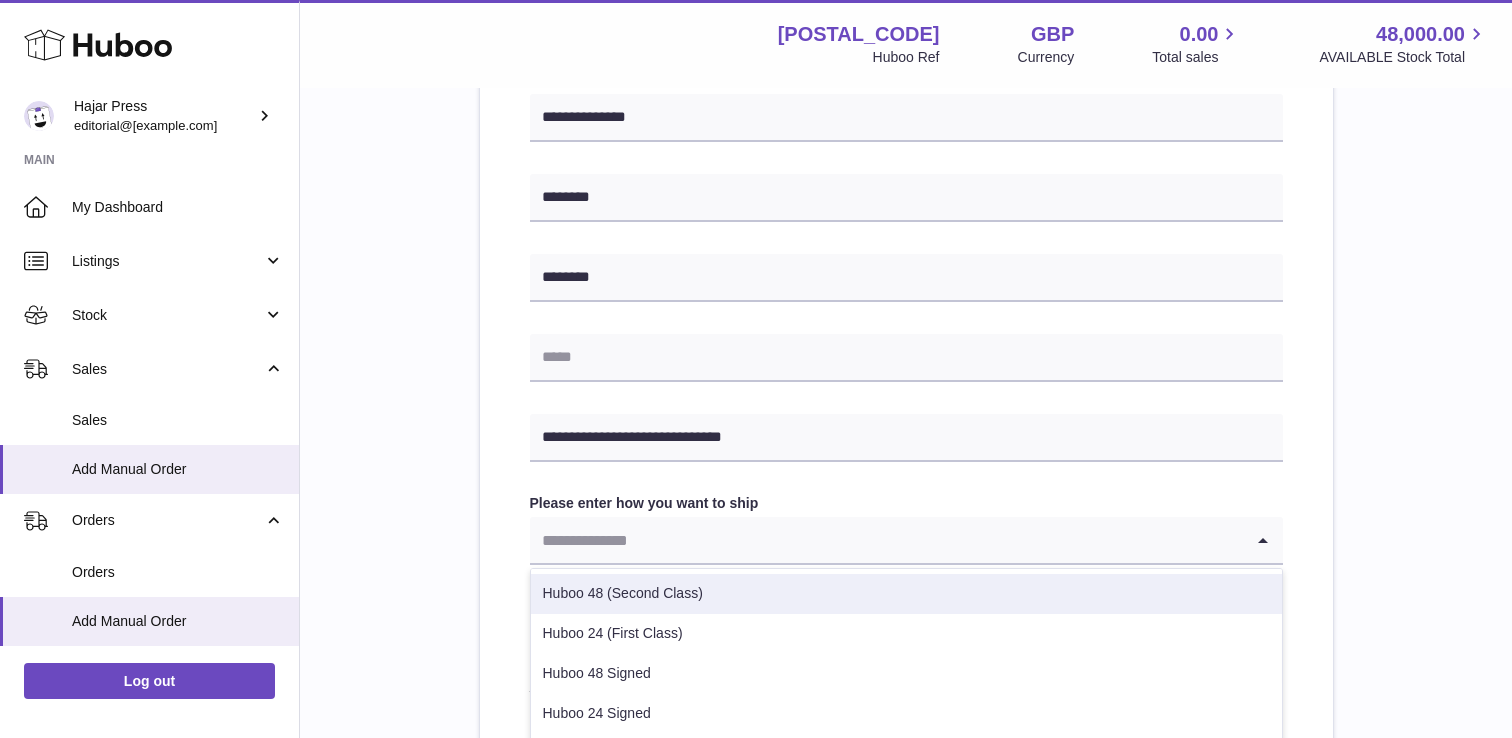click on "Huboo 48 (Second Class)" at bounding box center [906, 594] 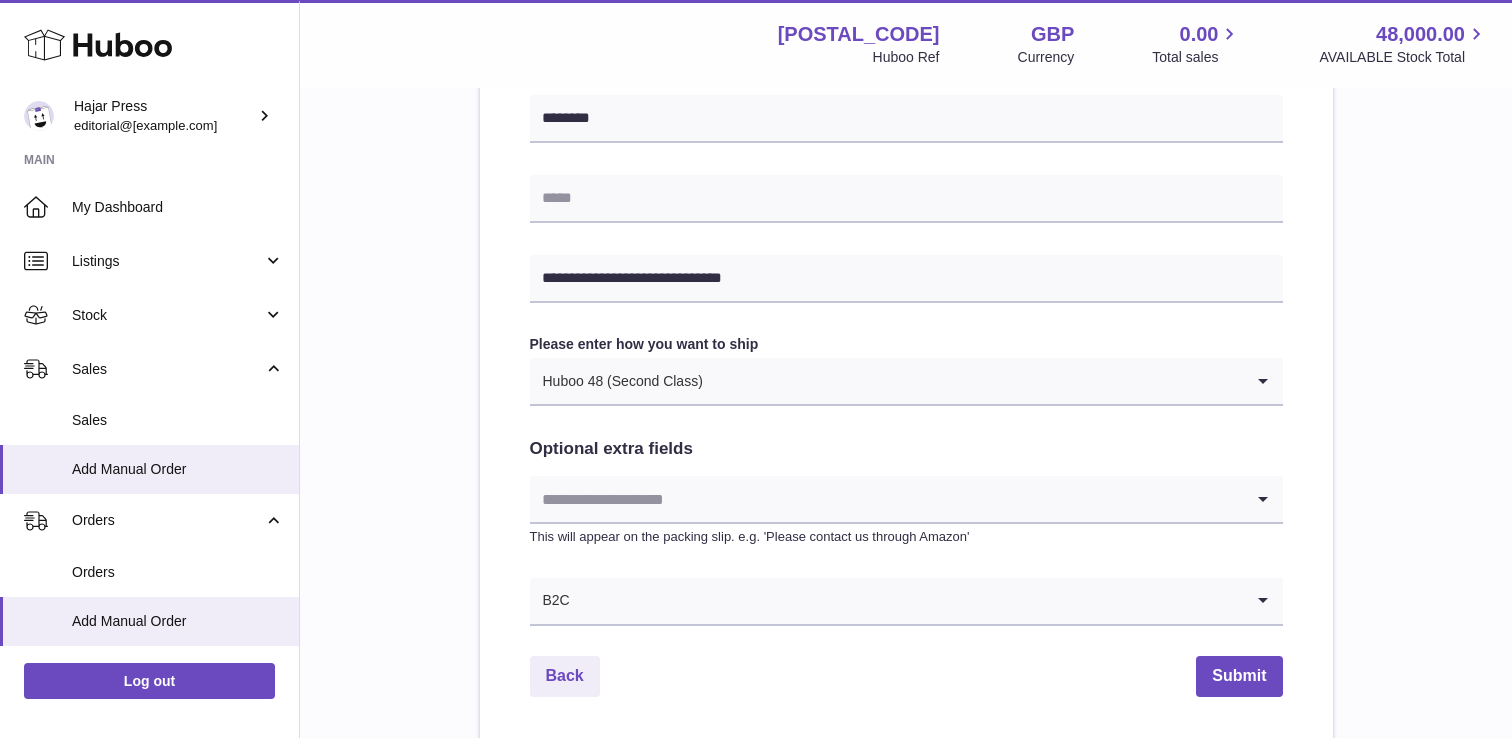 scroll, scrollTop: 933, scrollLeft: 0, axis: vertical 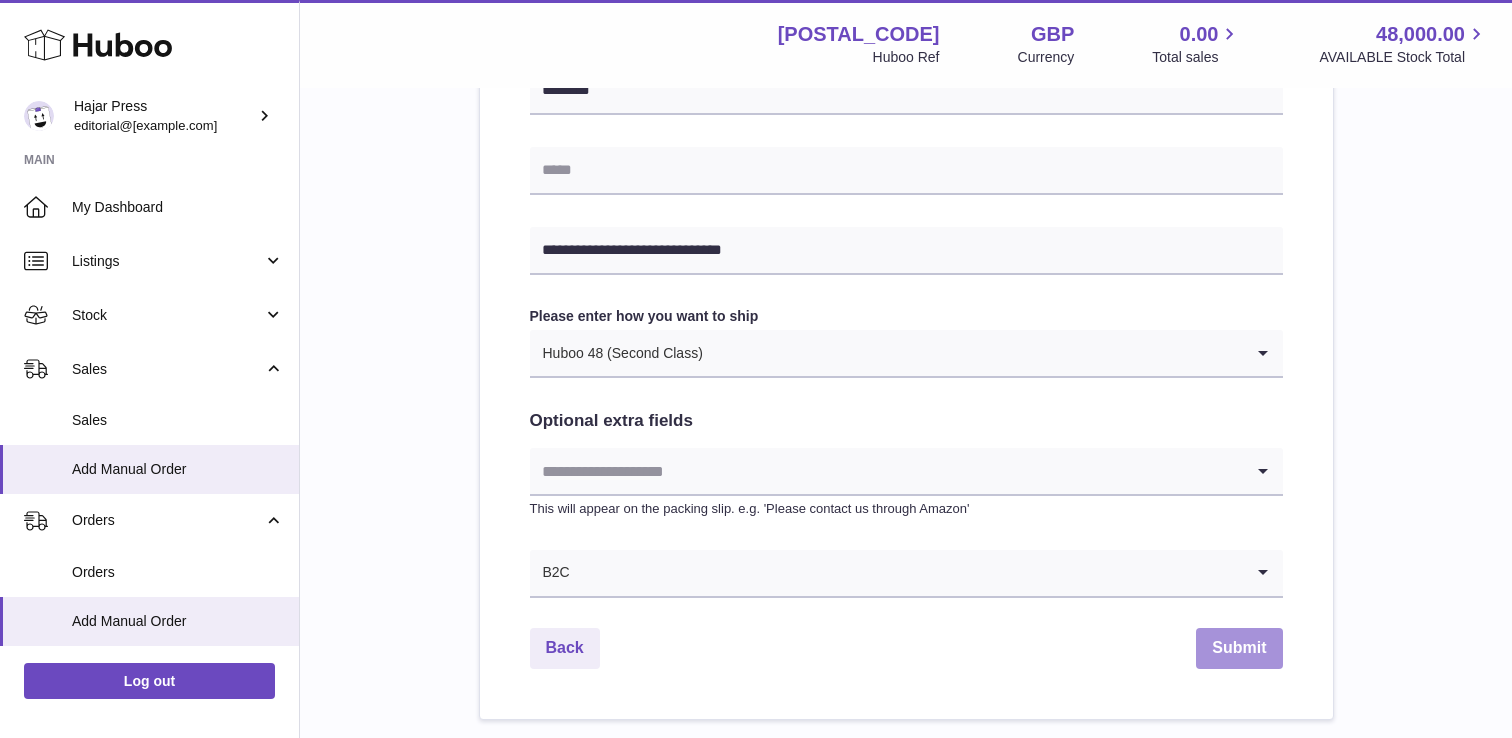 click on "Submit" at bounding box center [1239, 648] 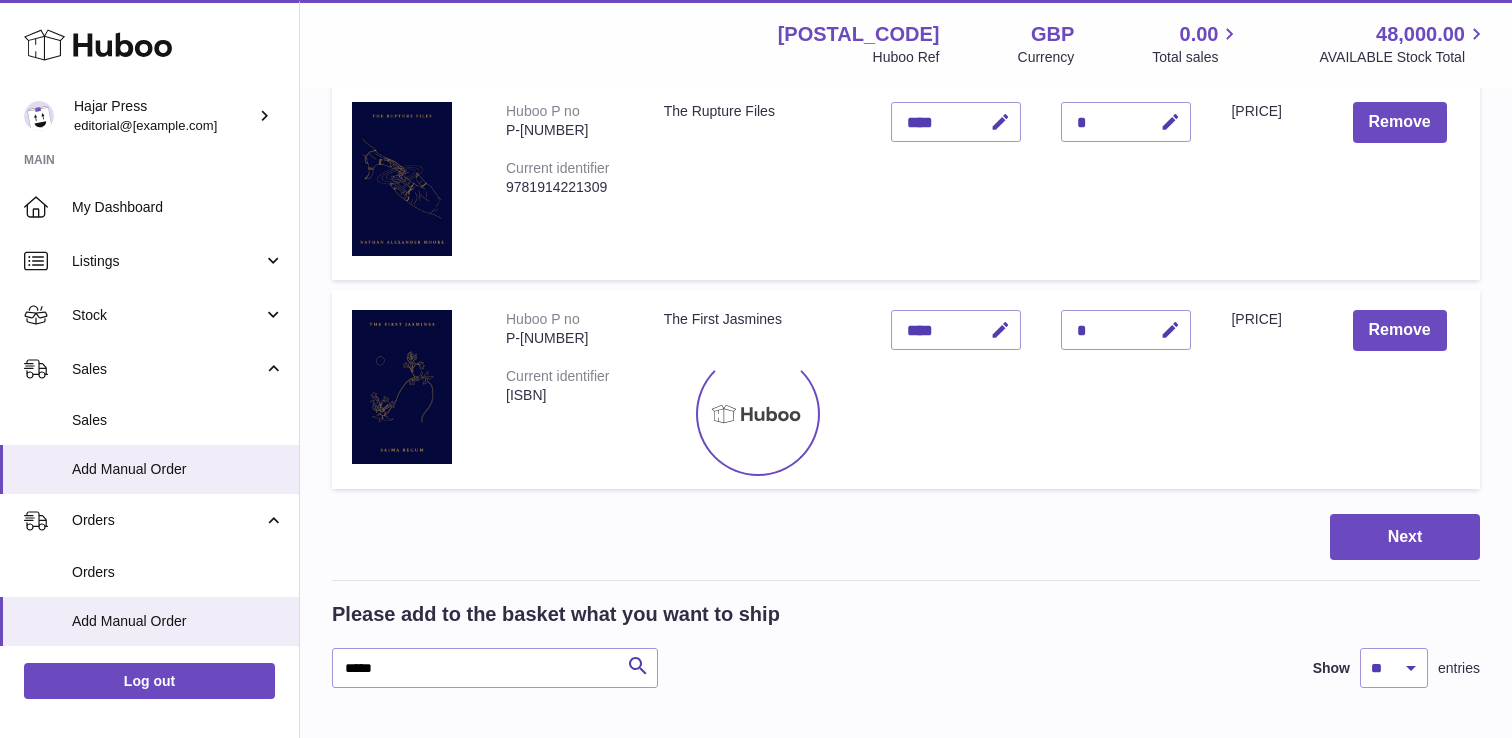 scroll, scrollTop: 0, scrollLeft: 0, axis: both 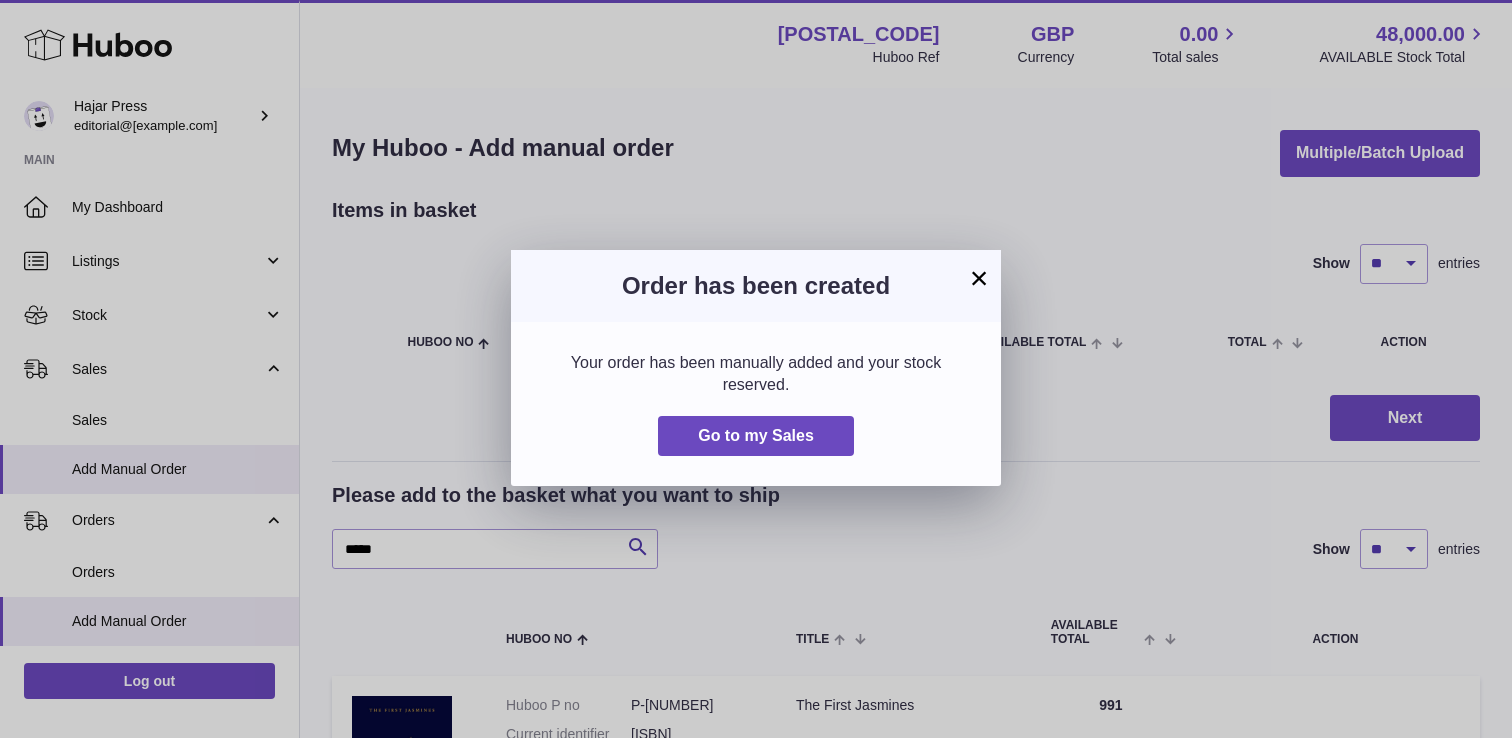 click on "×" at bounding box center (979, 278) 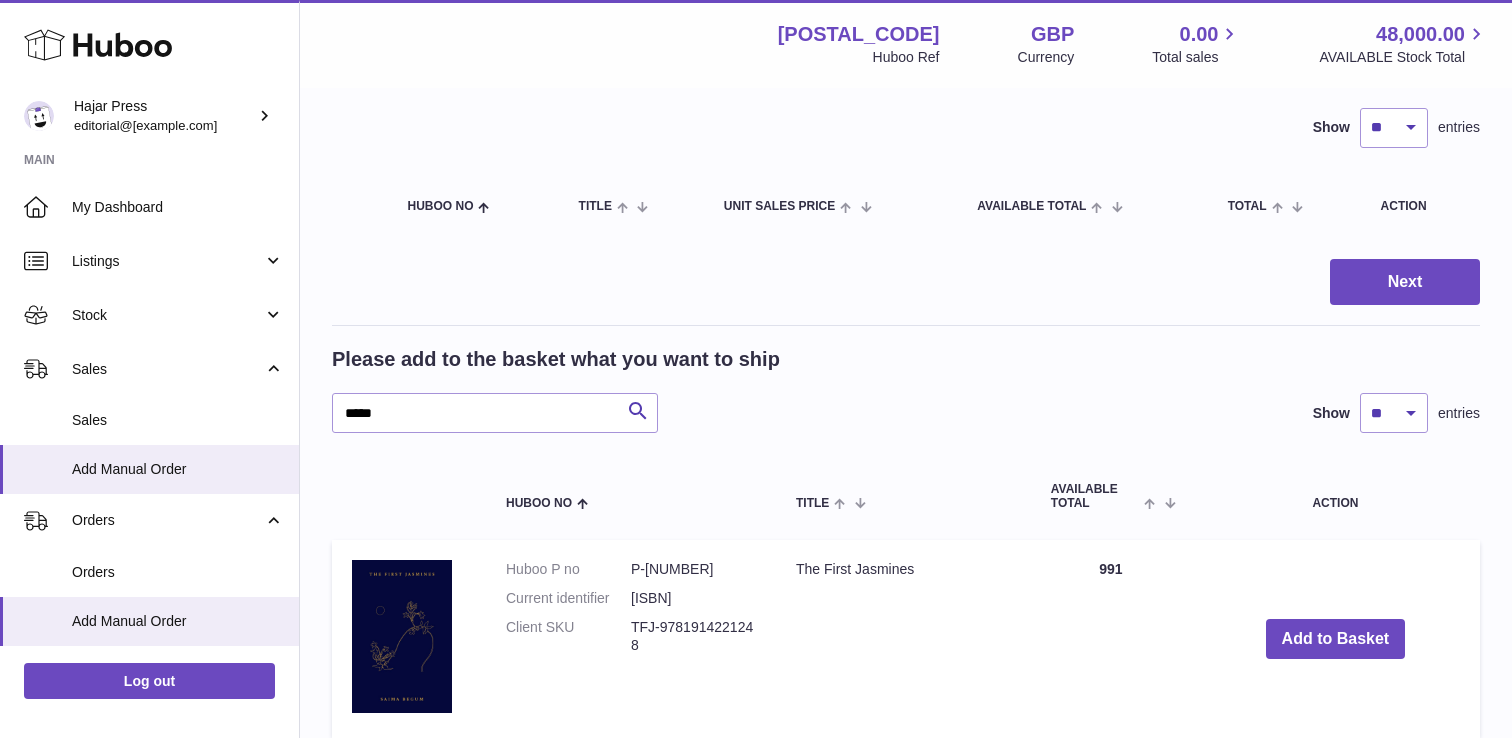 scroll, scrollTop: 212, scrollLeft: 0, axis: vertical 